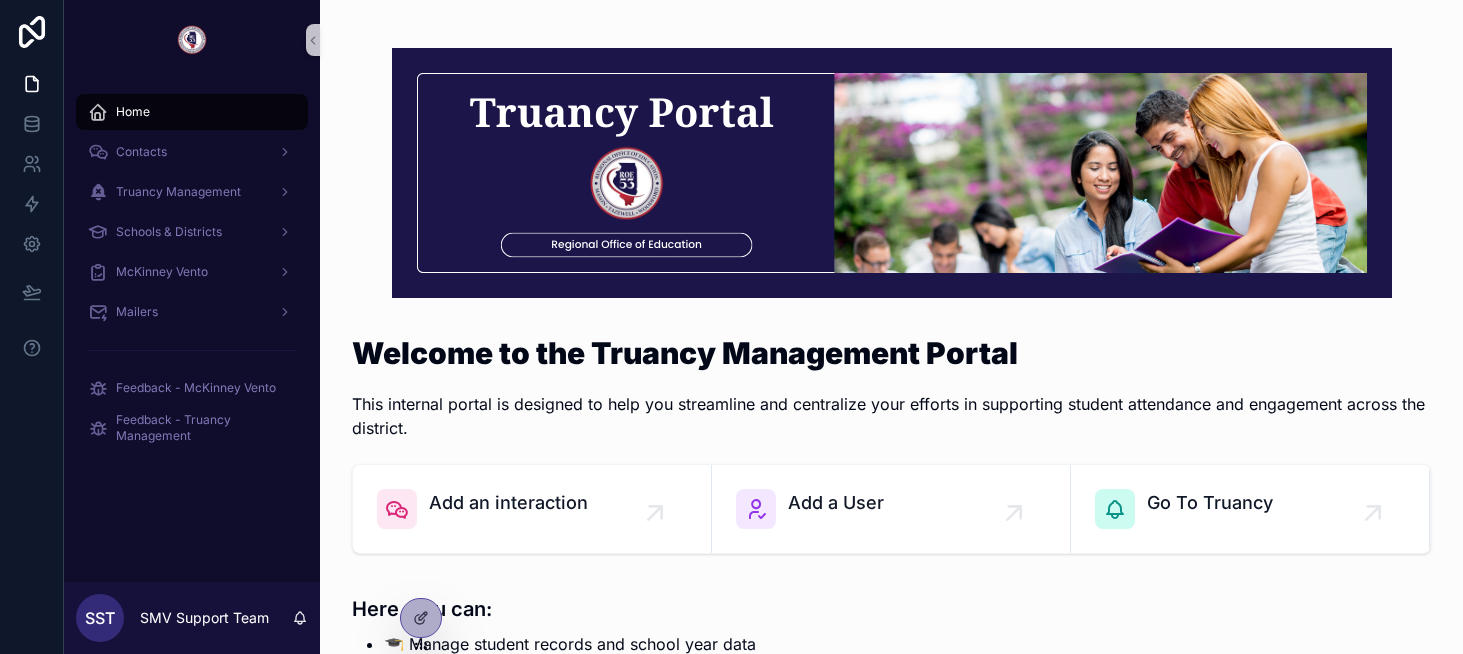 scroll, scrollTop: 0, scrollLeft: 0, axis: both 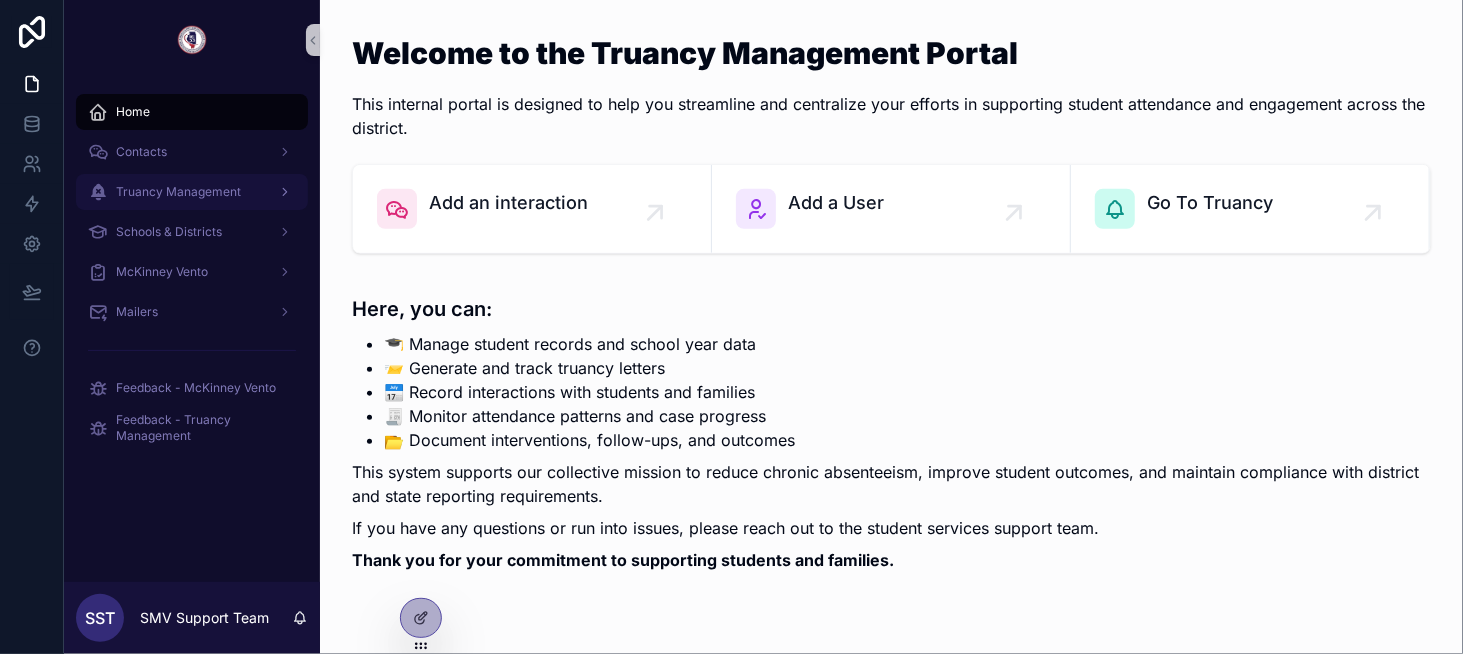 click on "Truancy Management" at bounding box center (178, 192) 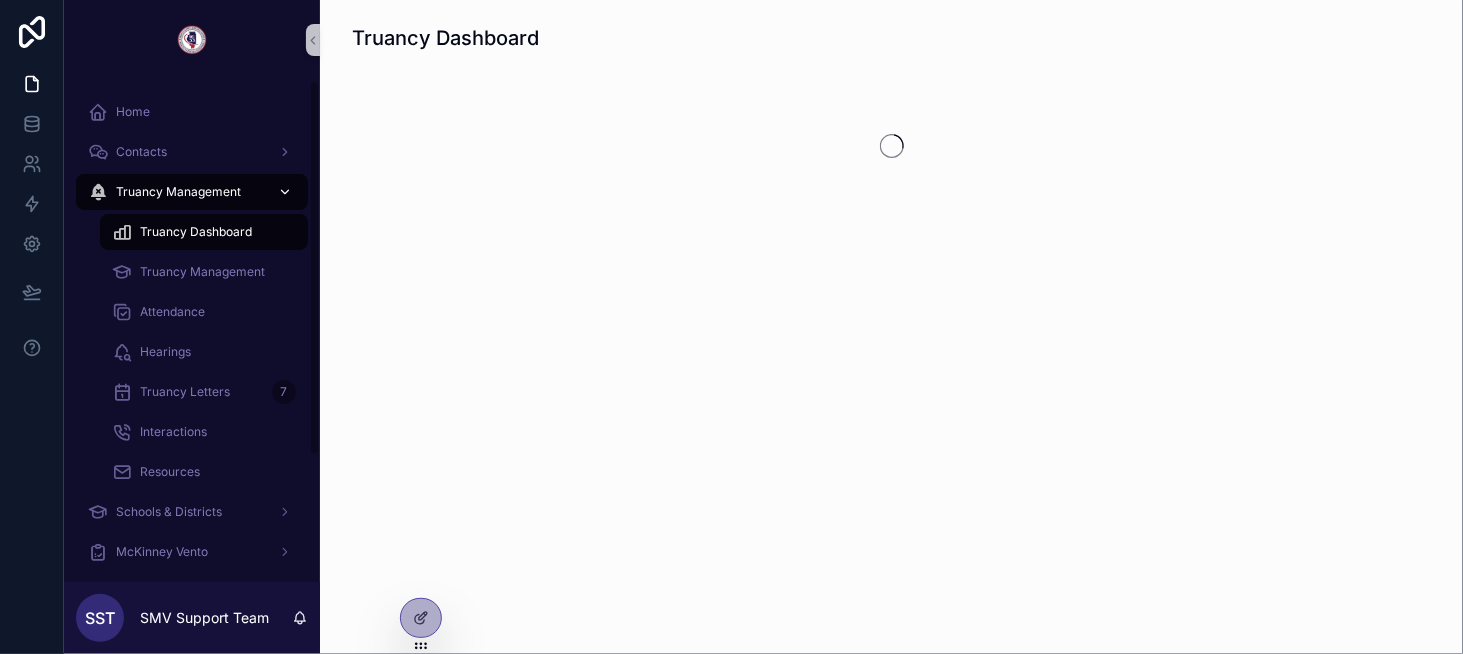 scroll, scrollTop: 0, scrollLeft: 0, axis: both 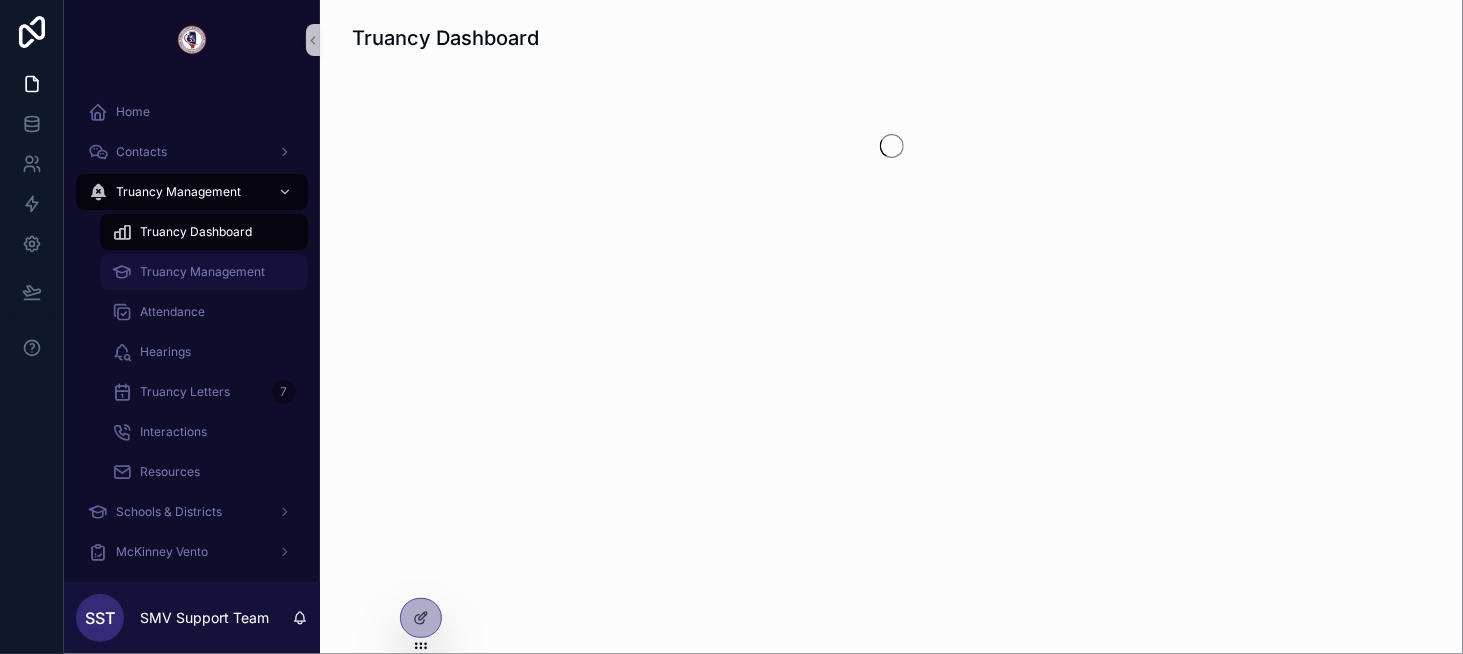 click on "Truancy Management" at bounding box center [202, 272] 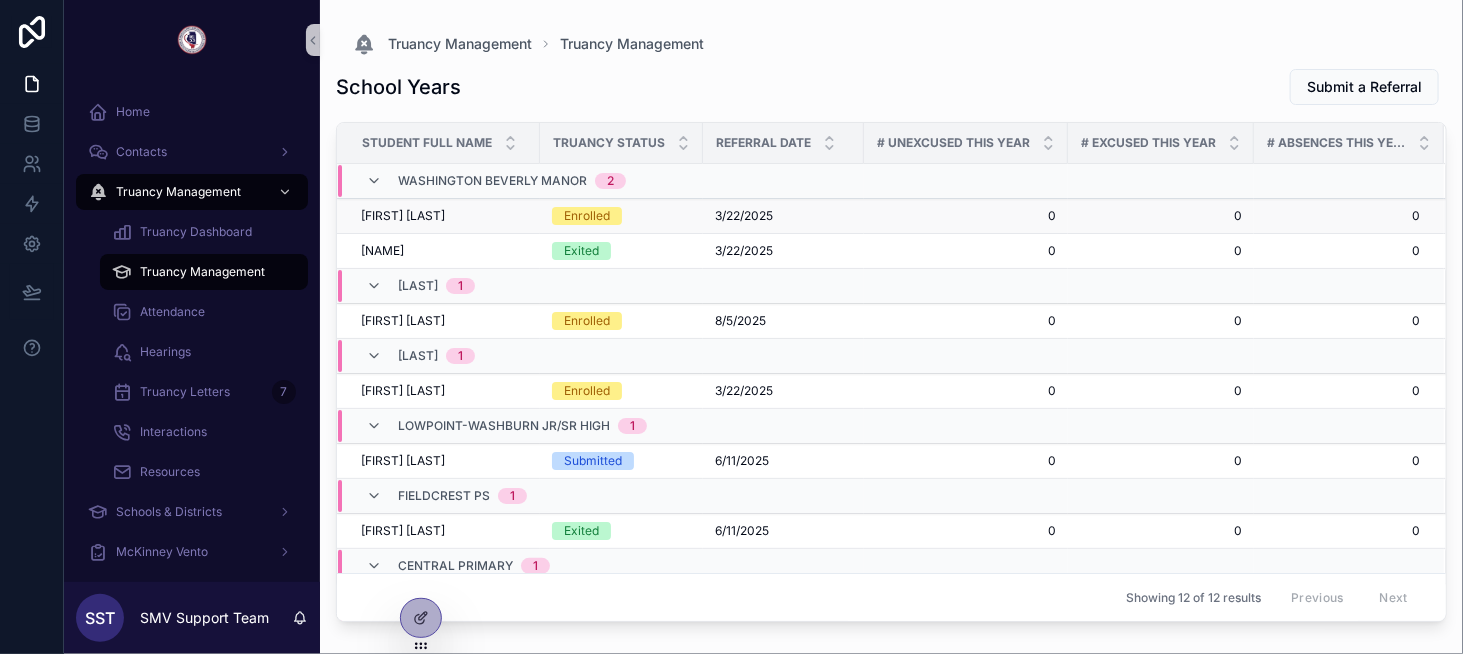 click on "[FIRST] [LAST] [FIRST] [LAST]" at bounding box center [444, 216] 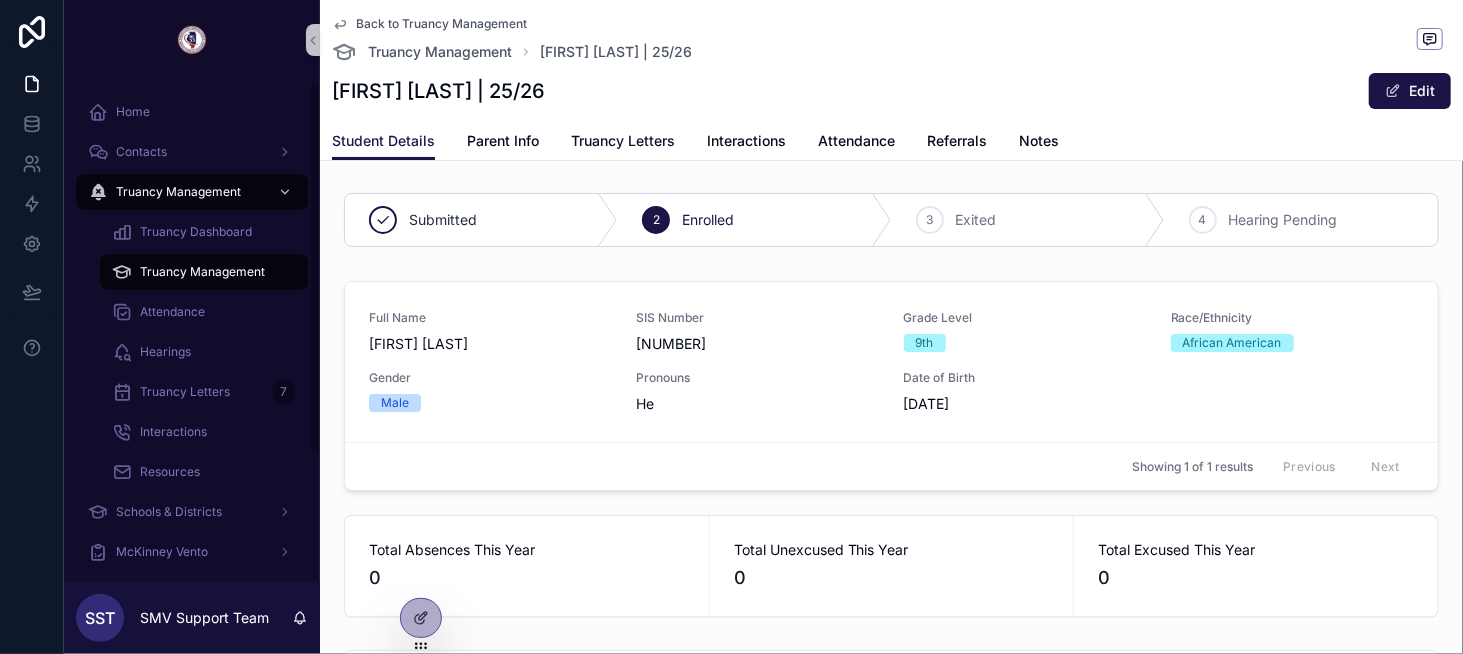click on "Truancy Letters" at bounding box center (623, 141) 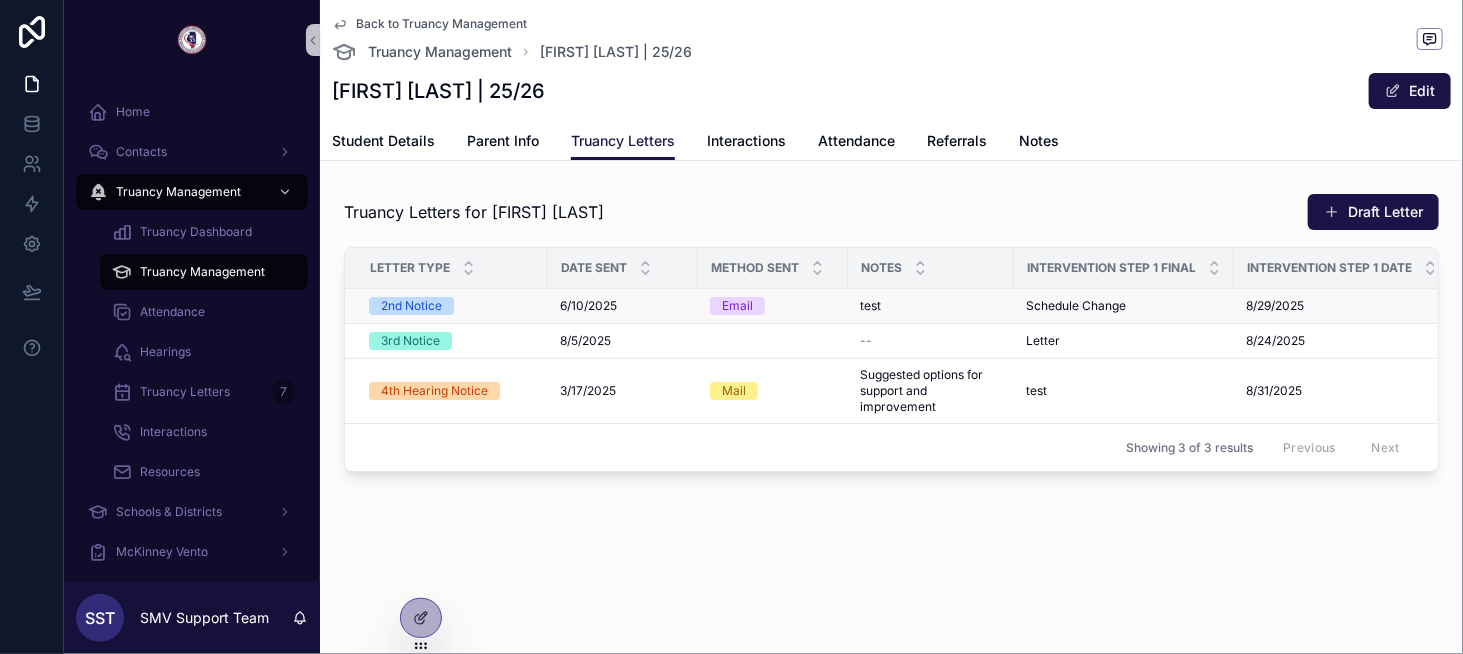 click on "2nd Notice" at bounding box center [446, 306] 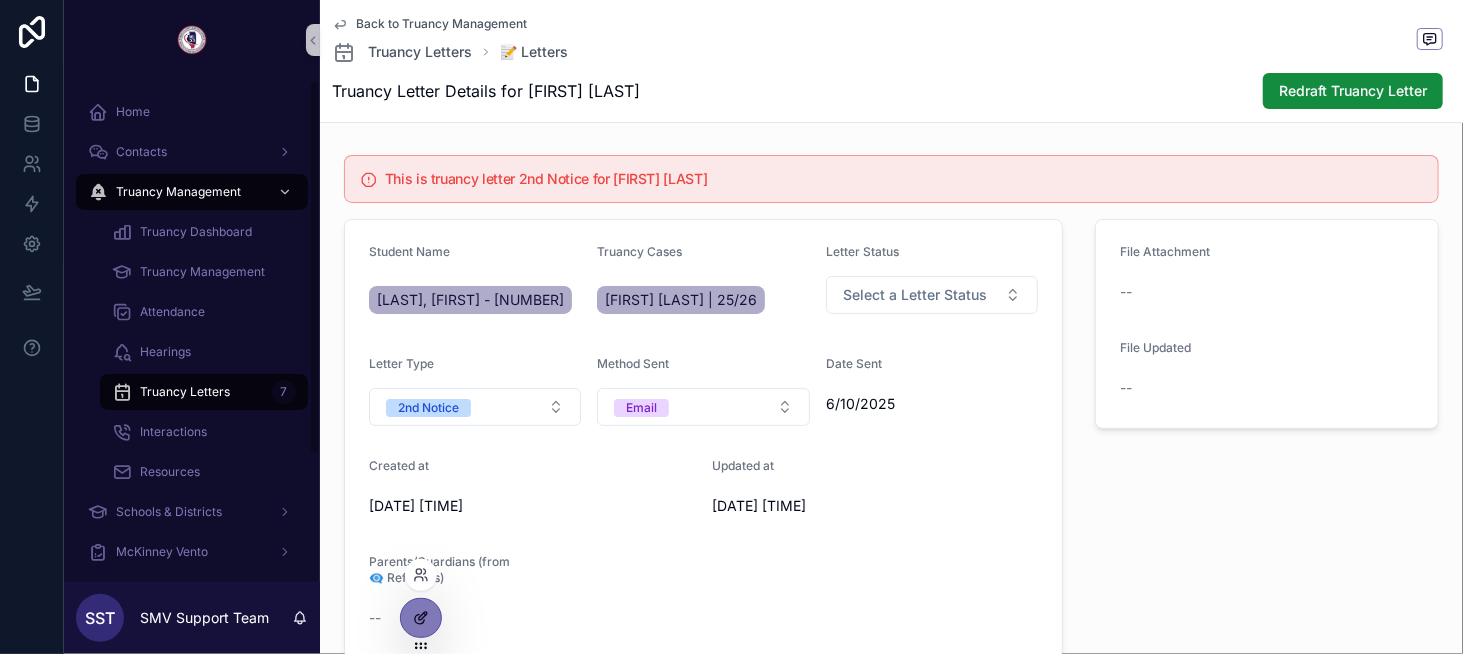 click at bounding box center (421, 618) 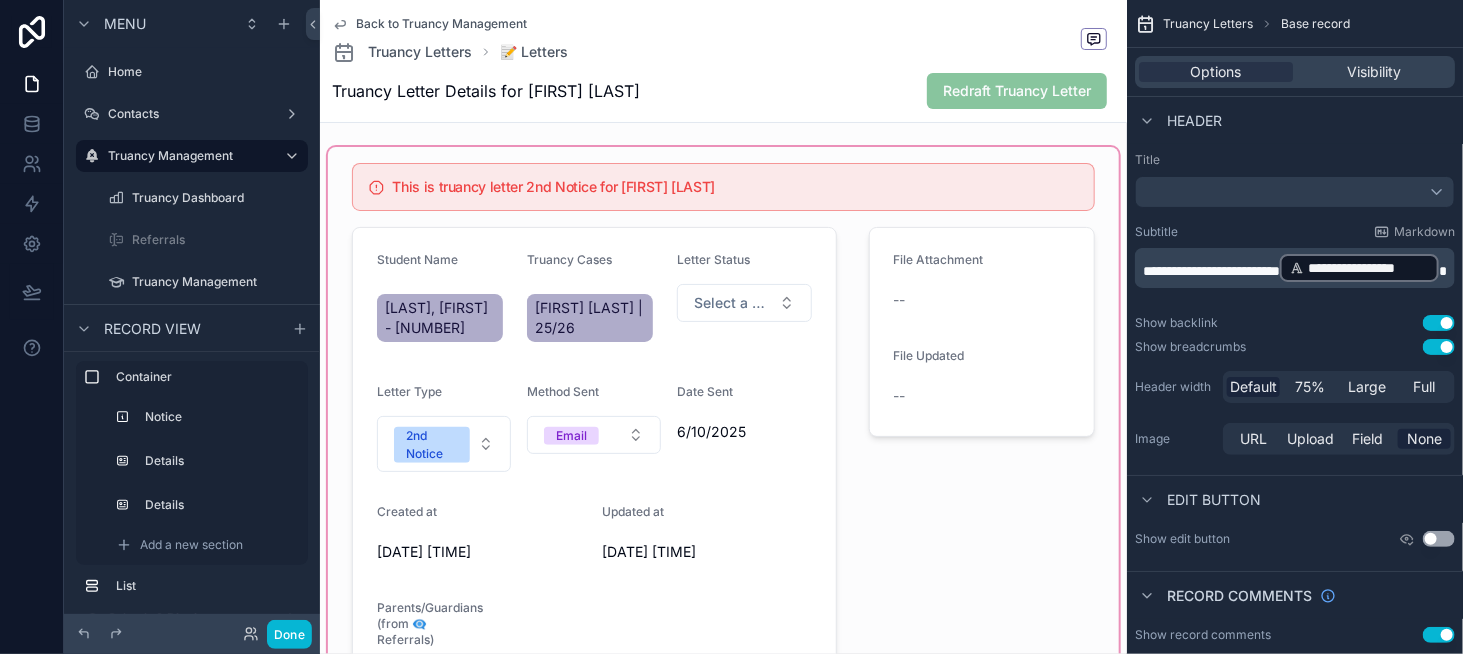 click at bounding box center (723, 442) 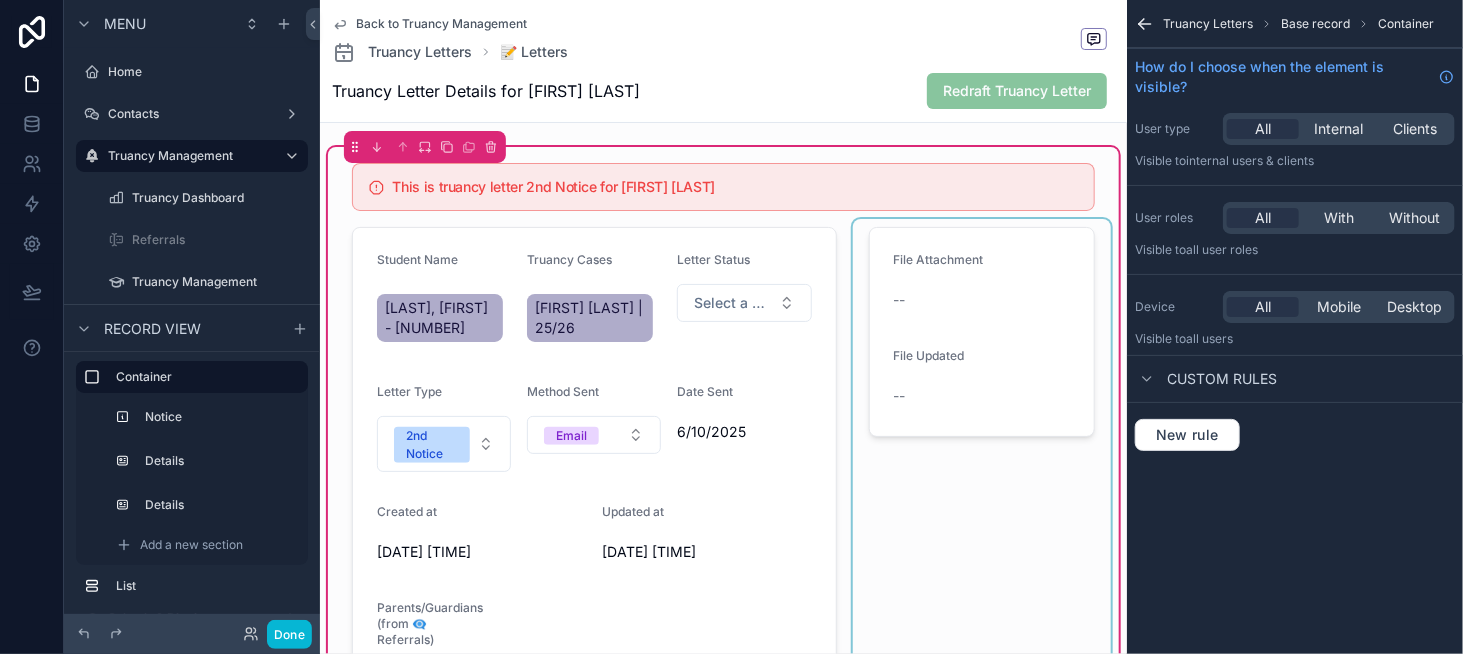 click at bounding box center (982, 474) 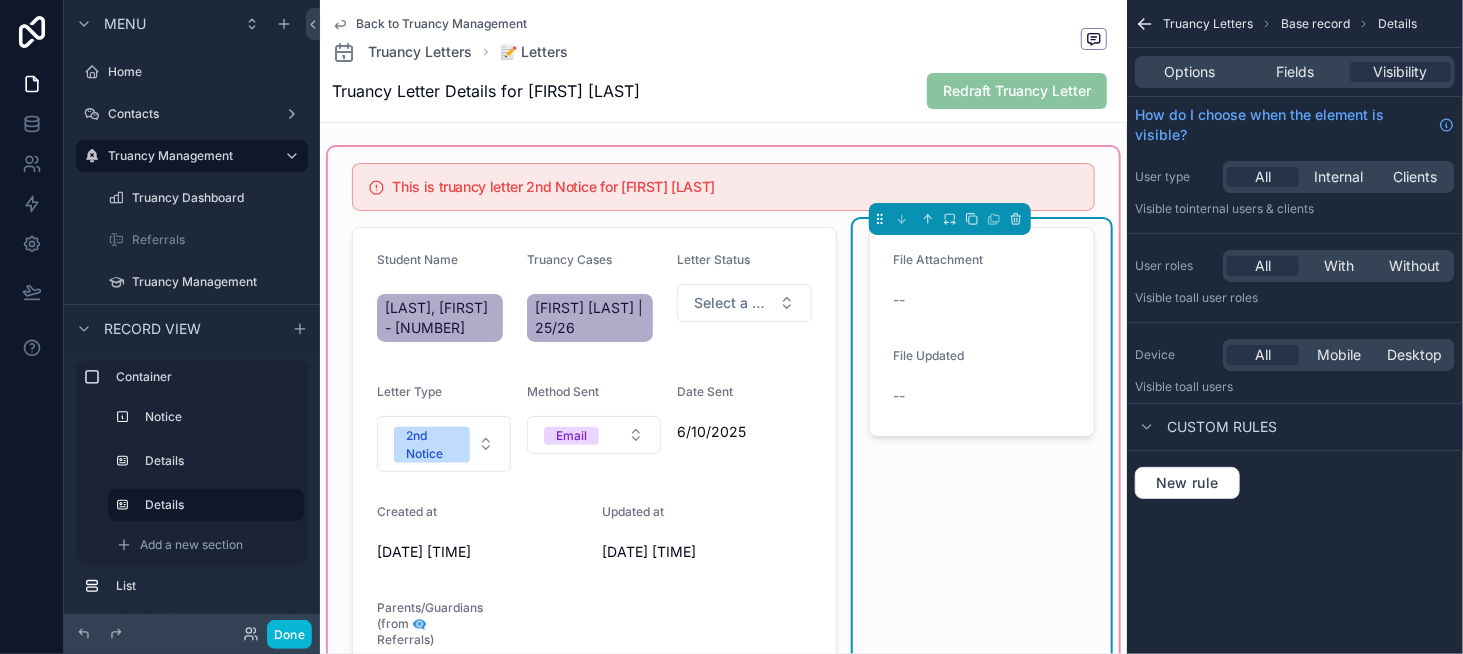 click on "Options Fields Visibility" at bounding box center [1295, 72] 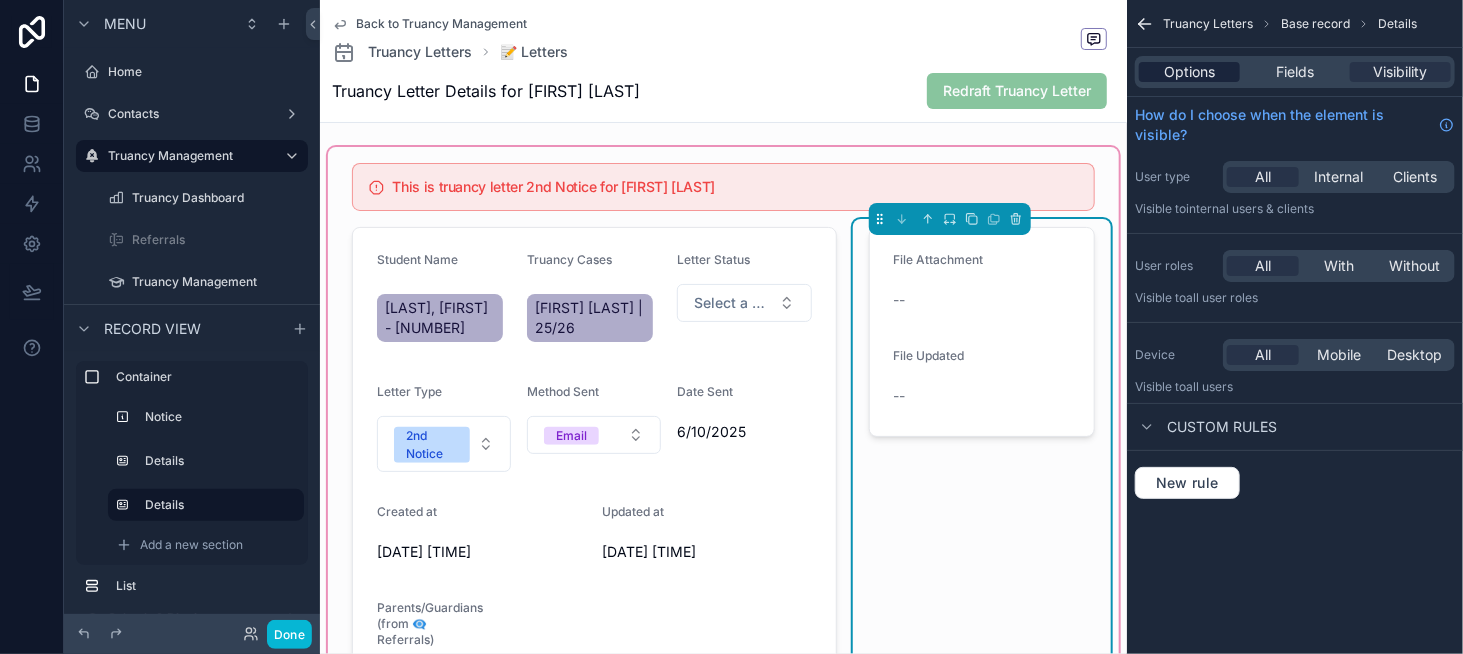 click on "Options" at bounding box center [1189, 72] 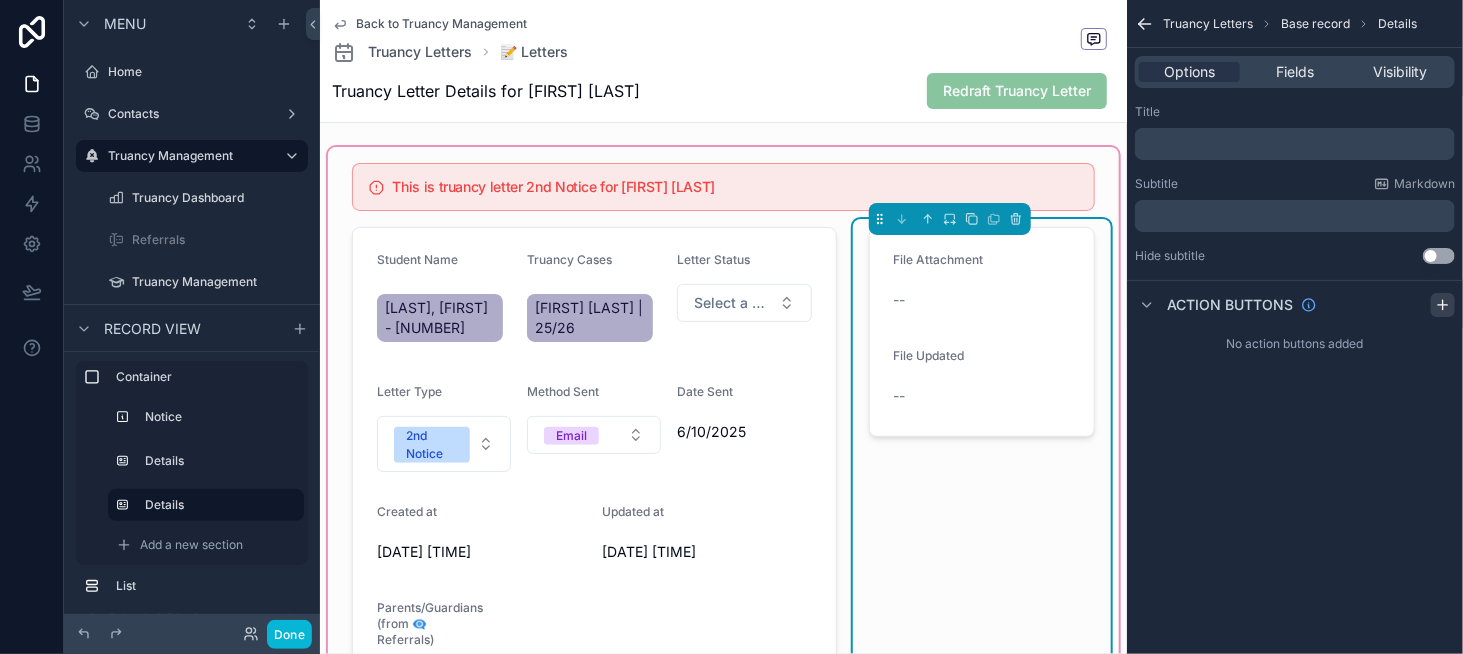 click at bounding box center (1443, 305) 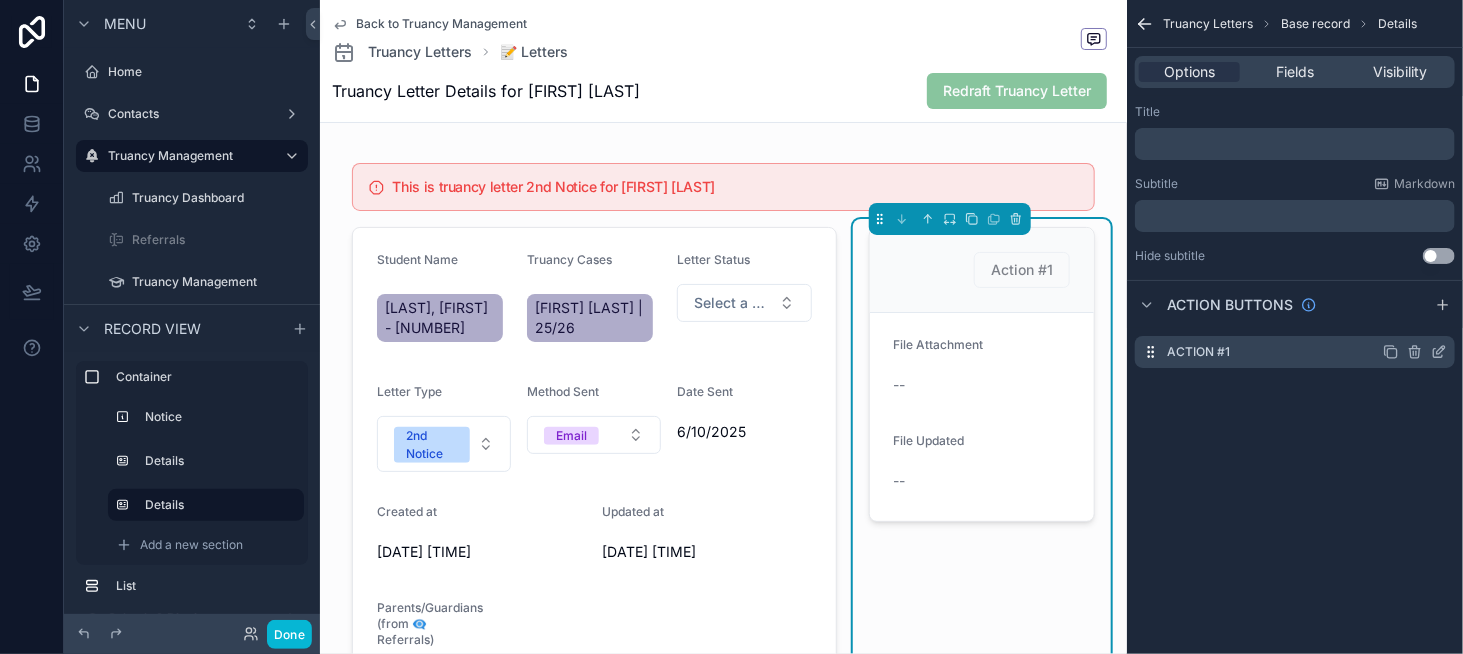 click 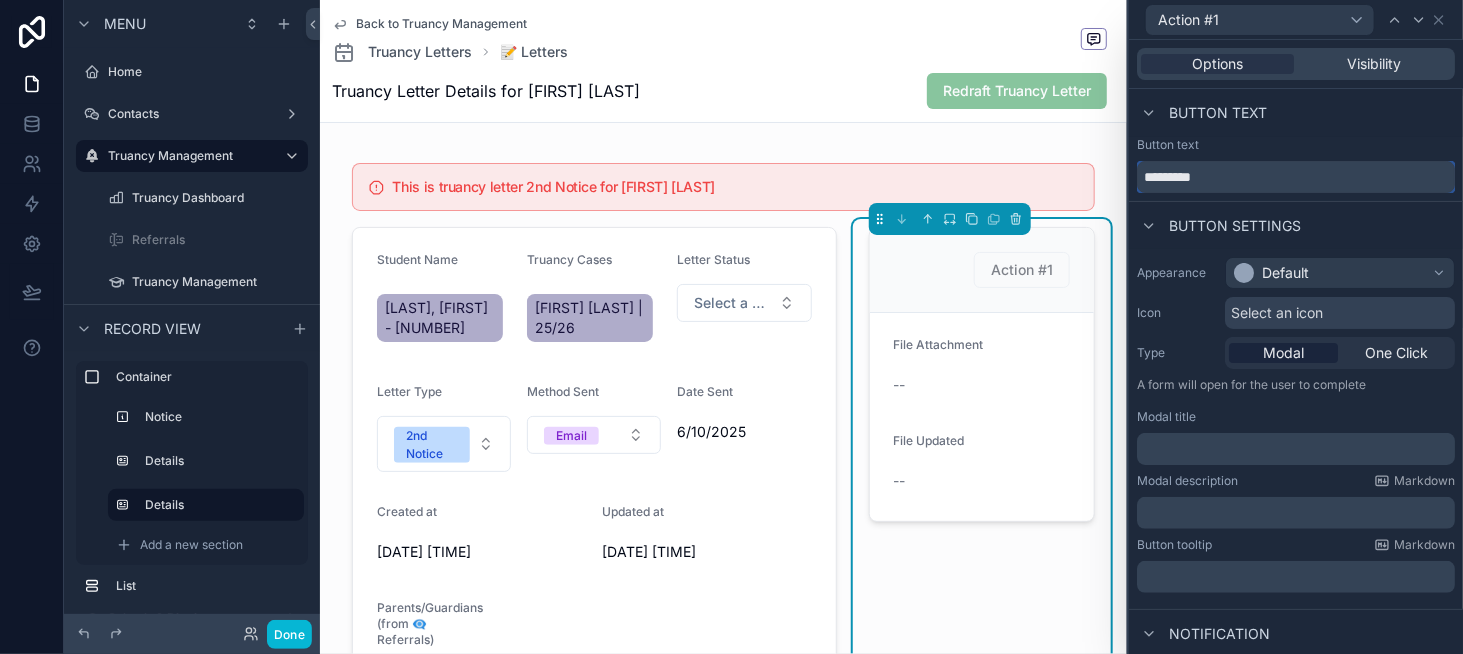 click on "*********" at bounding box center (1296, 177) 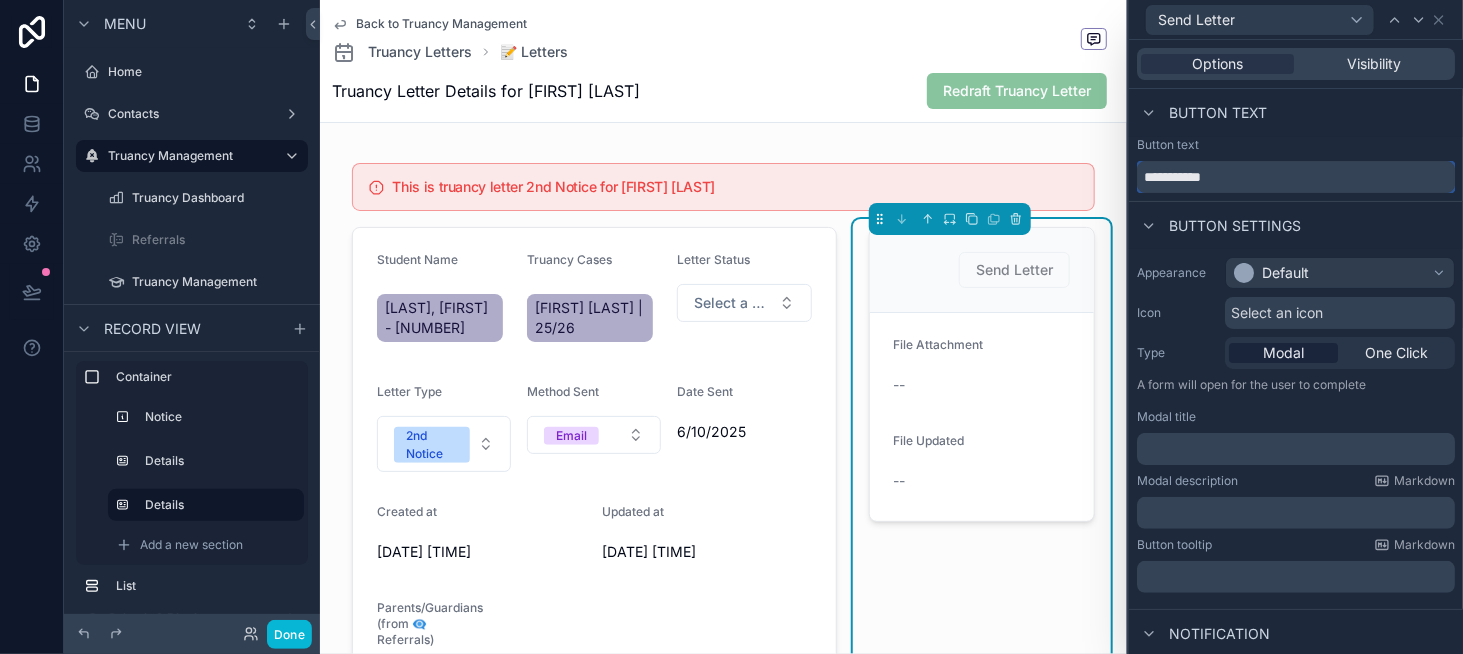 type on "**********" 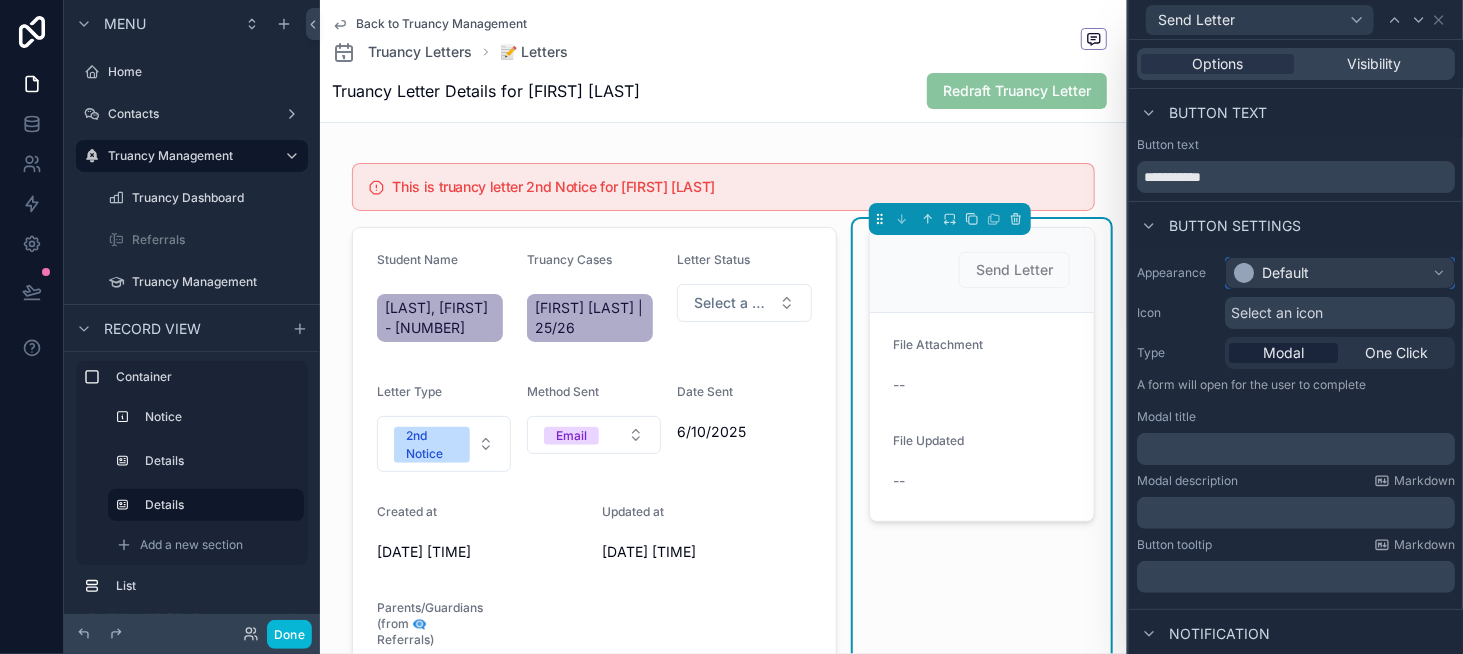 click on "Default" at bounding box center (1285, 273) 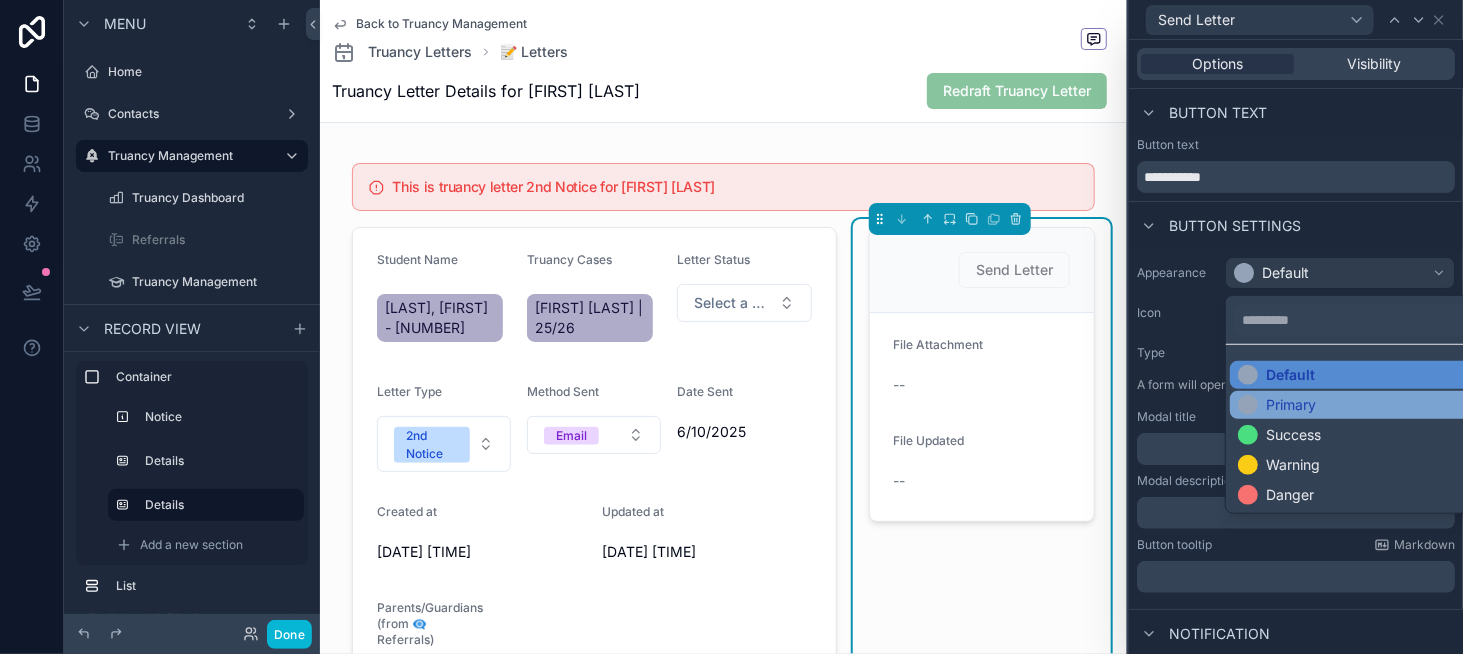 click on "Primary" at bounding box center (1356, 405) 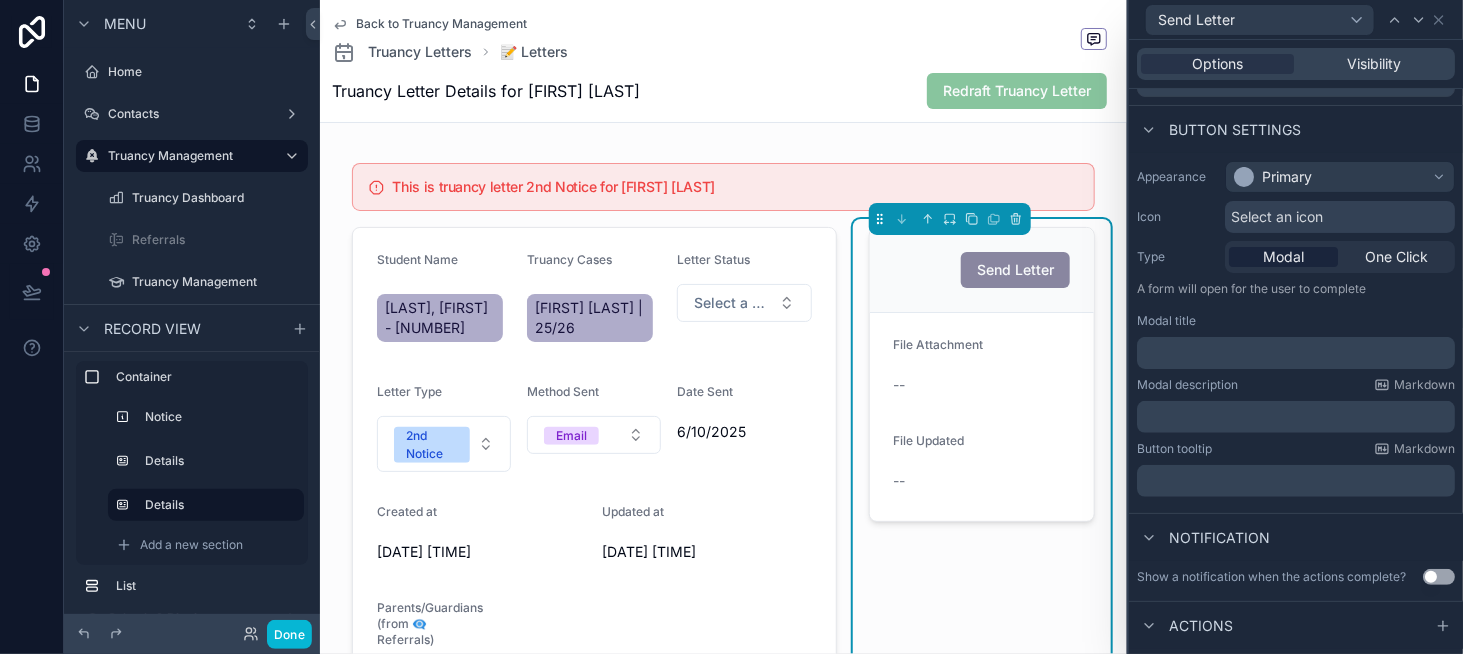 scroll, scrollTop: 100, scrollLeft: 0, axis: vertical 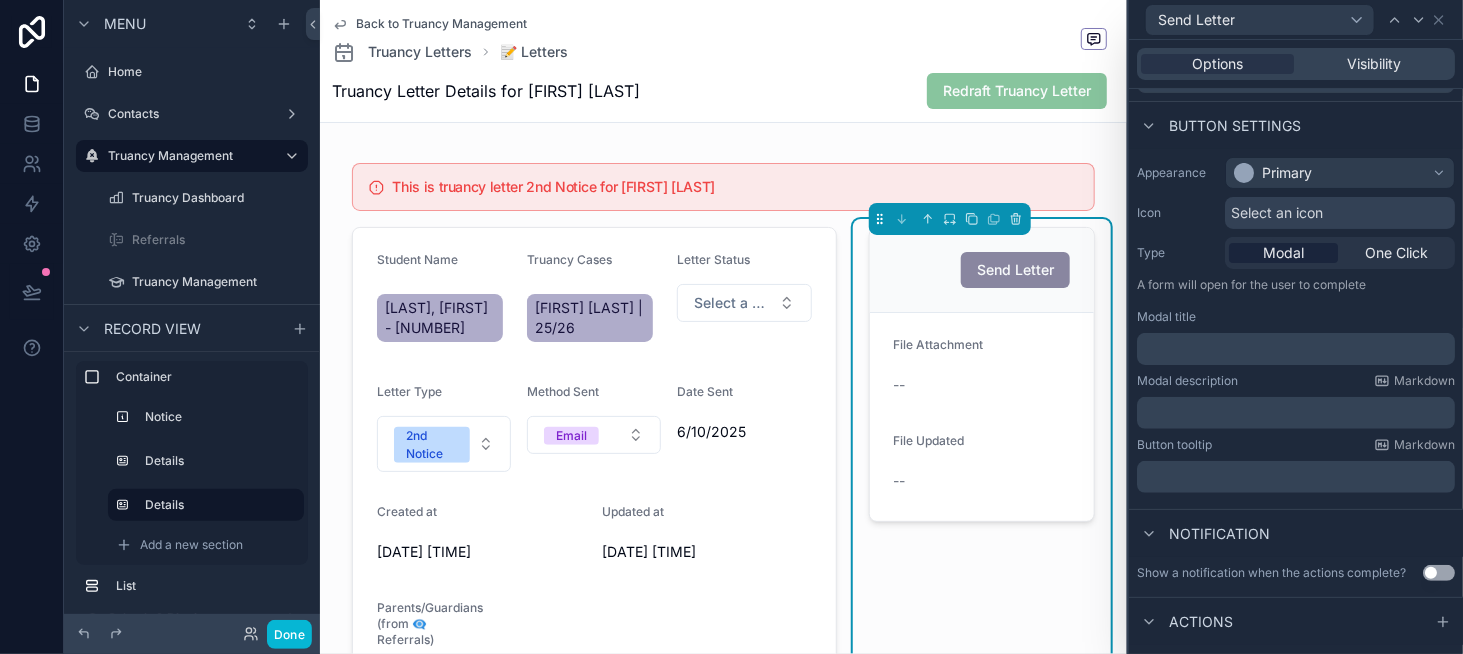 click on "﻿" at bounding box center (1298, 349) 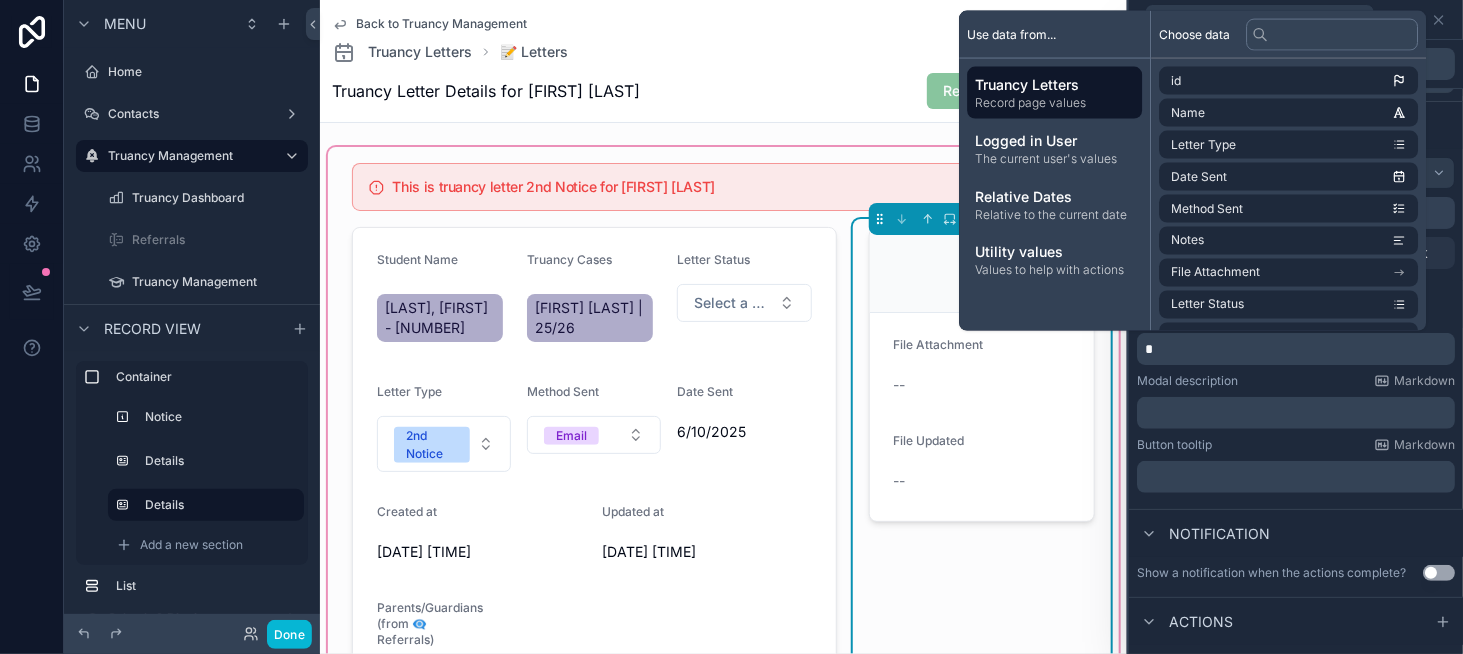 type 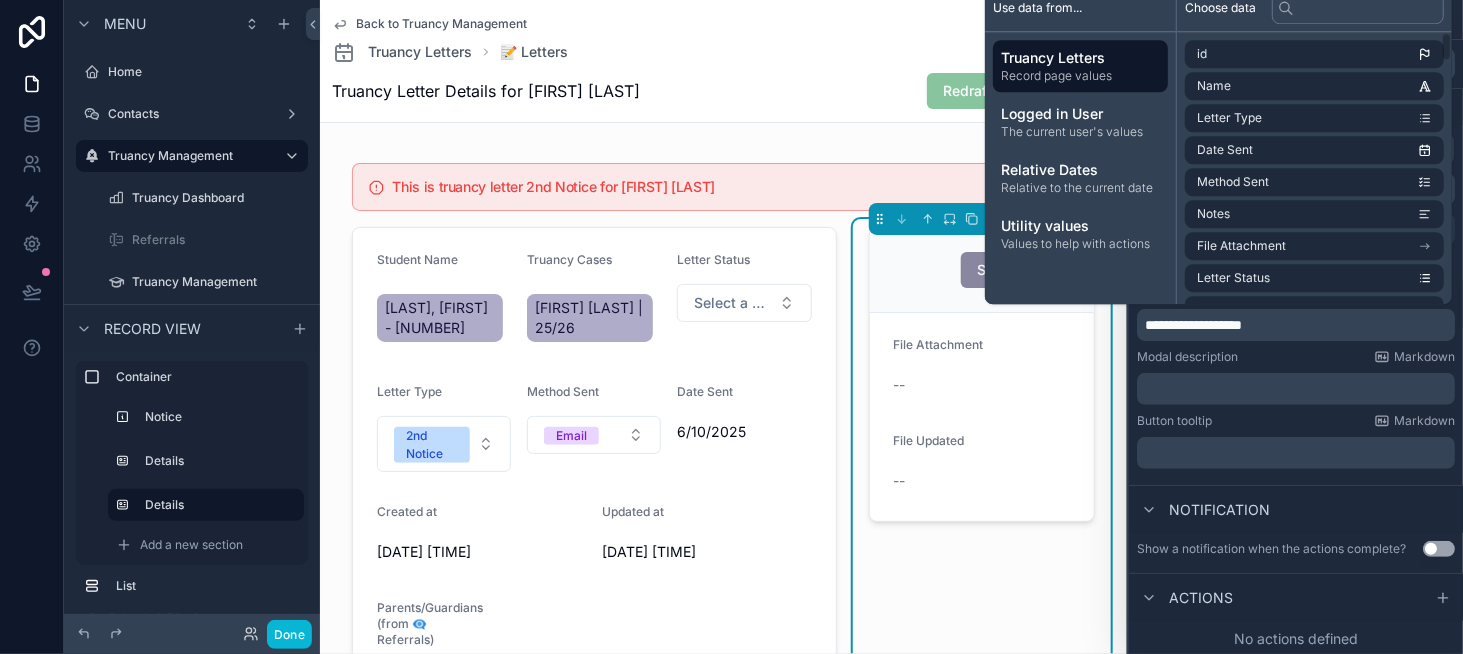 scroll, scrollTop: 126, scrollLeft: 0, axis: vertical 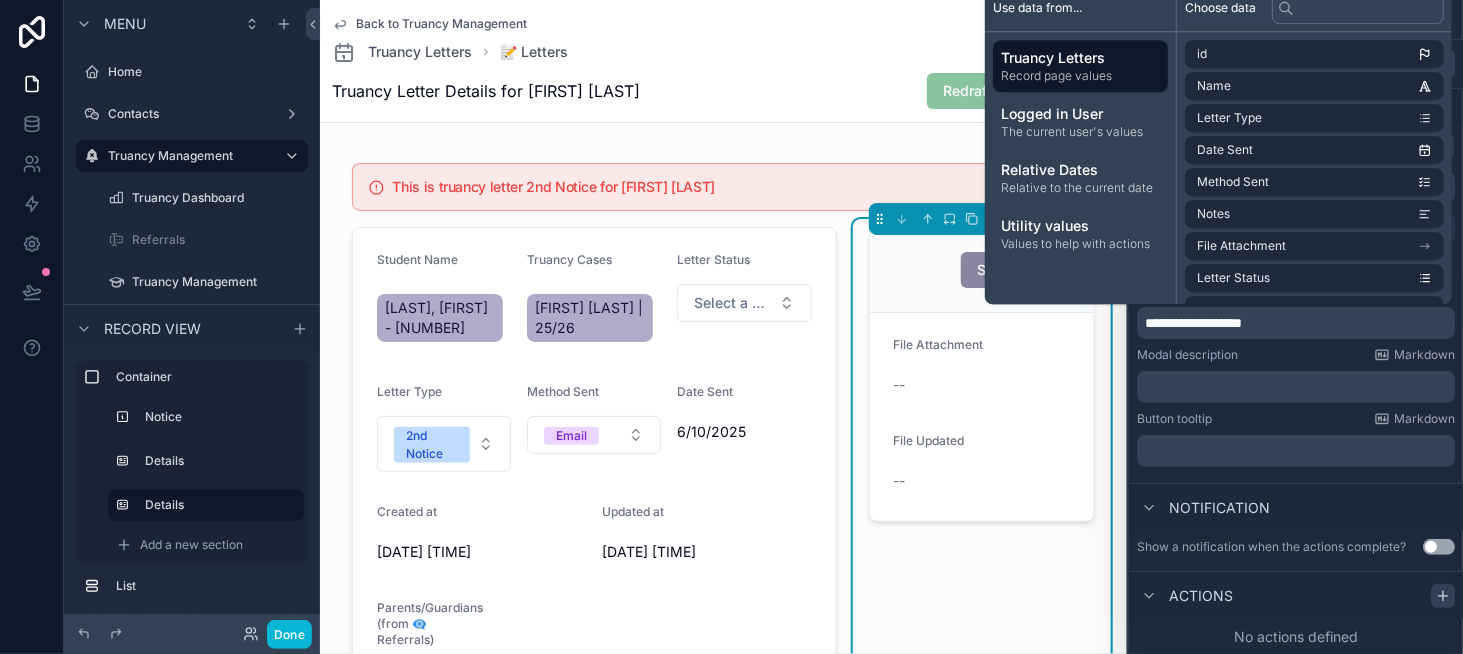 click 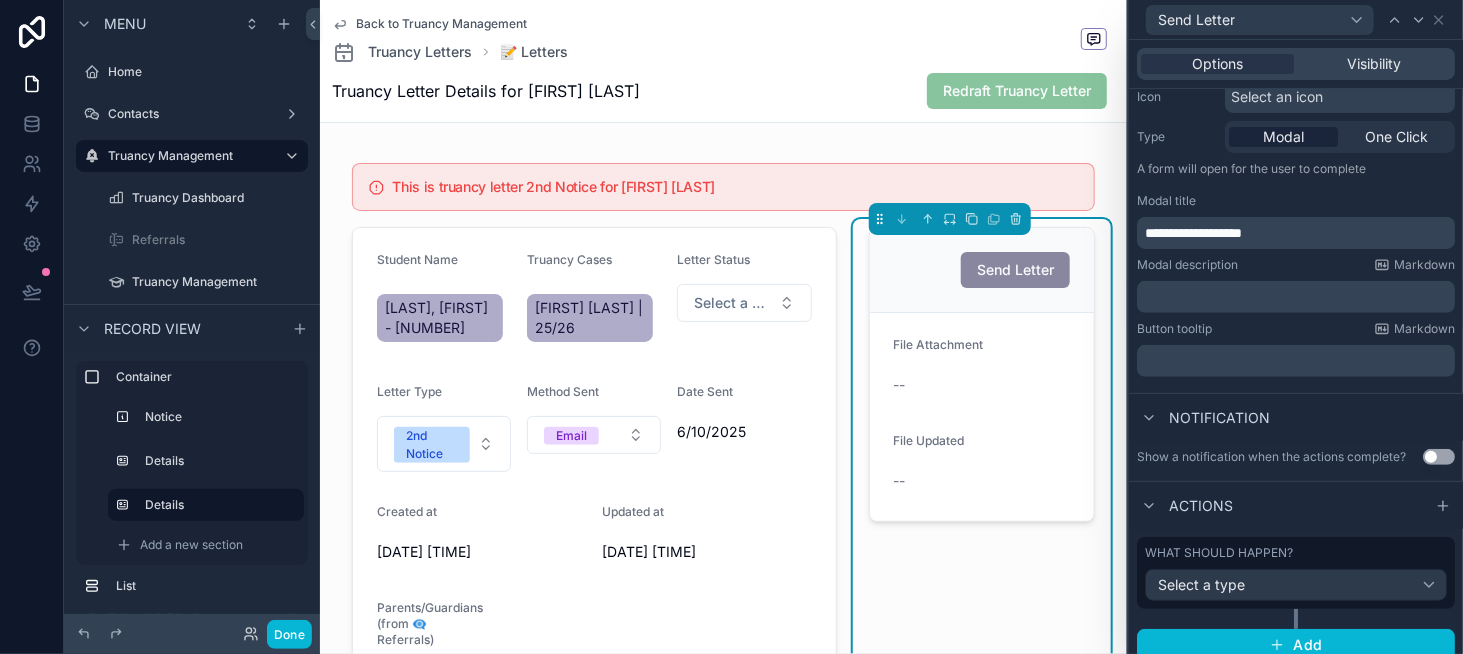 scroll, scrollTop: 229, scrollLeft: 0, axis: vertical 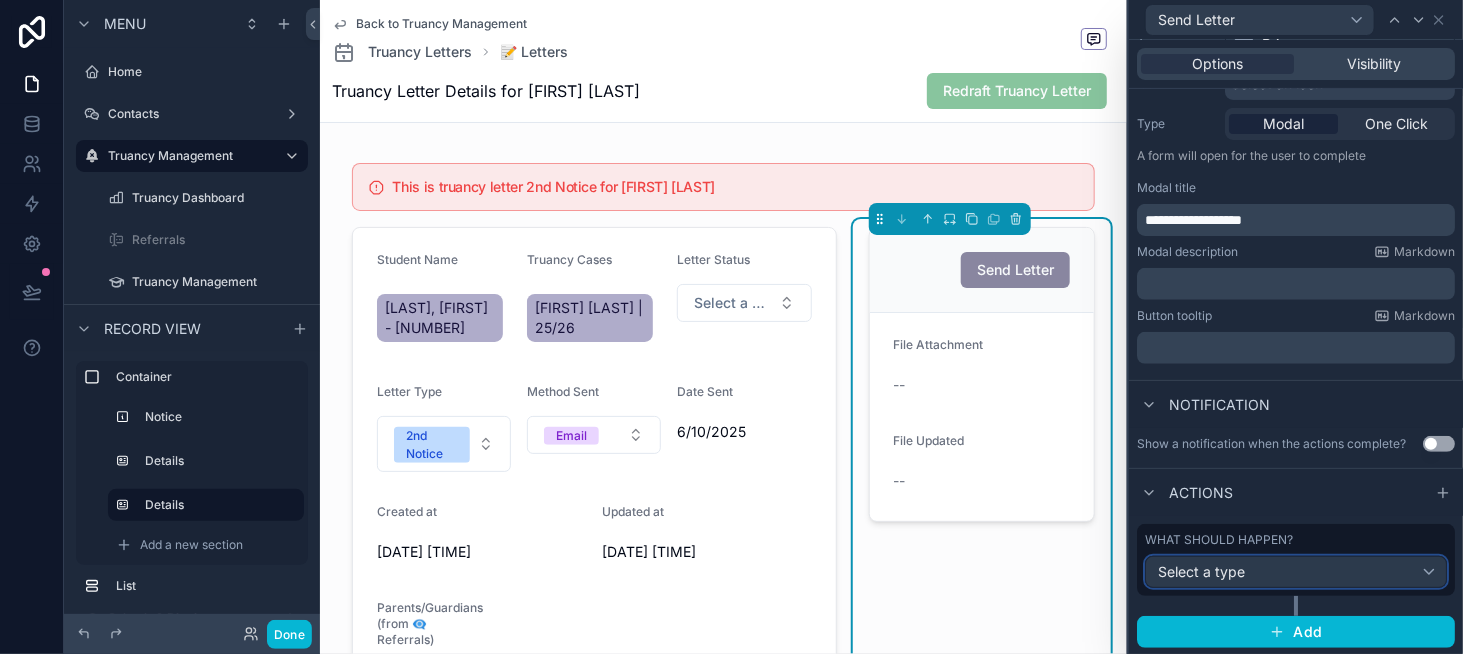 click on "Select a type" at bounding box center (1296, 572) 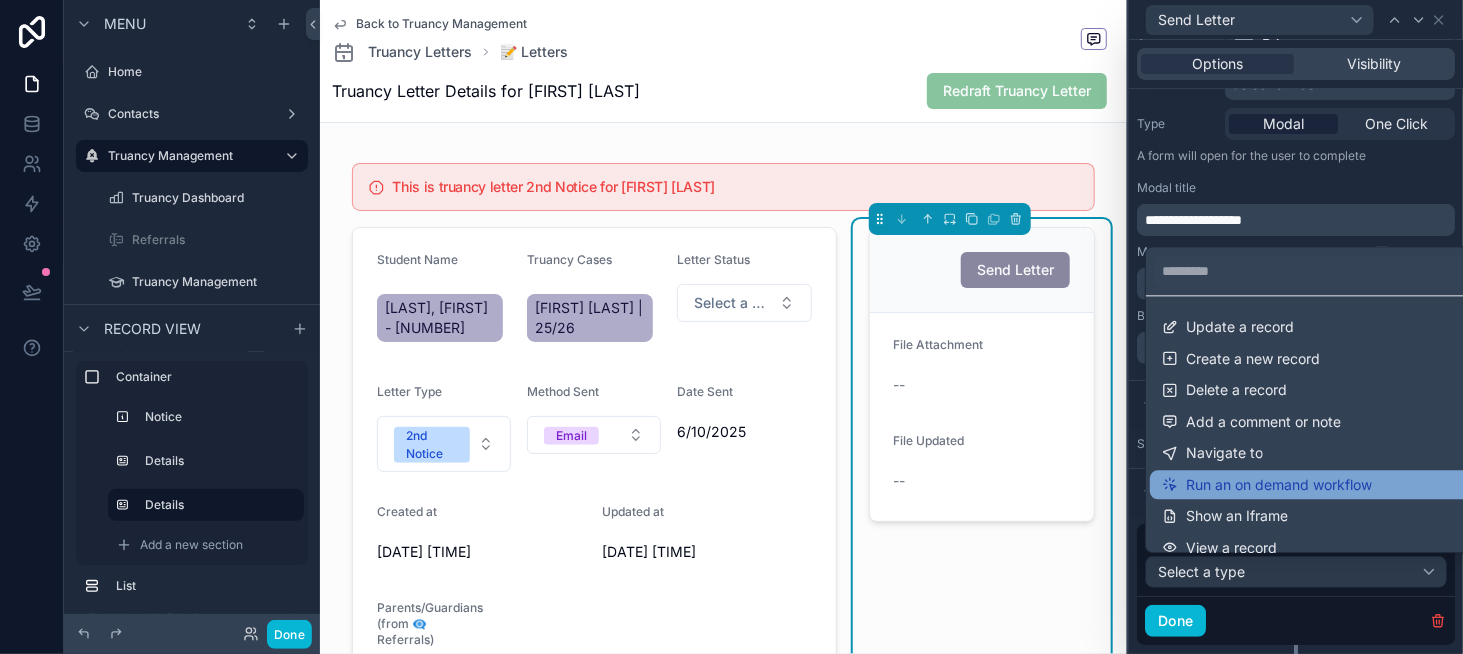 click on "Run an on demand workflow" at bounding box center [1279, 485] 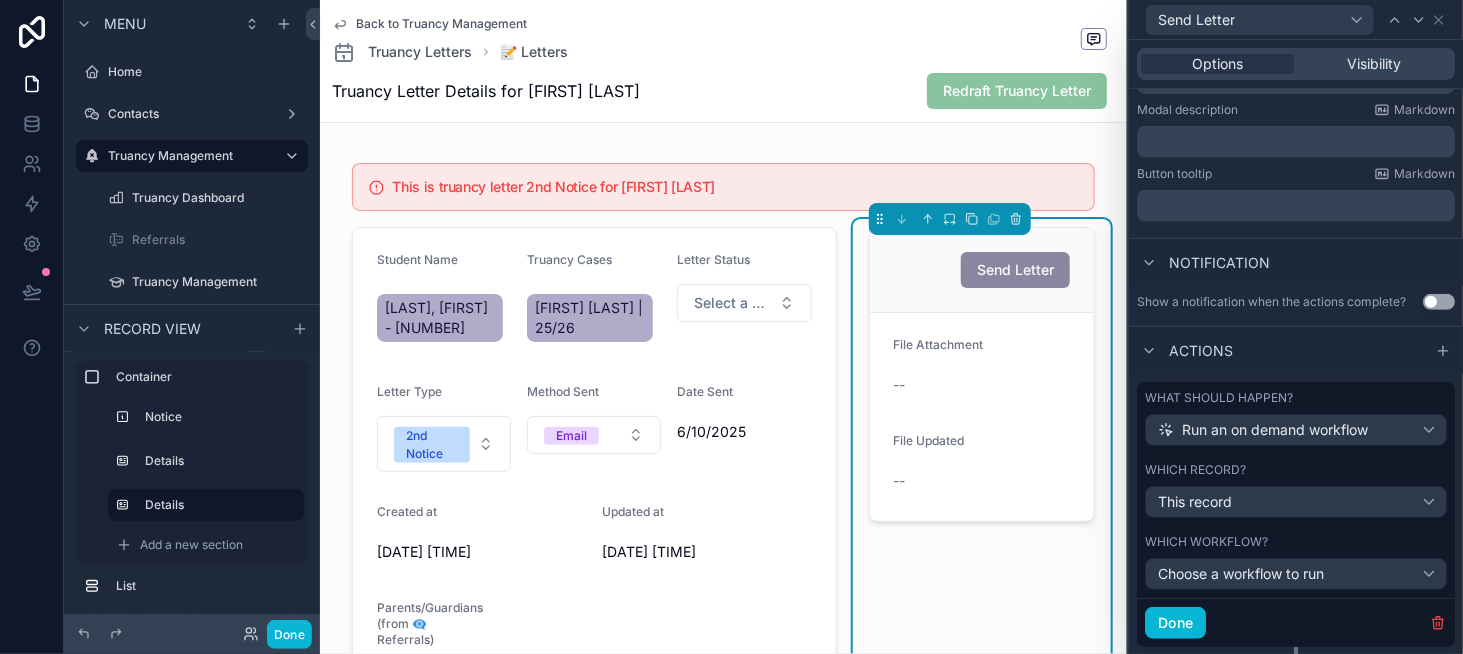 scroll, scrollTop: 420, scrollLeft: 0, axis: vertical 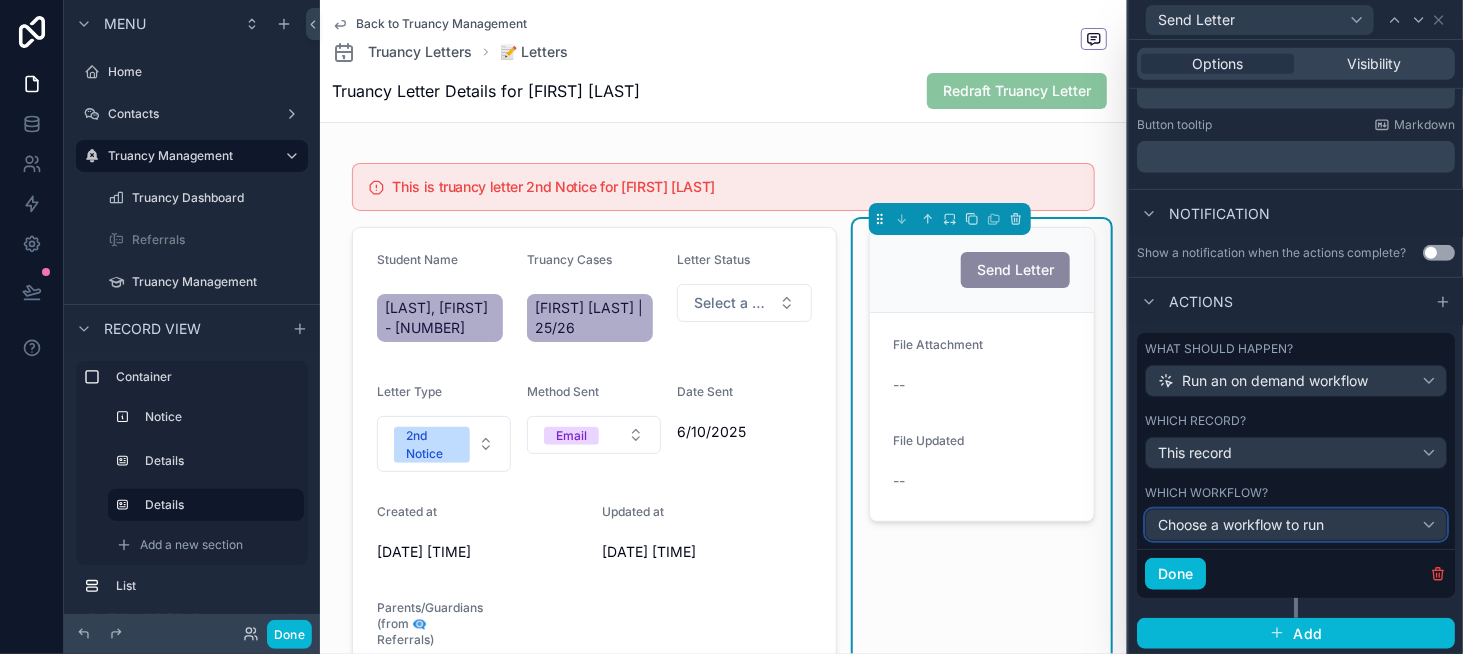 click on "Choose a workflow to run" at bounding box center [1241, 524] 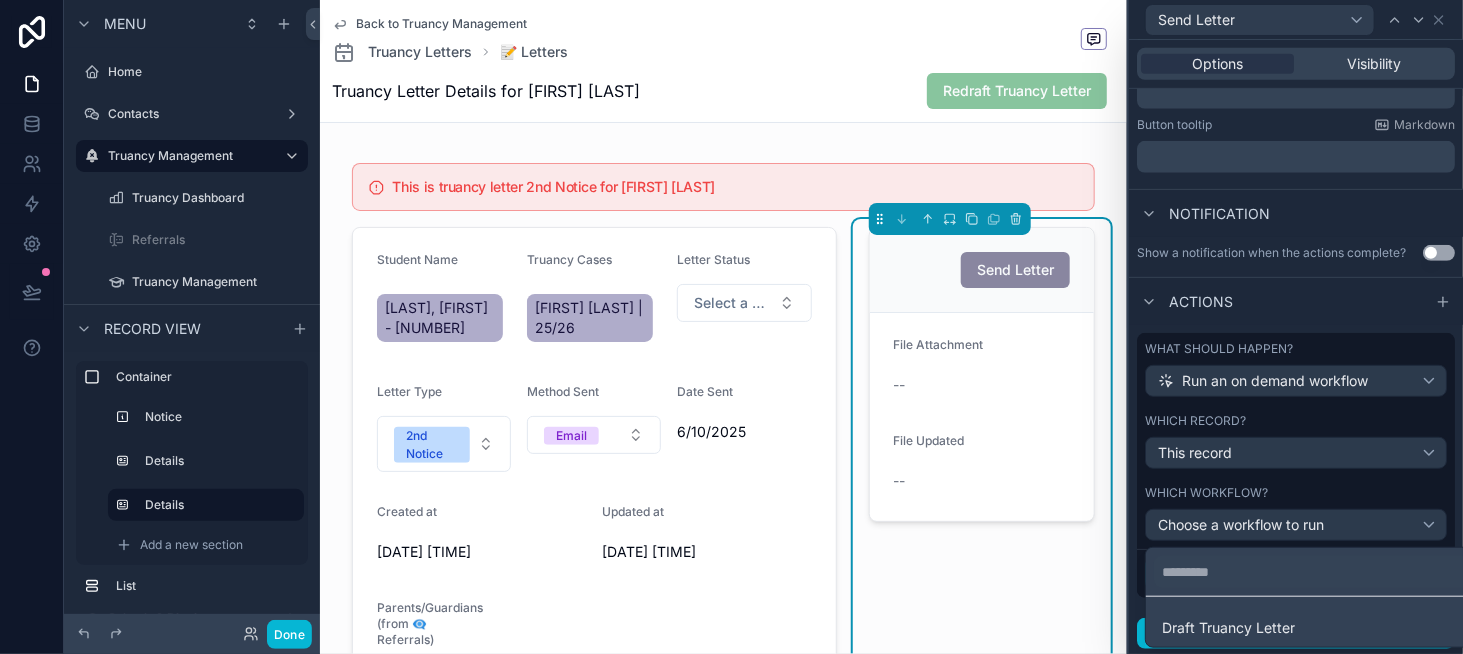 click at bounding box center [1296, 327] 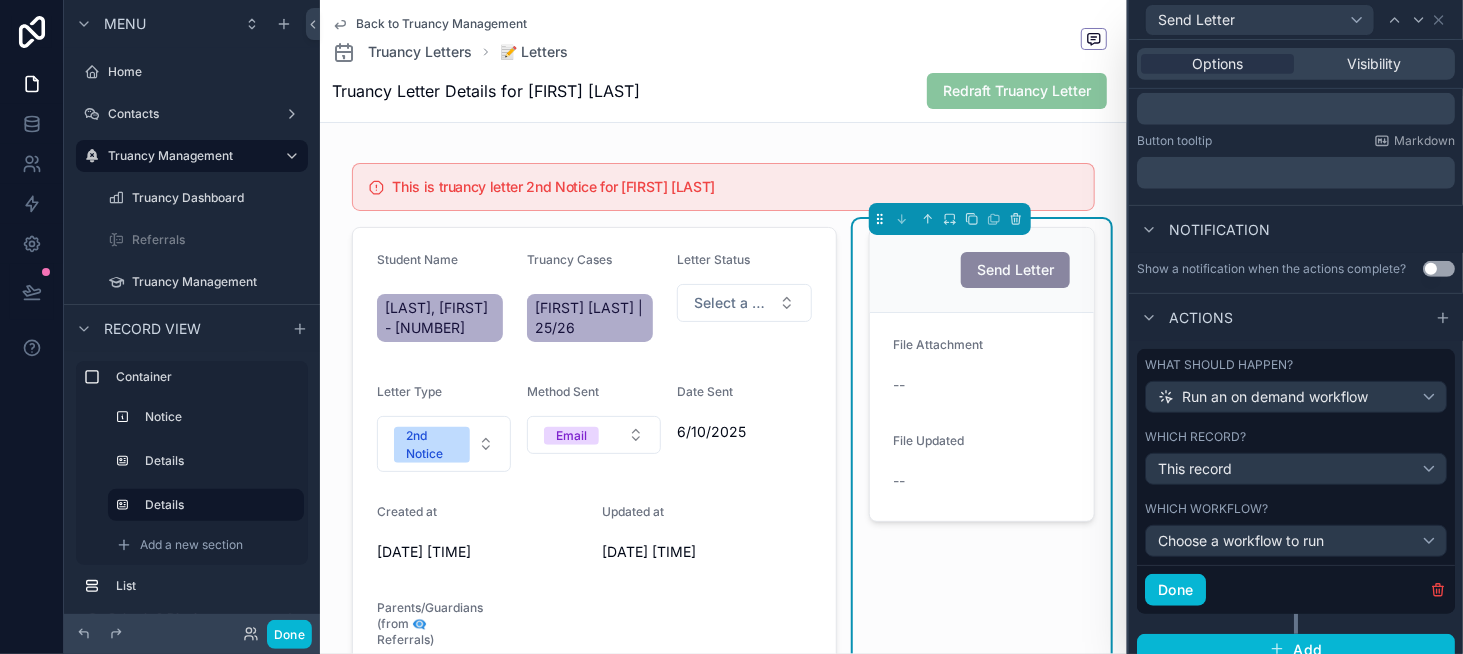 scroll, scrollTop: 420, scrollLeft: 0, axis: vertical 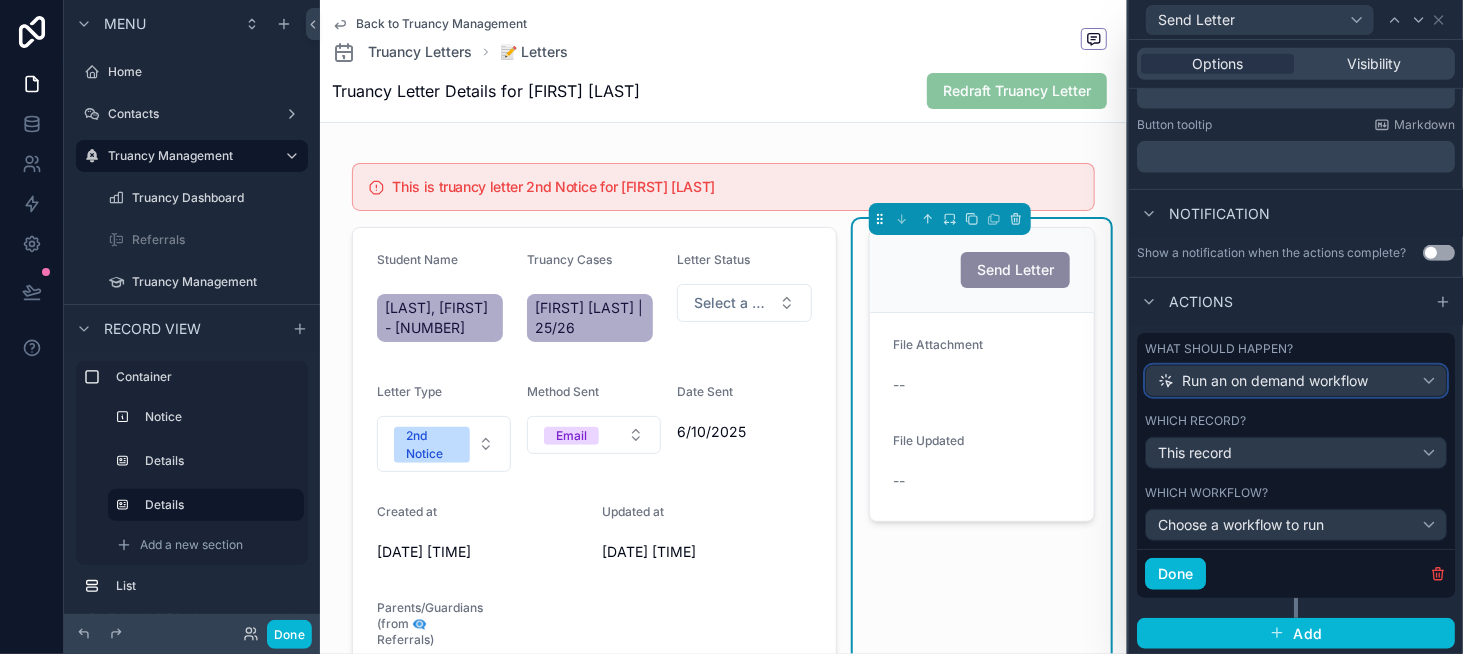 click on "Run an on demand workflow" at bounding box center (1296, 381) 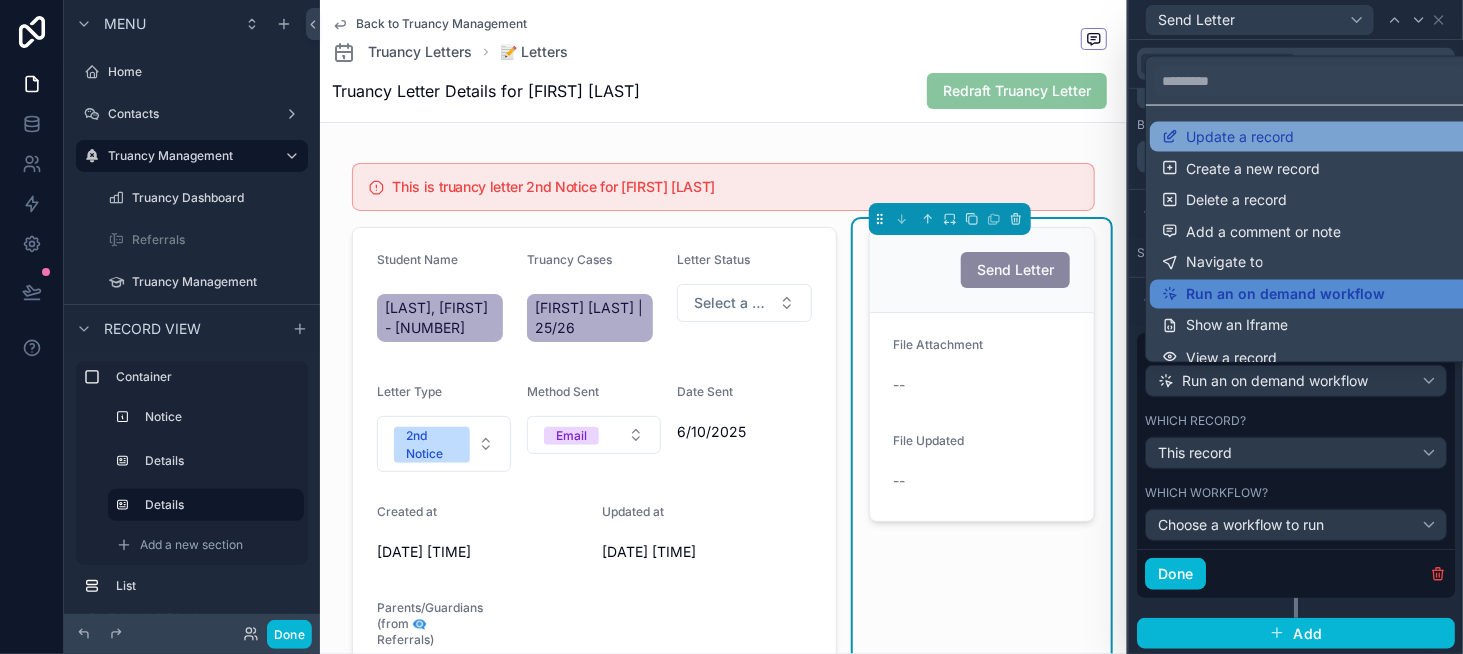 click on "Update a record" at bounding box center (1240, 137) 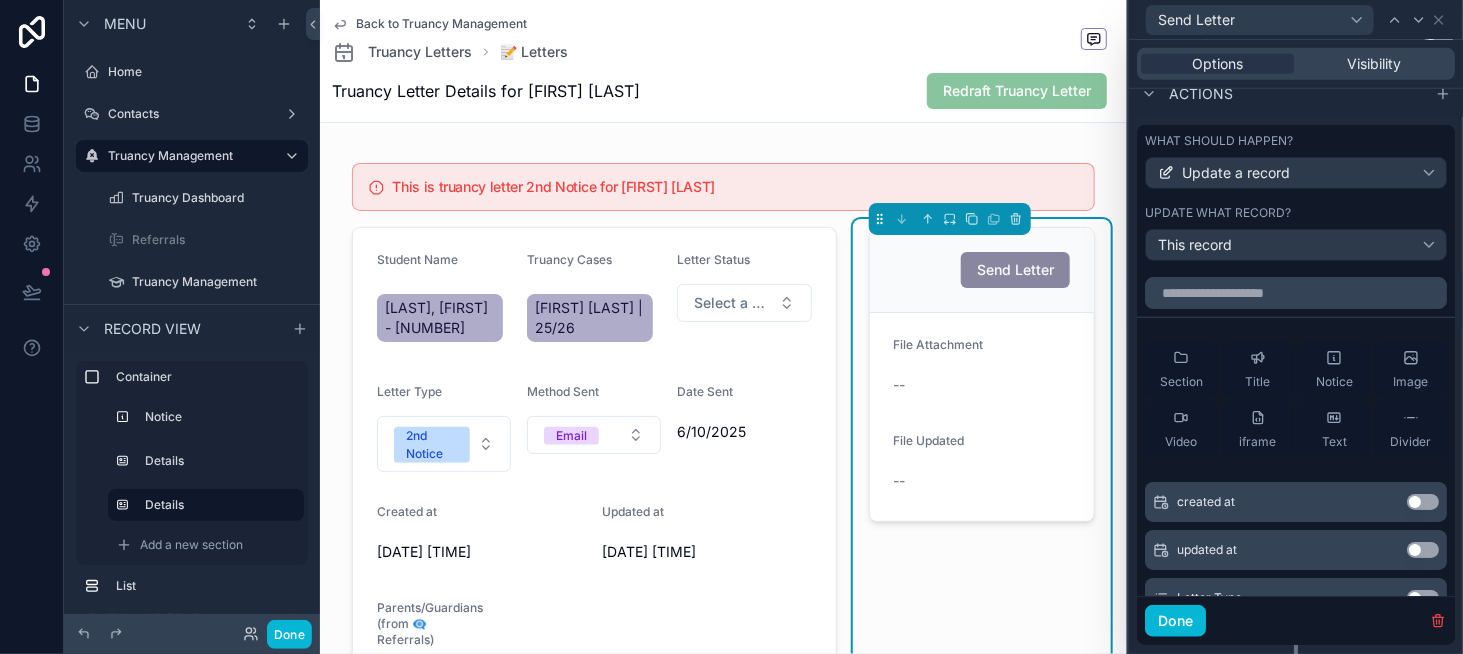scroll, scrollTop: 675, scrollLeft: 0, axis: vertical 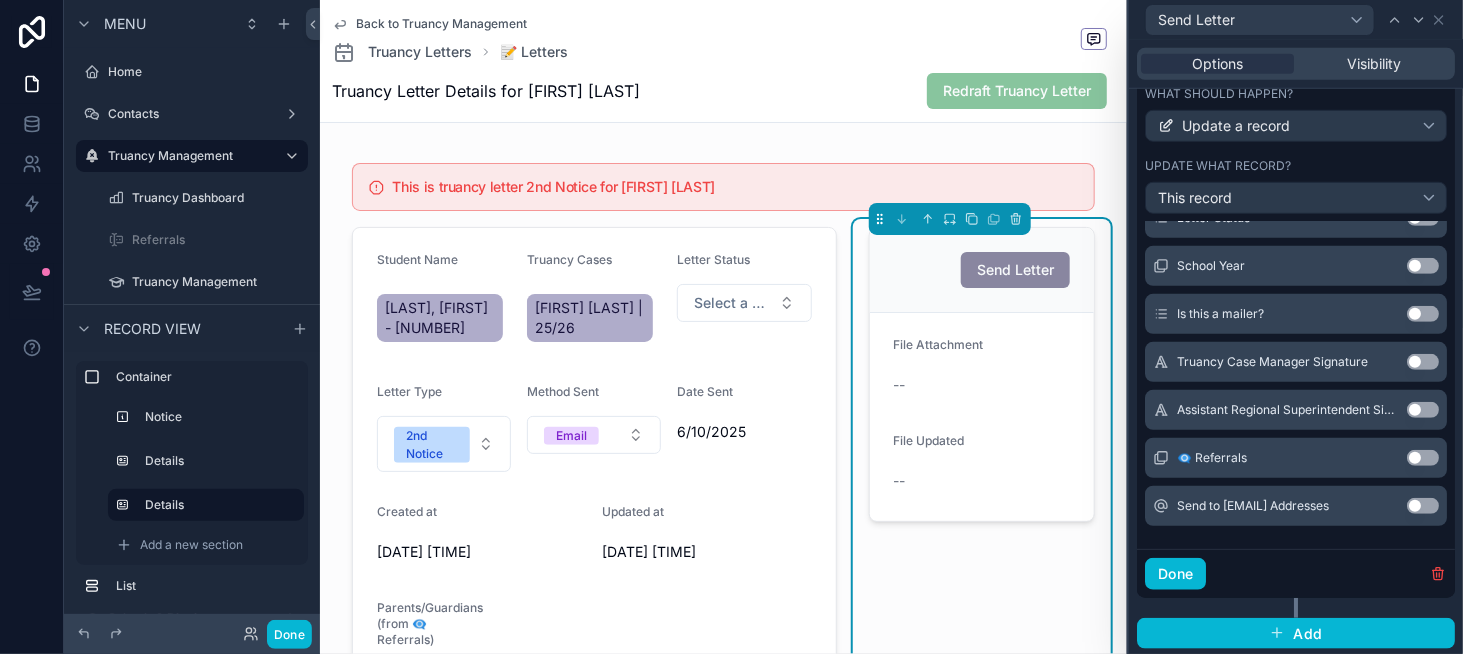 click on "Use setting" at bounding box center [1423, 506] 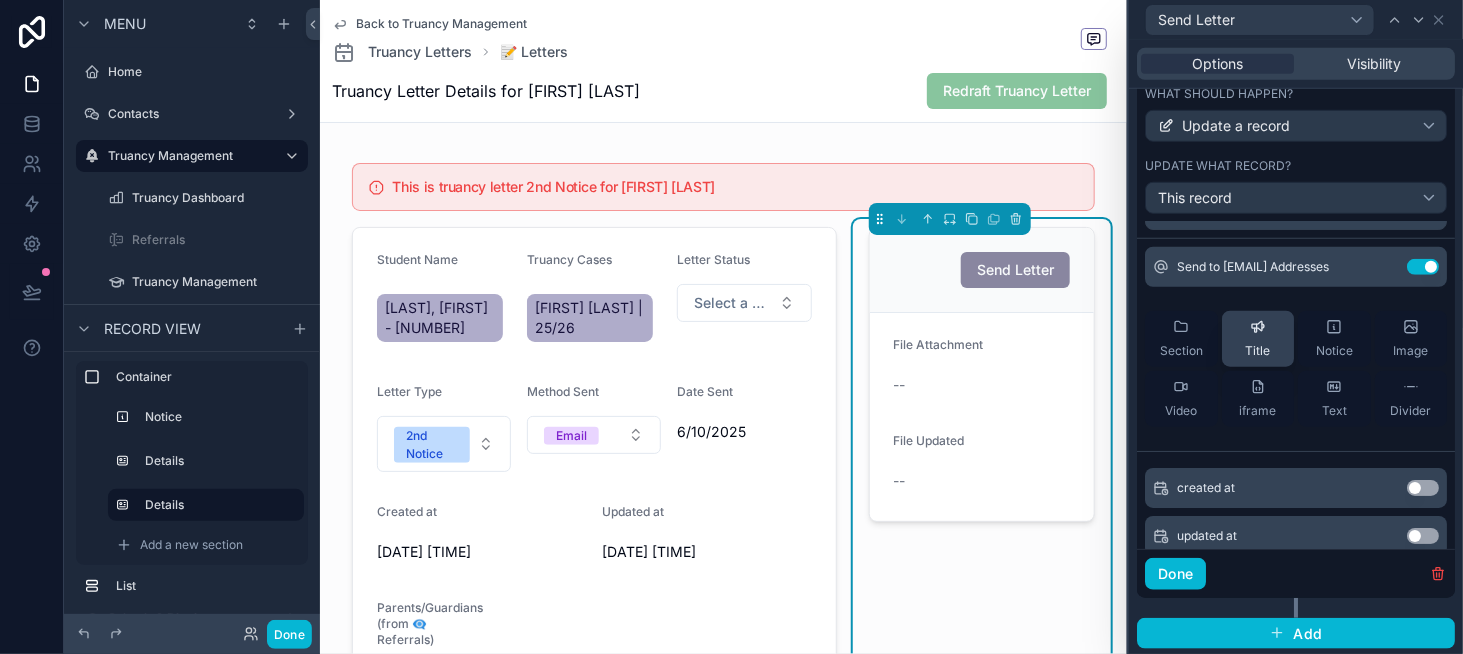 scroll, scrollTop: 0, scrollLeft: 0, axis: both 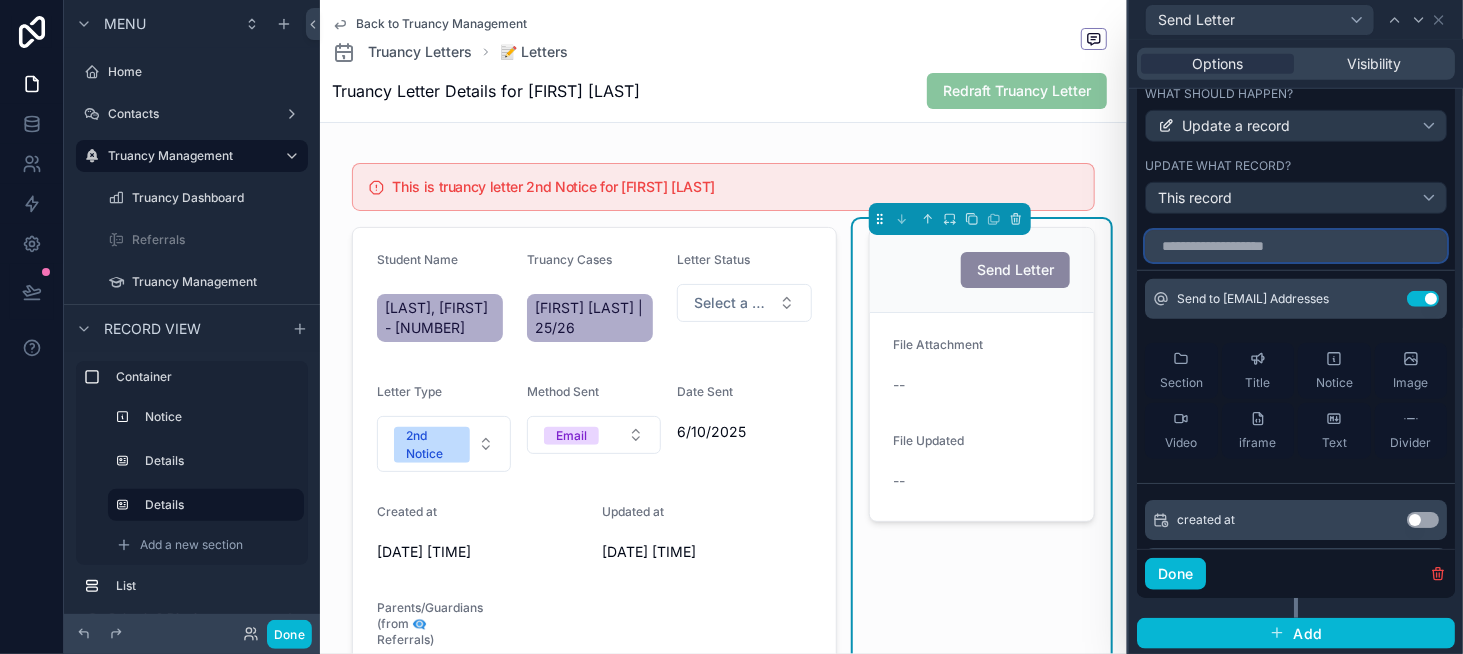 click at bounding box center [1296, 246] 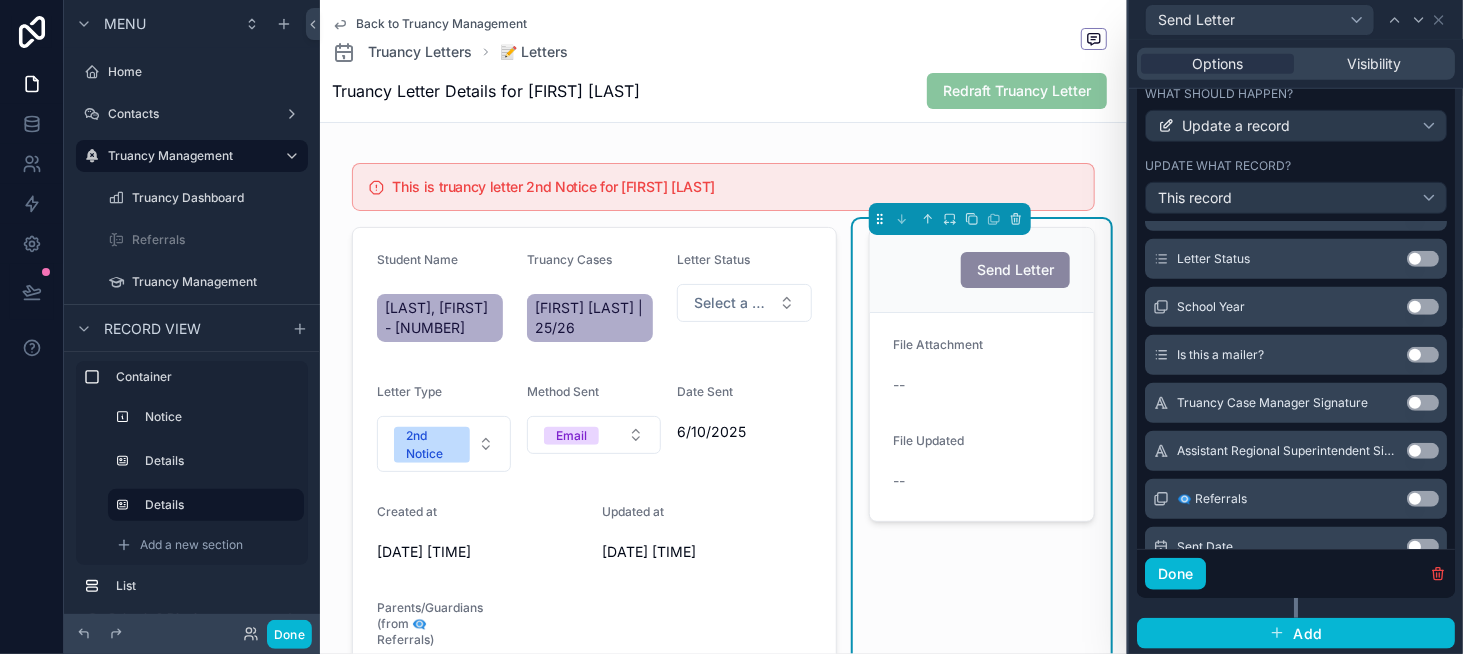 scroll, scrollTop: 600, scrollLeft: 0, axis: vertical 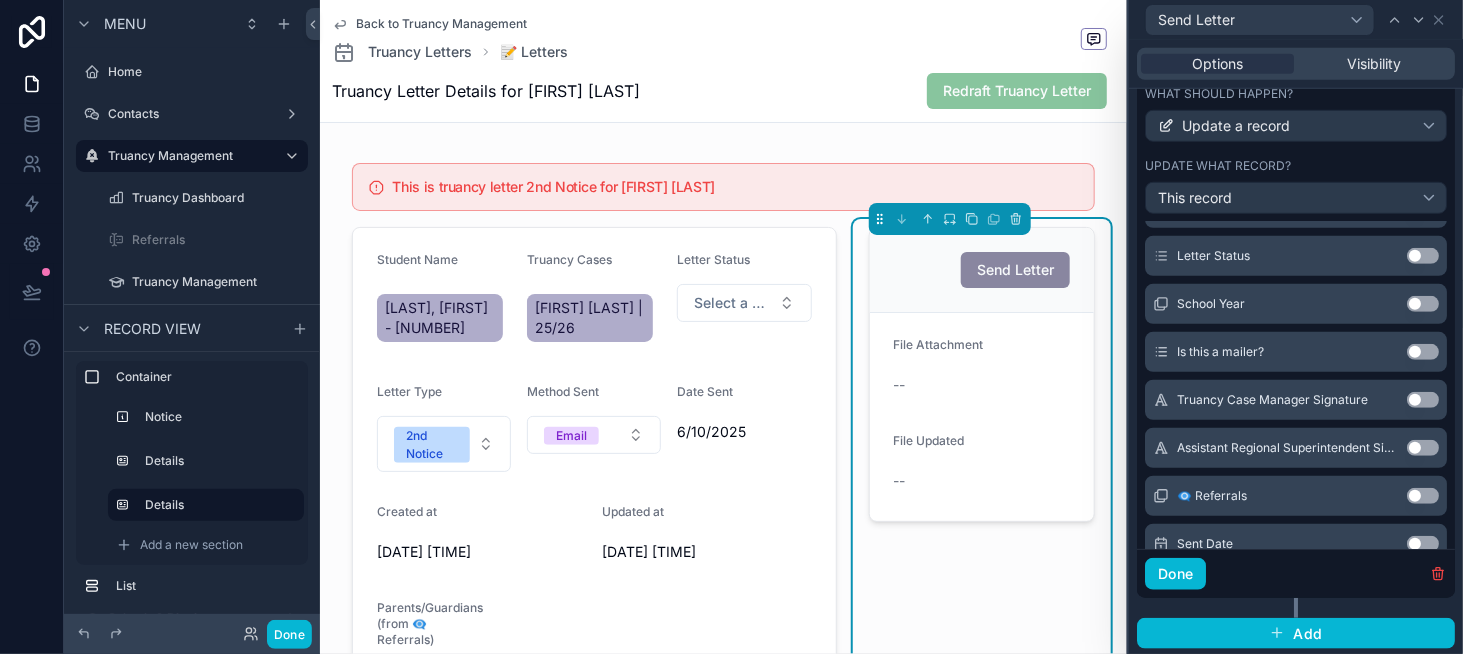 click on "Use setting" at bounding box center (1423, 256) 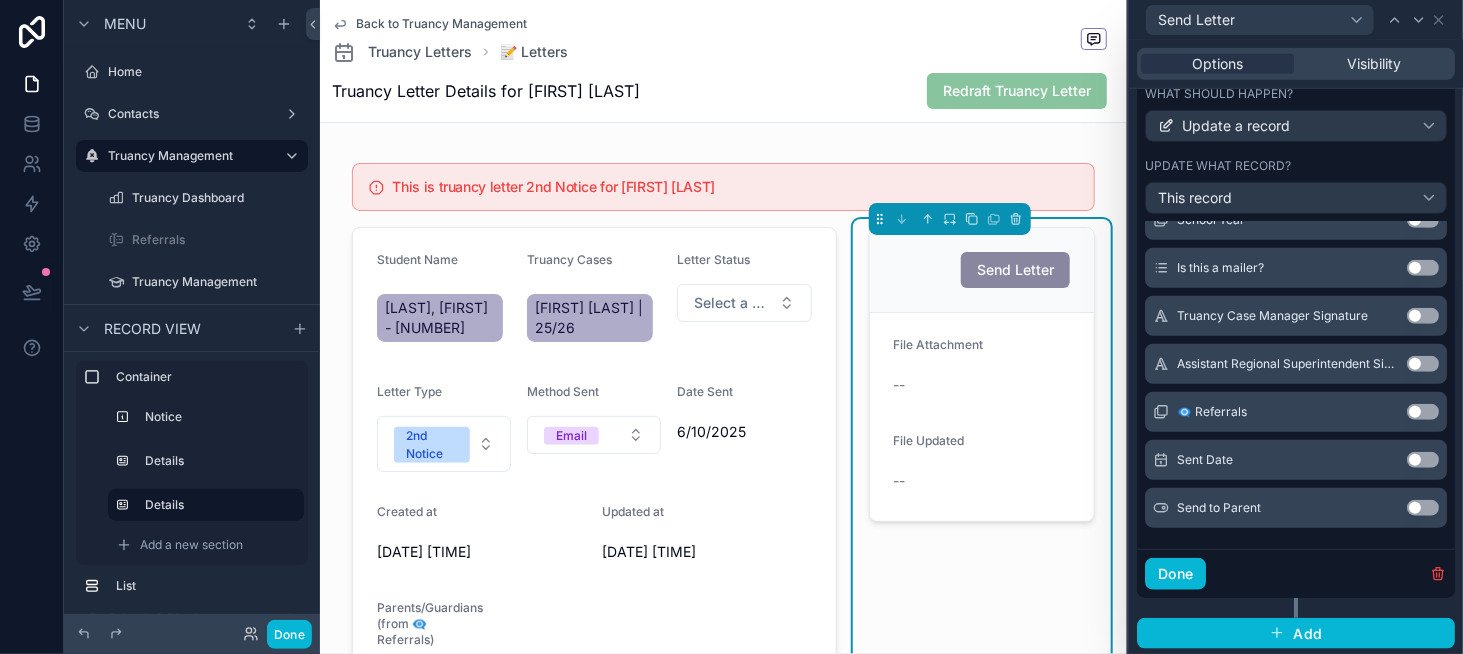scroll, scrollTop: 685, scrollLeft: 0, axis: vertical 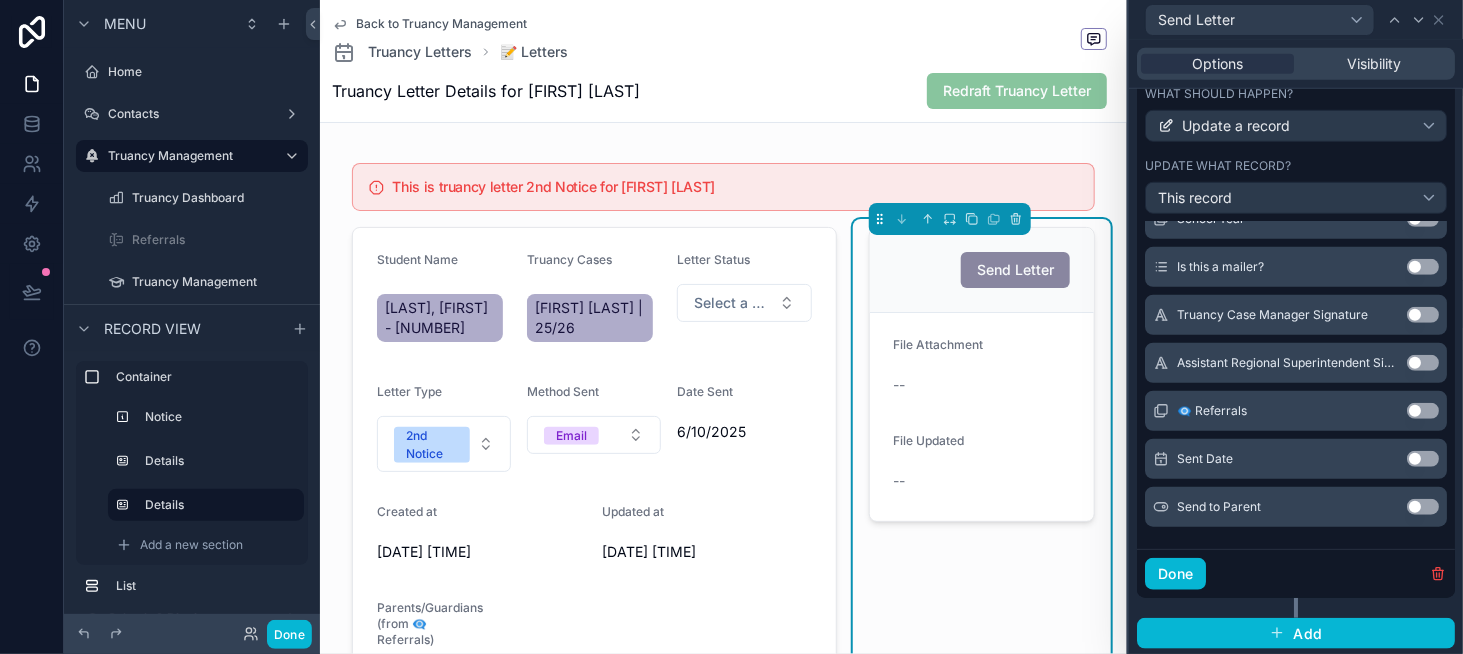 click on "Use setting" at bounding box center (1423, 459) 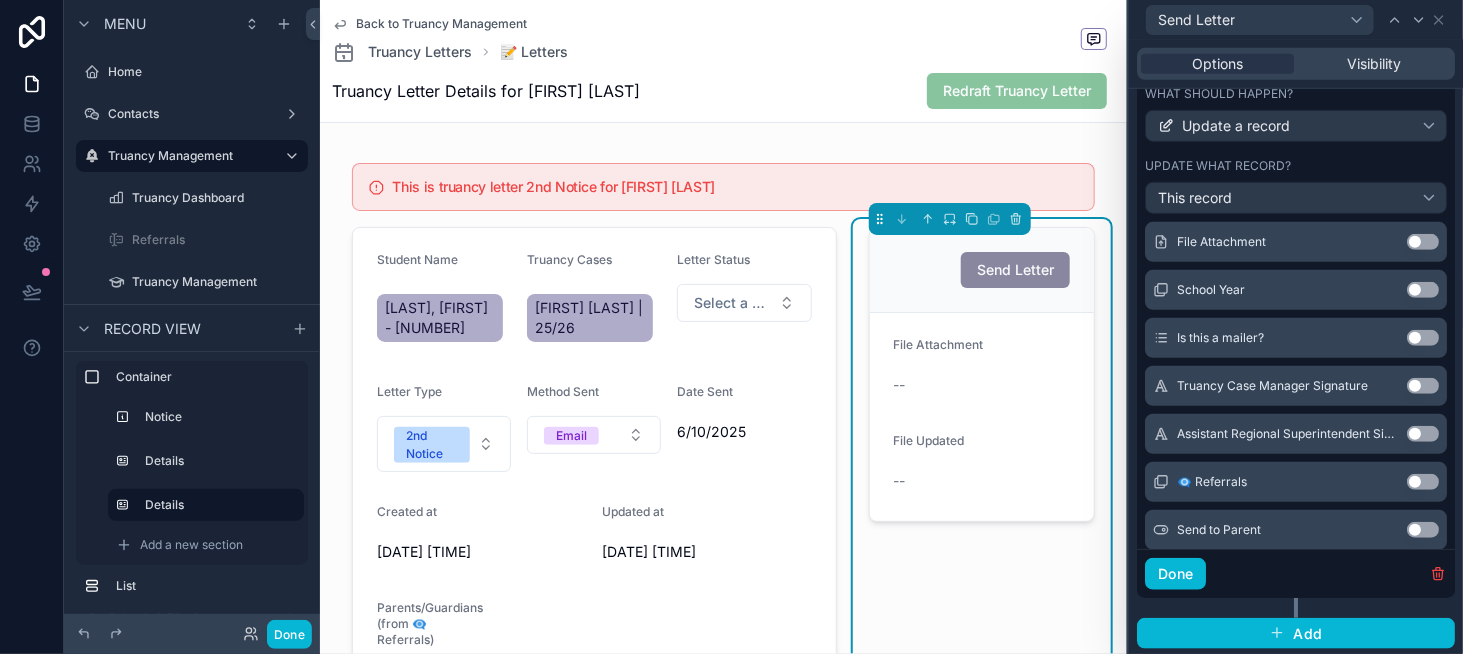 scroll, scrollTop: 685, scrollLeft: 0, axis: vertical 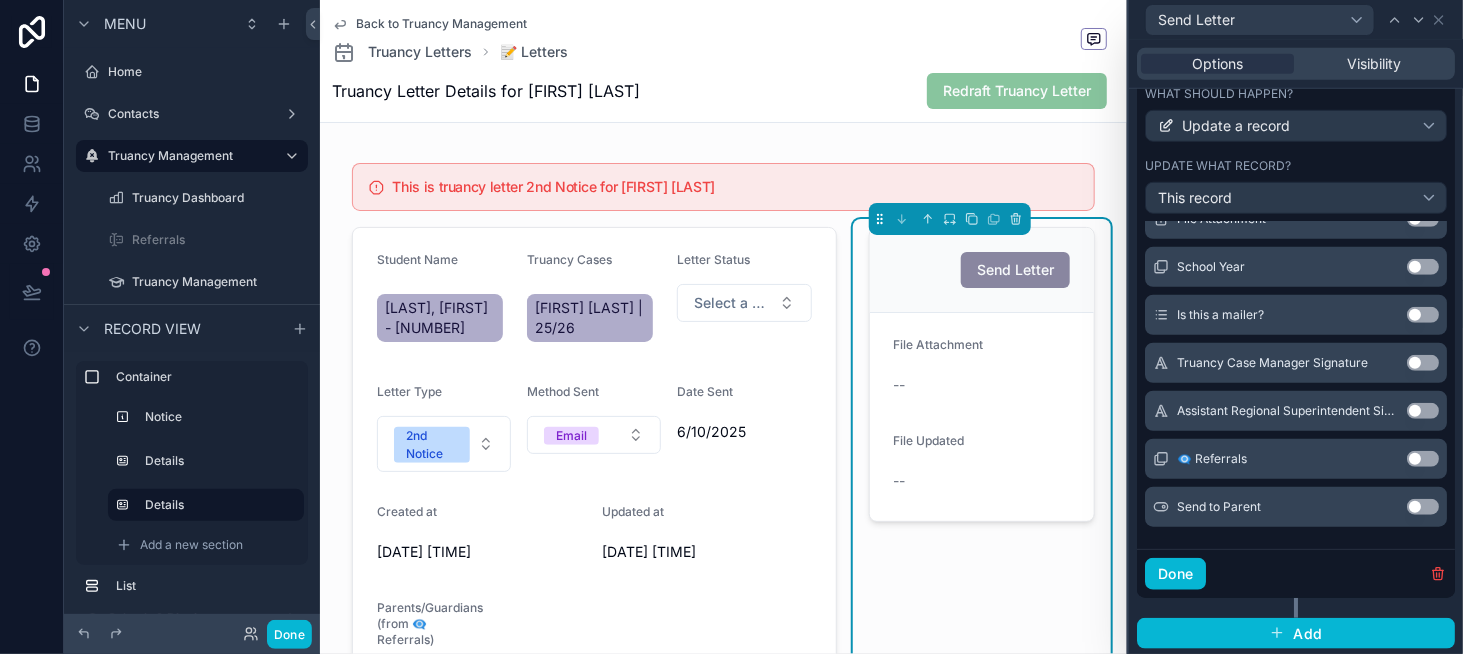 click on "Use setting" at bounding box center (1423, 507) 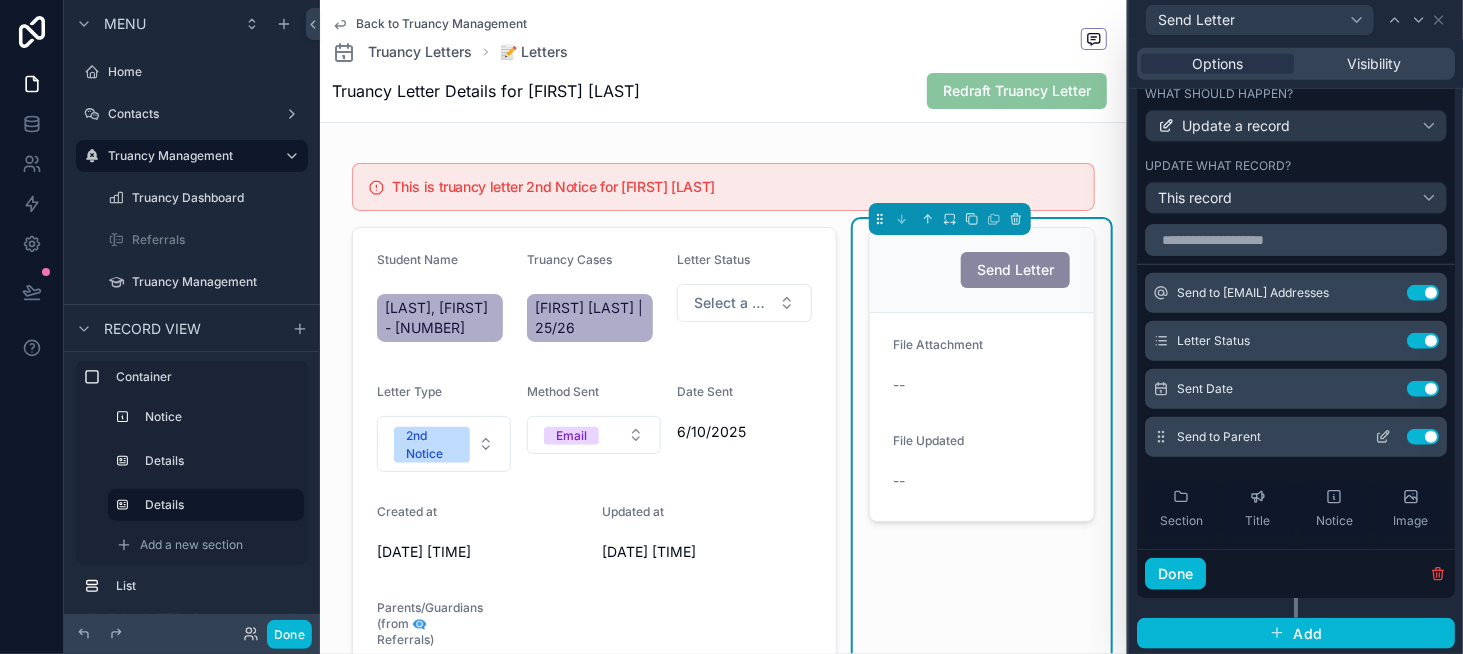 scroll, scrollTop: 0, scrollLeft: 0, axis: both 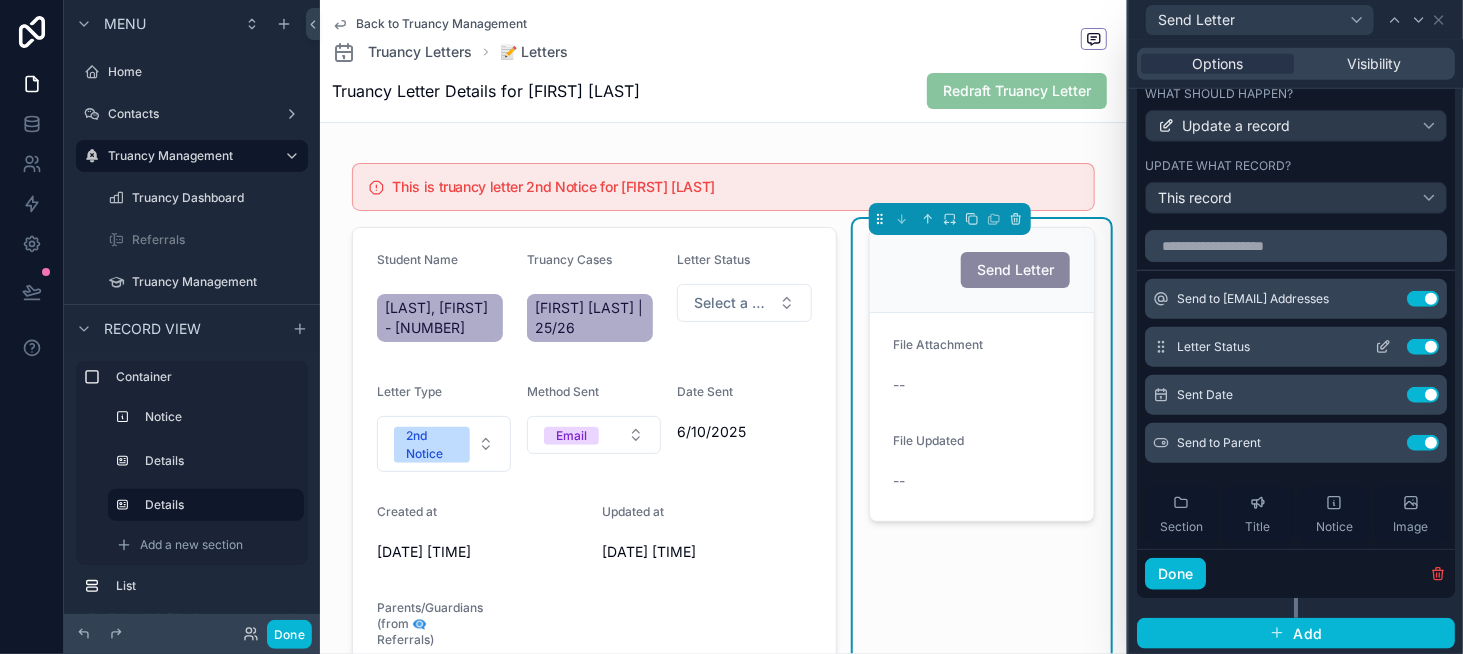 click 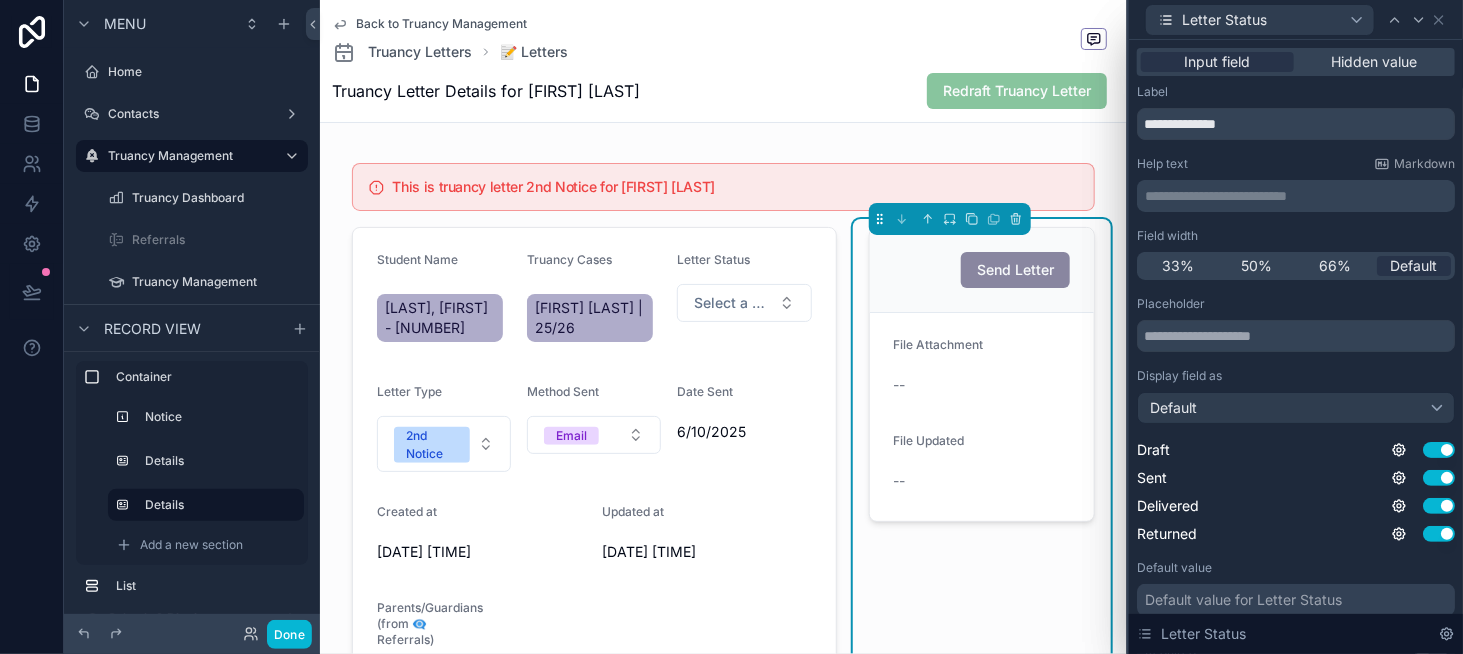 click on "Input field Hidden value" at bounding box center (1296, 62) 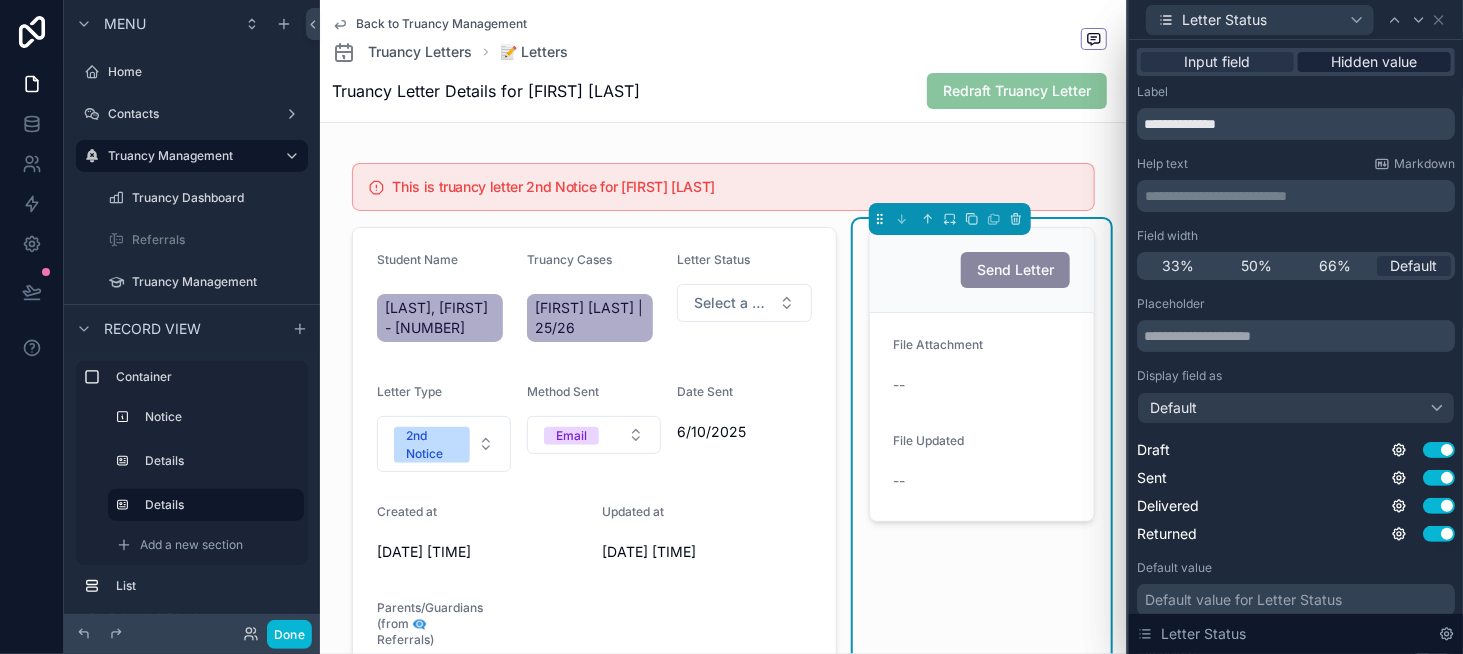 click on "Hidden value" at bounding box center [1375, 62] 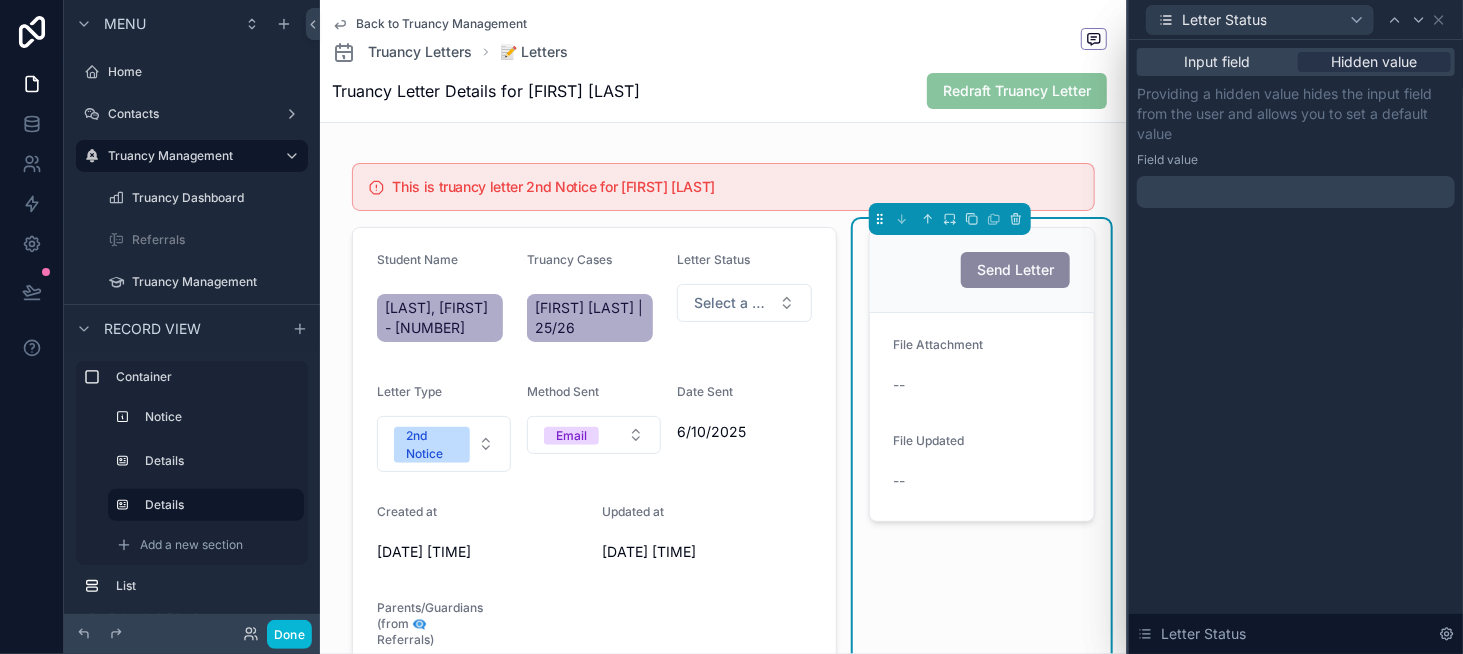 click at bounding box center [1296, 192] 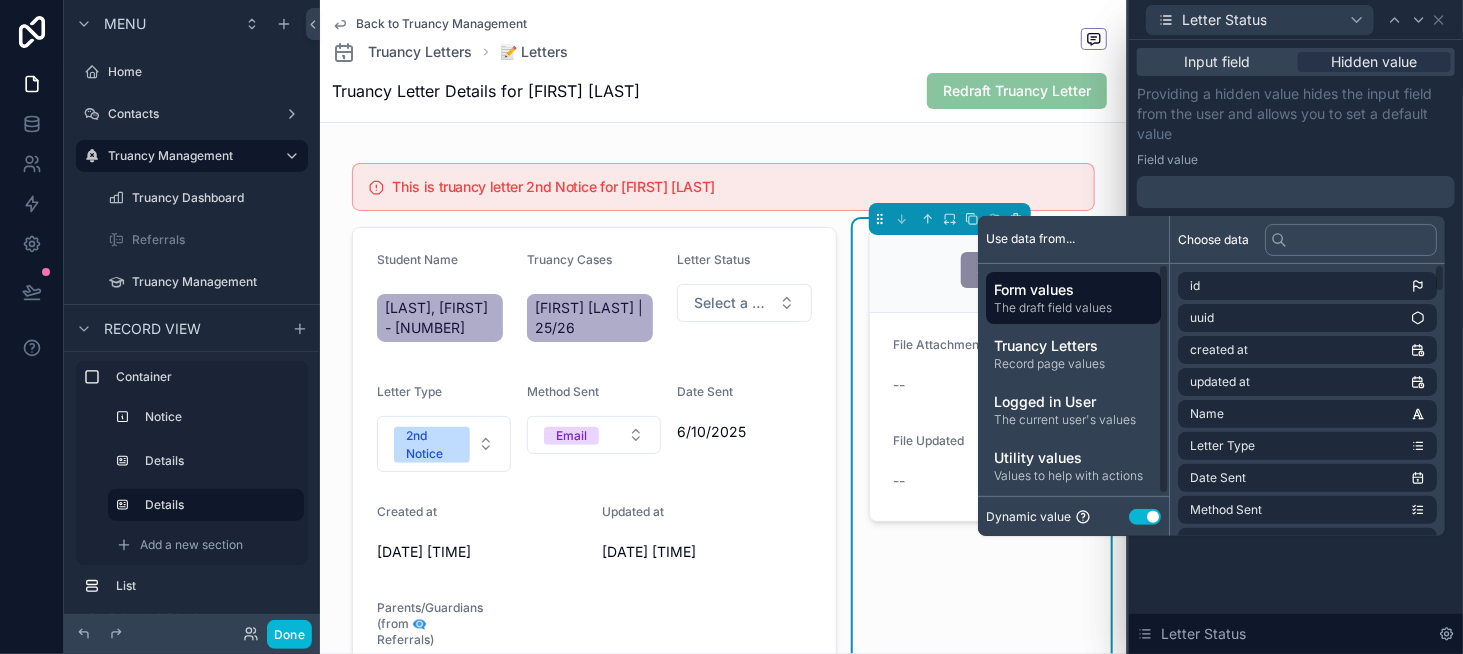 click on "Use setting" at bounding box center [1145, 517] 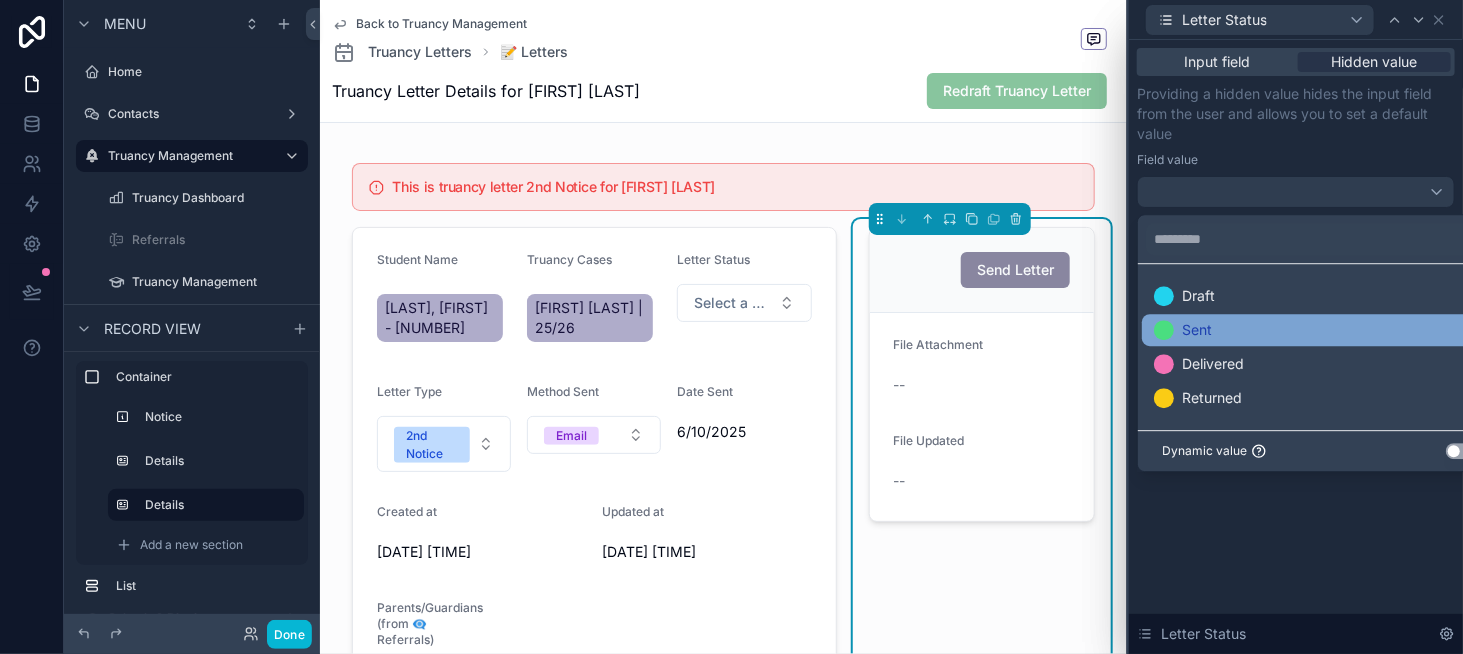 click on "Sent" at bounding box center [1320, 330] 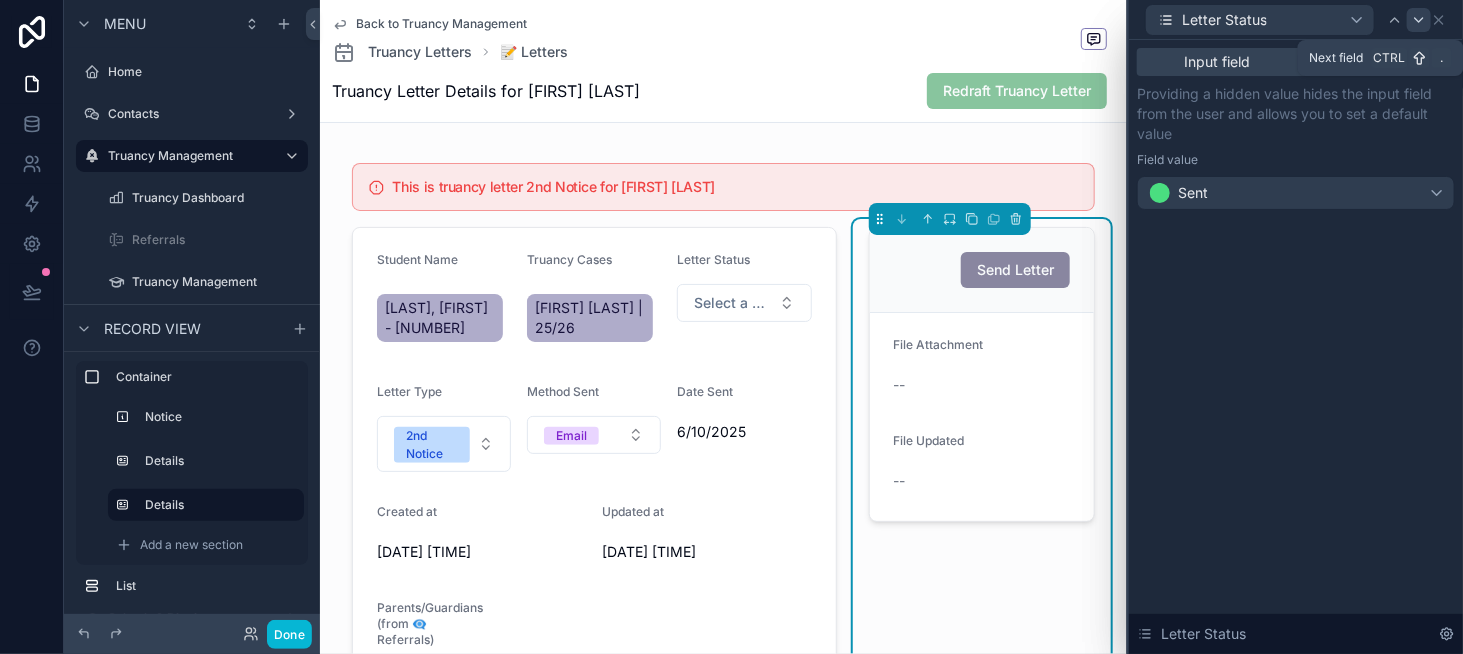 click 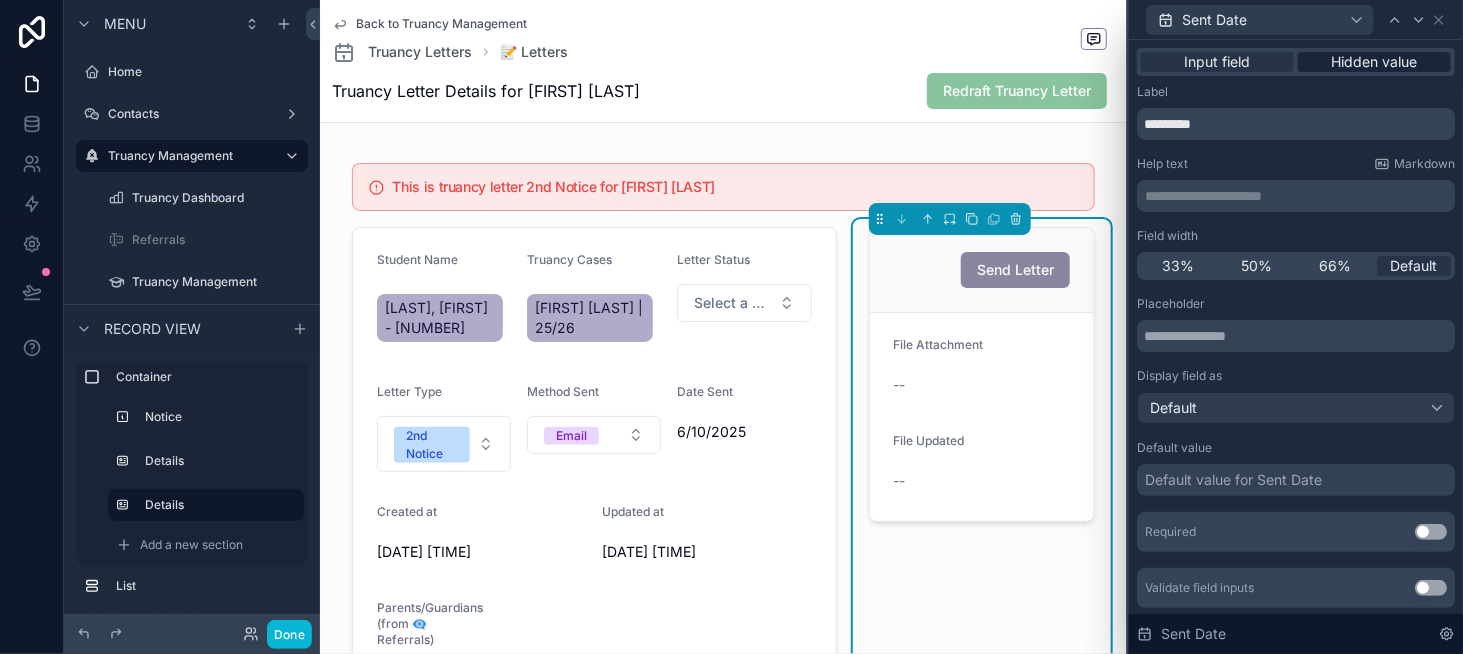 click on "Hidden value" at bounding box center (1375, 62) 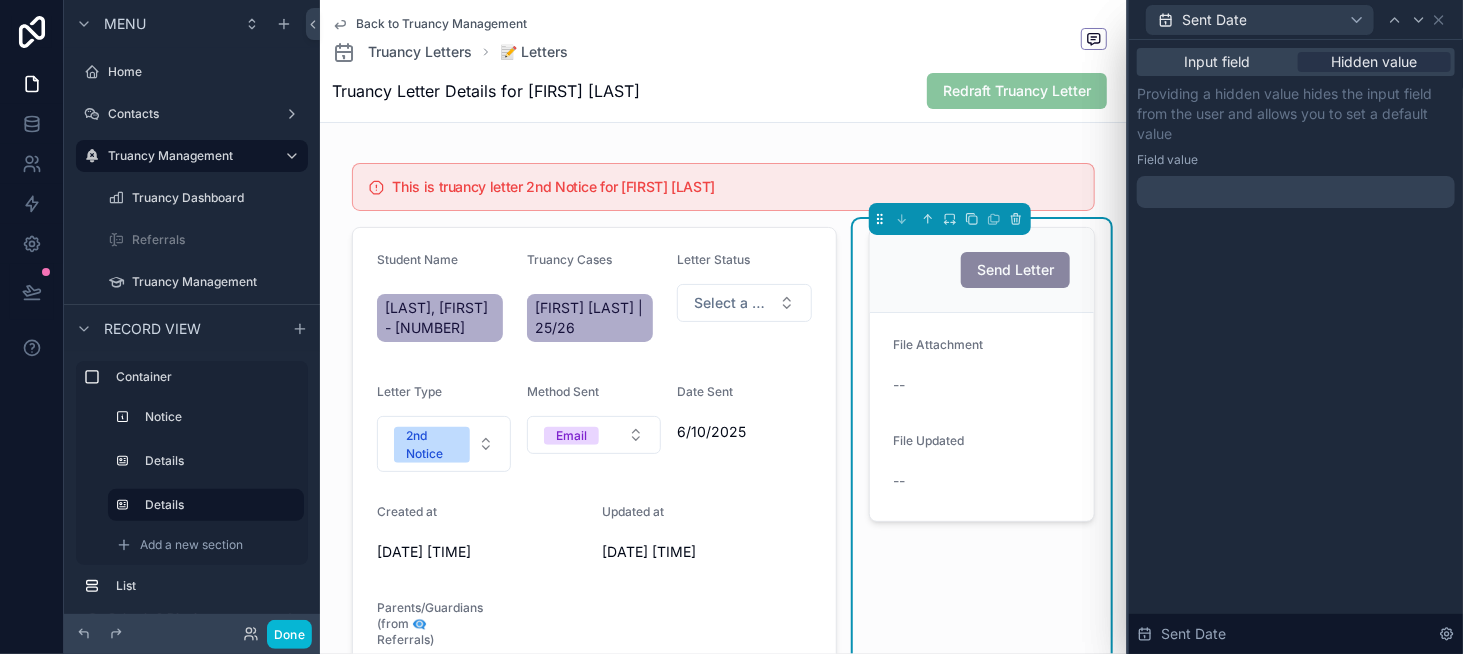 click at bounding box center [1296, 192] 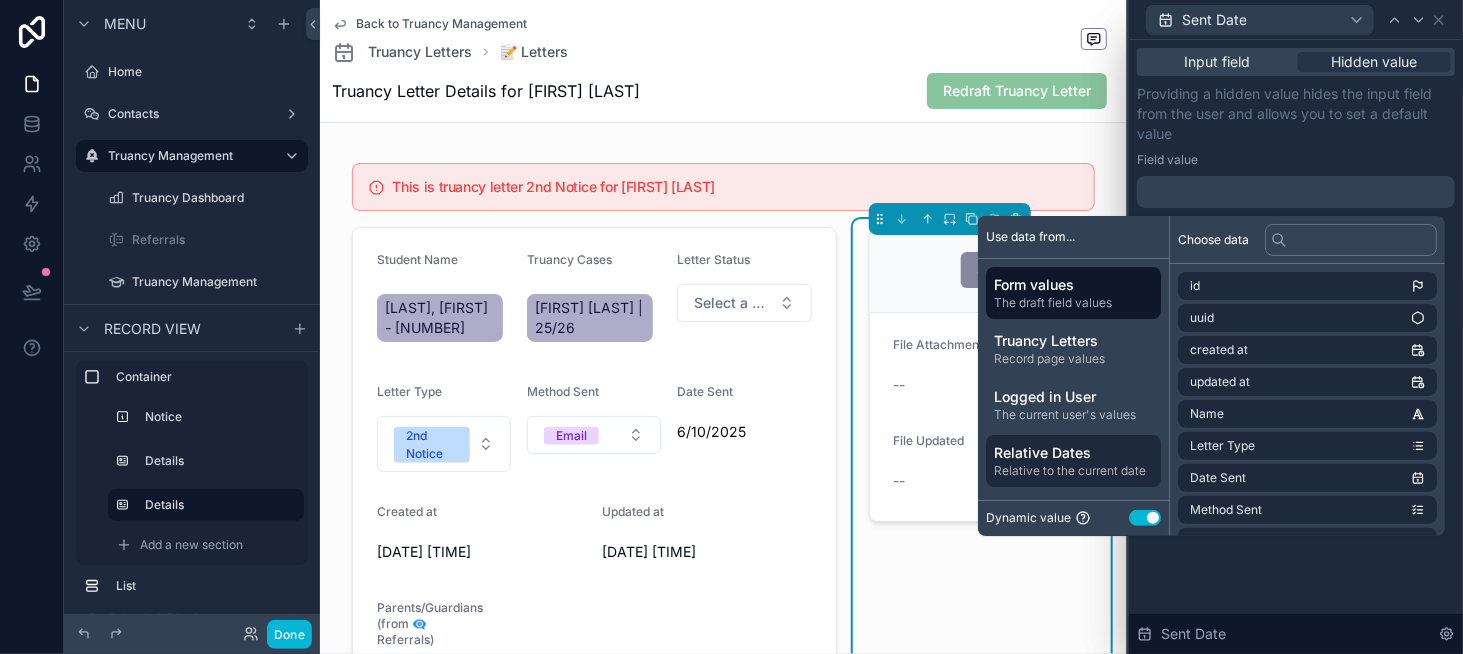 click on "Relative Dates" at bounding box center [1073, 453] 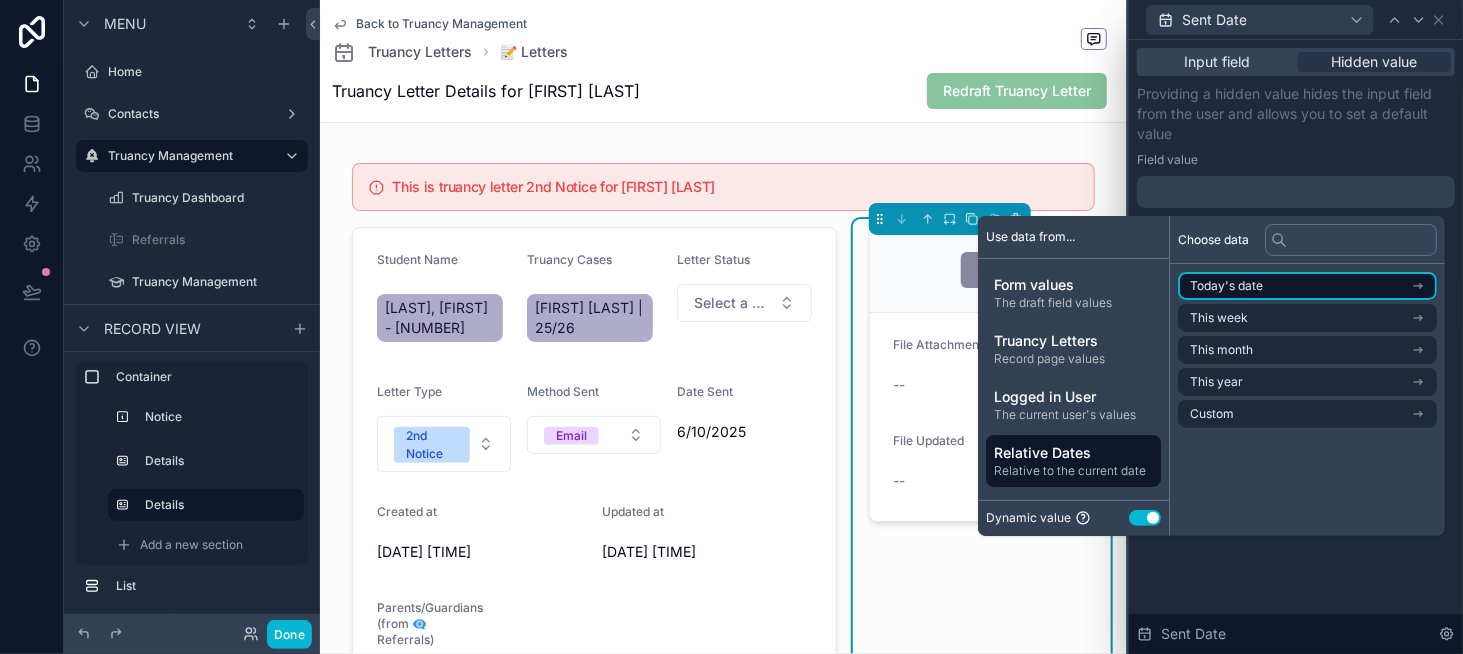 click on "Today's date" at bounding box center [1226, 286] 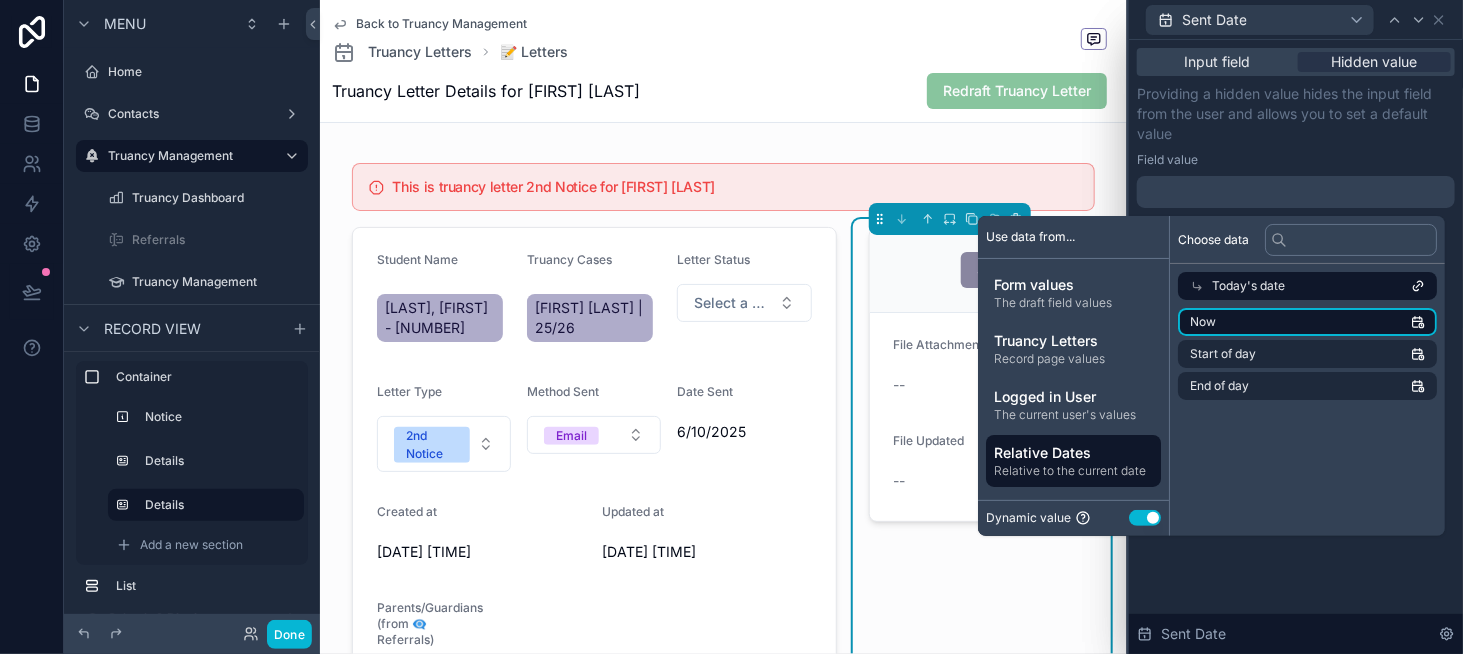 click on "Now" at bounding box center (1307, 322) 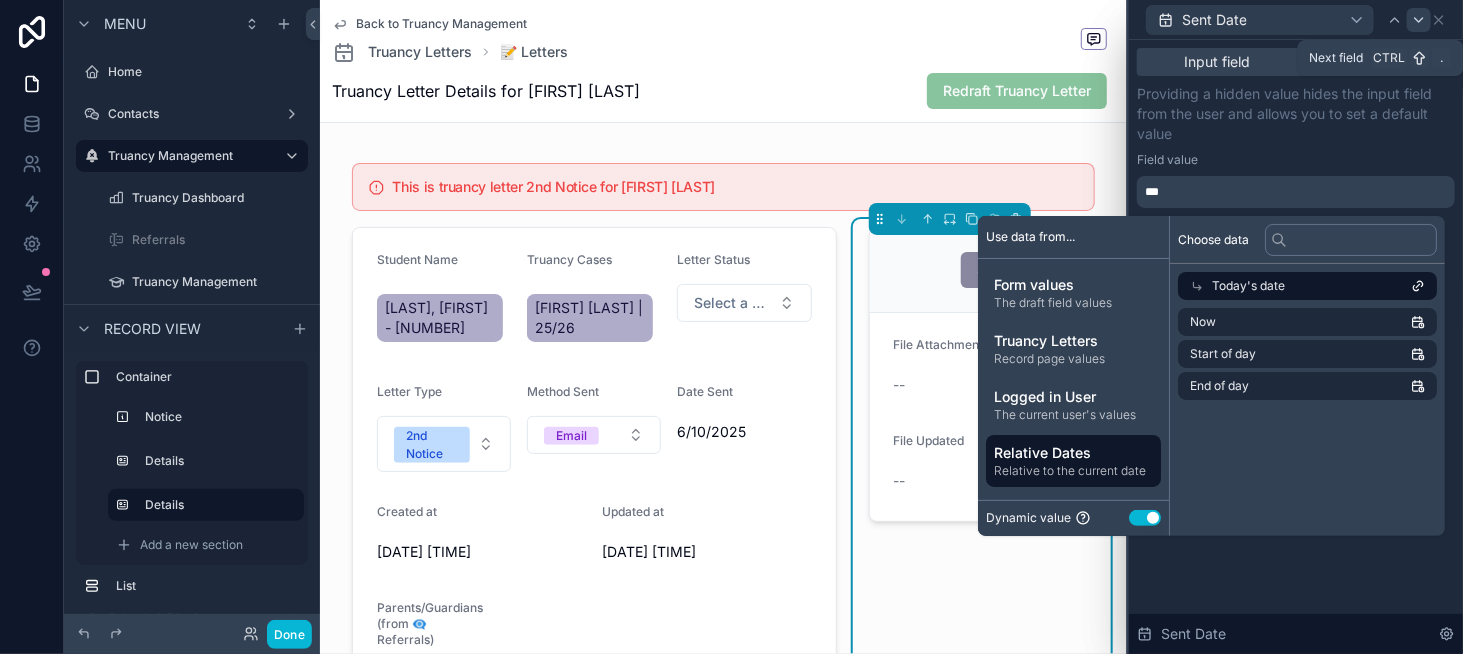 click 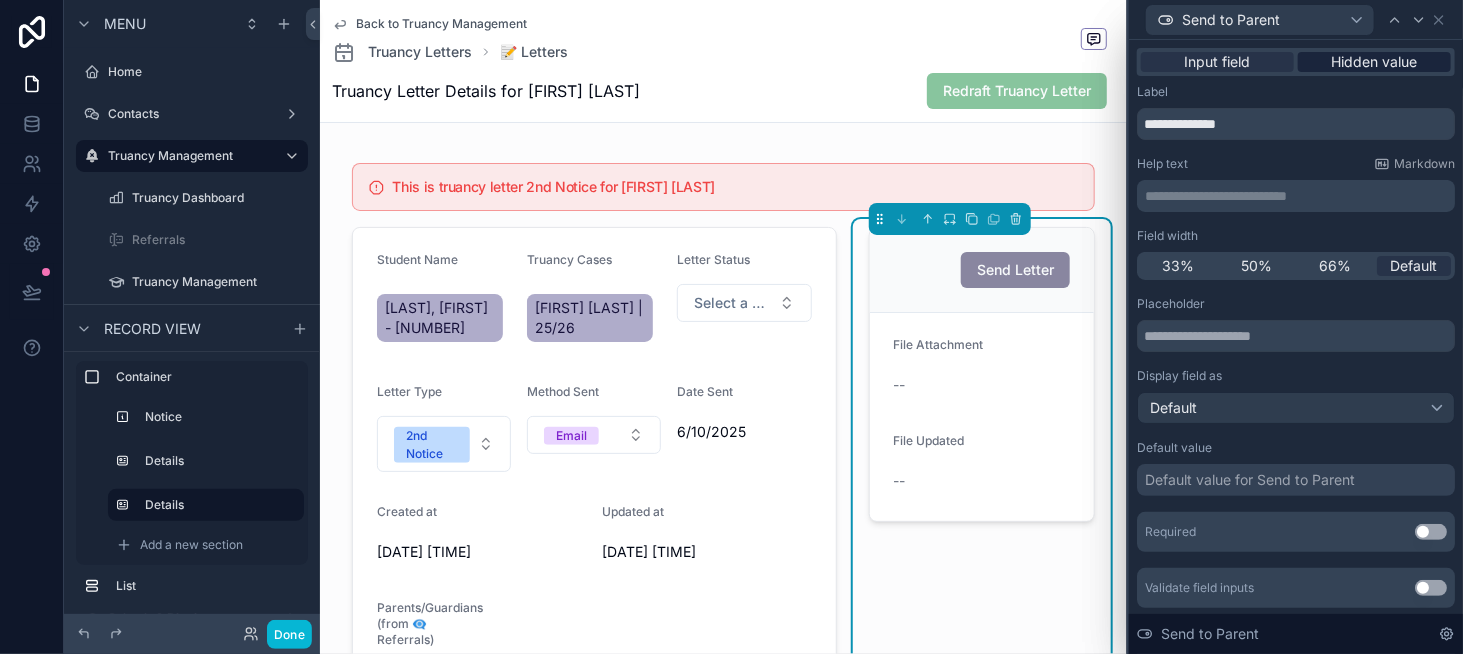 click on "Hidden value" at bounding box center (1375, 62) 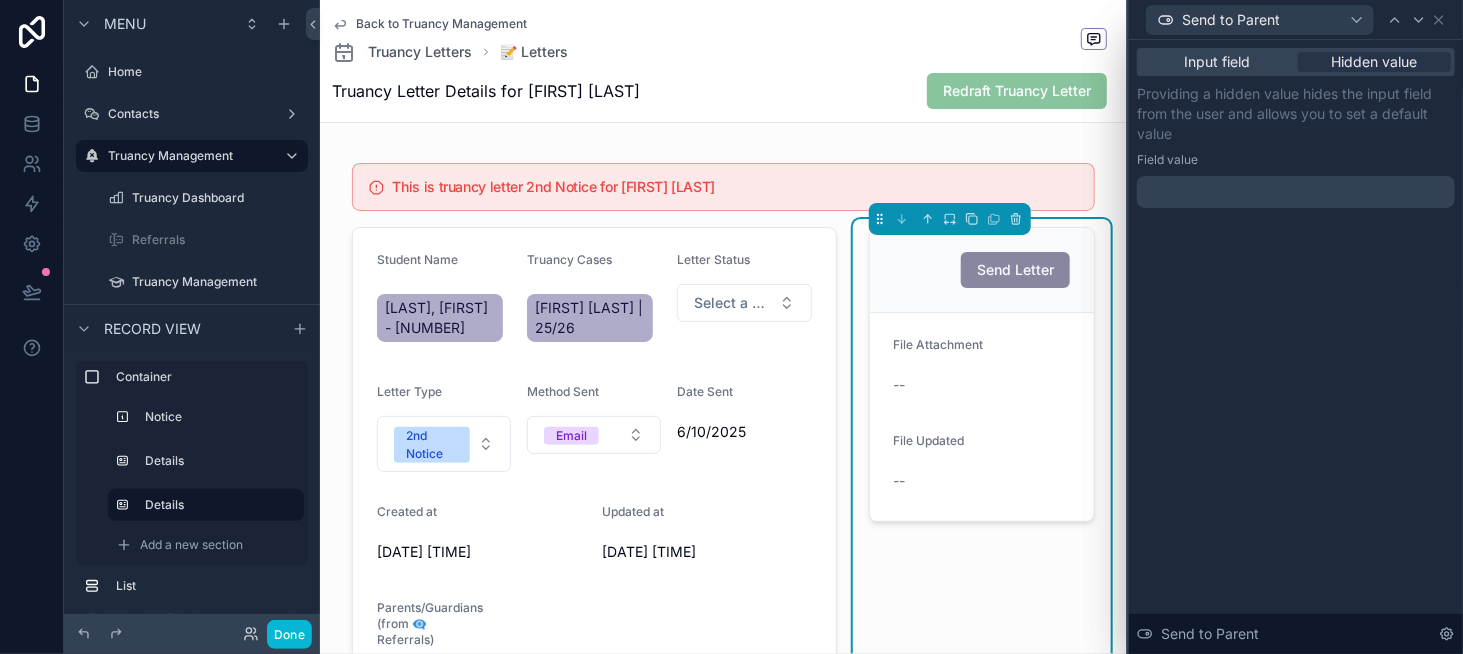 click at bounding box center [1296, 192] 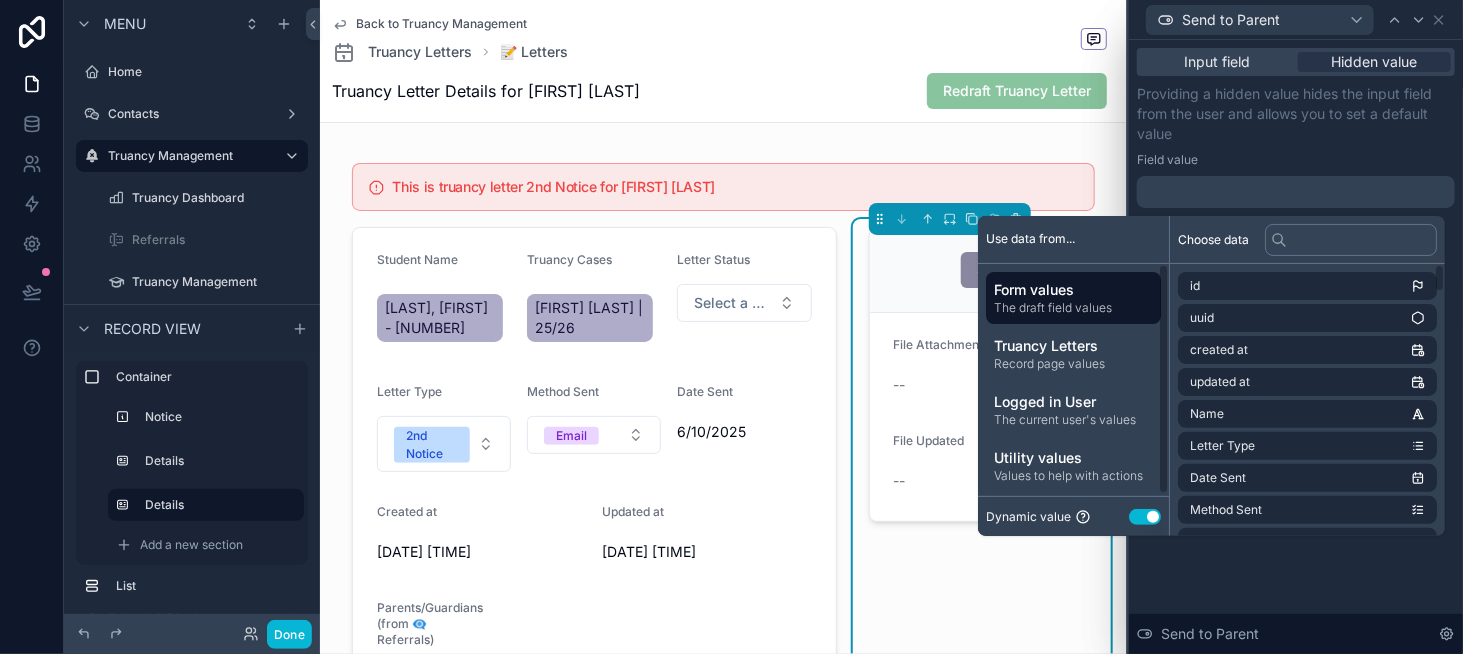 click on "Use setting" at bounding box center (1145, 517) 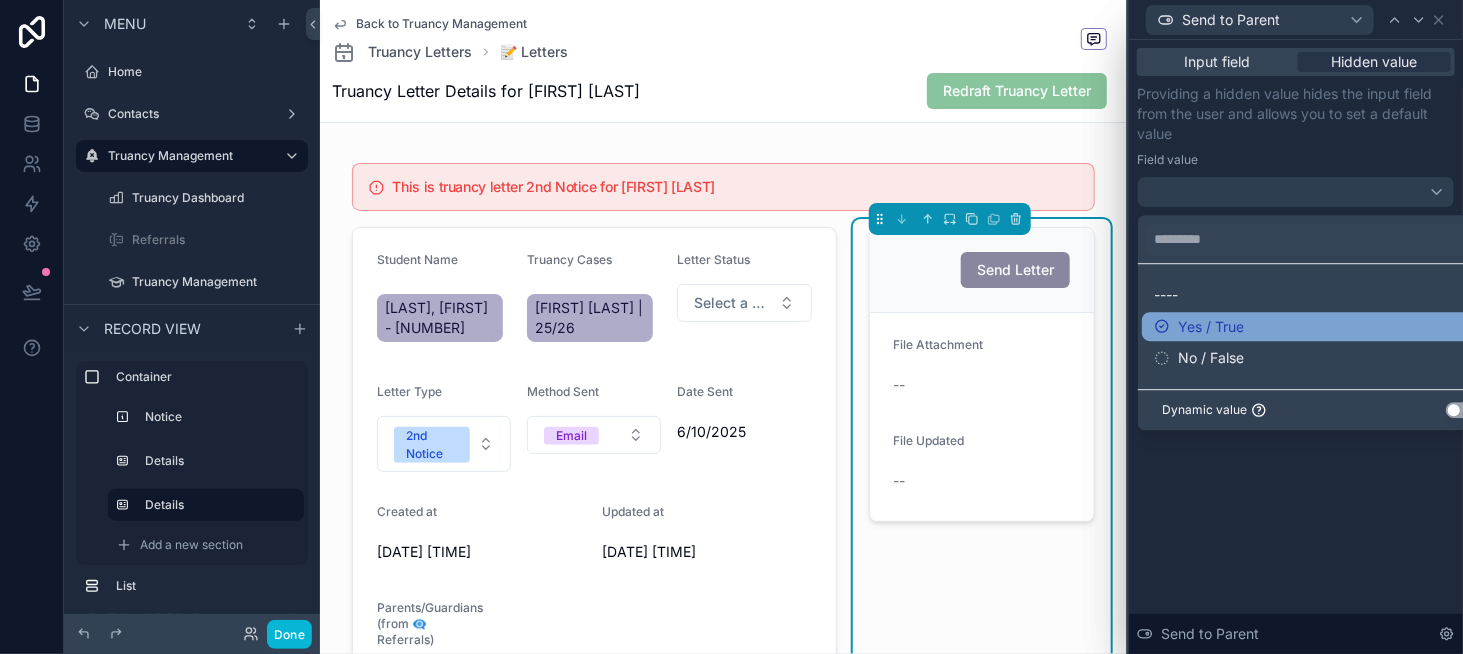 click on "Yes / True" at bounding box center (1211, 327) 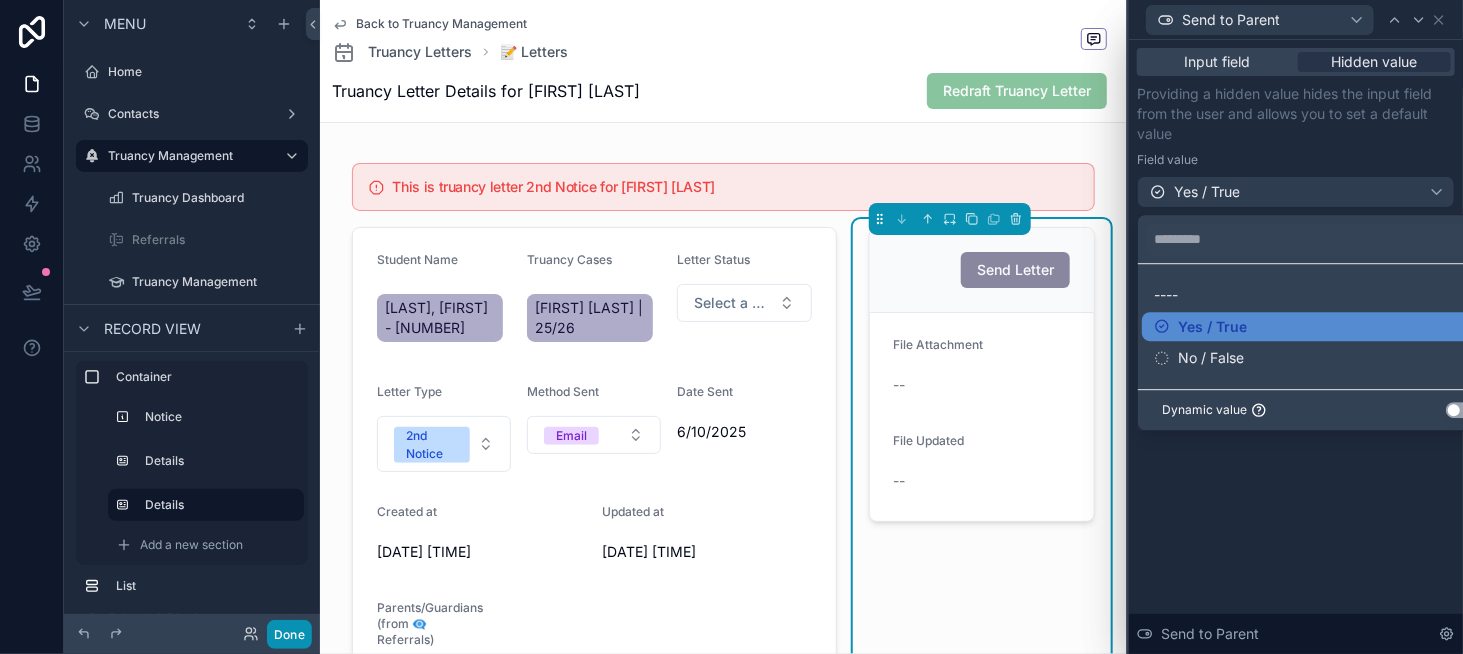 click on "Done" at bounding box center (289, 634) 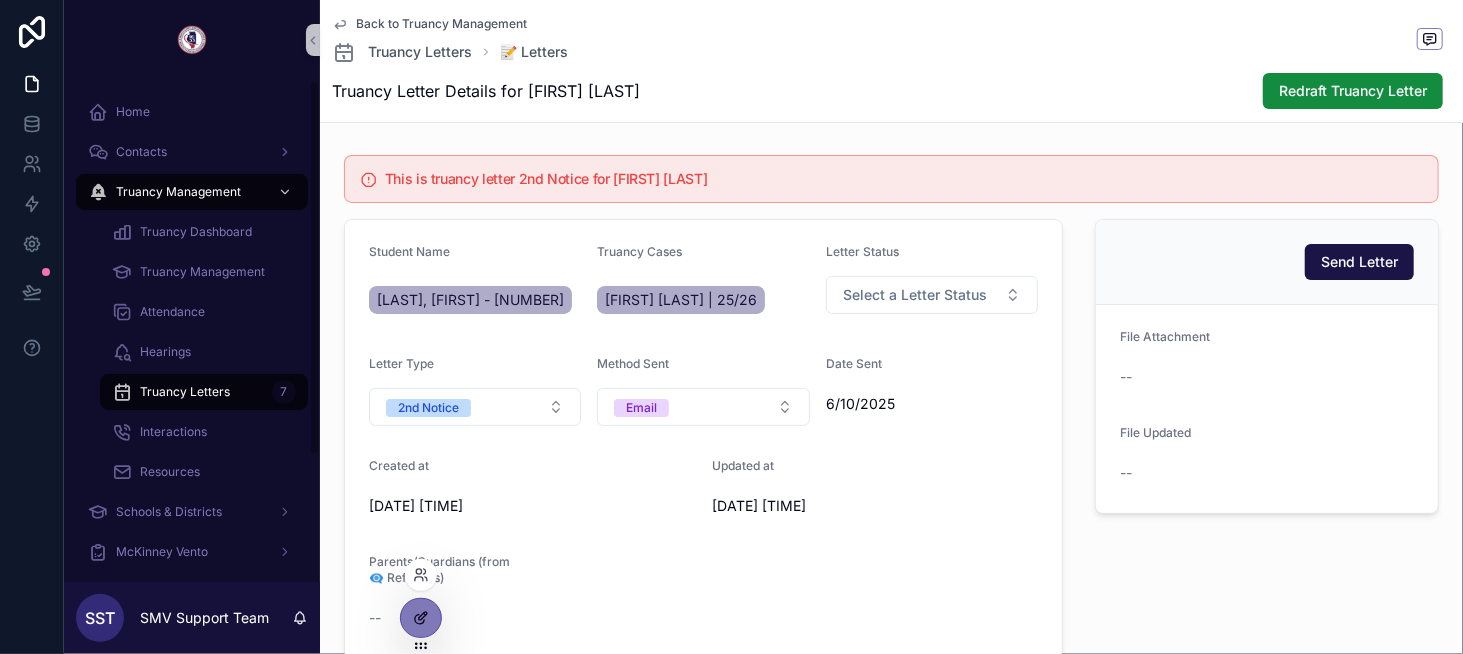 click at bounding box center (421, 618) 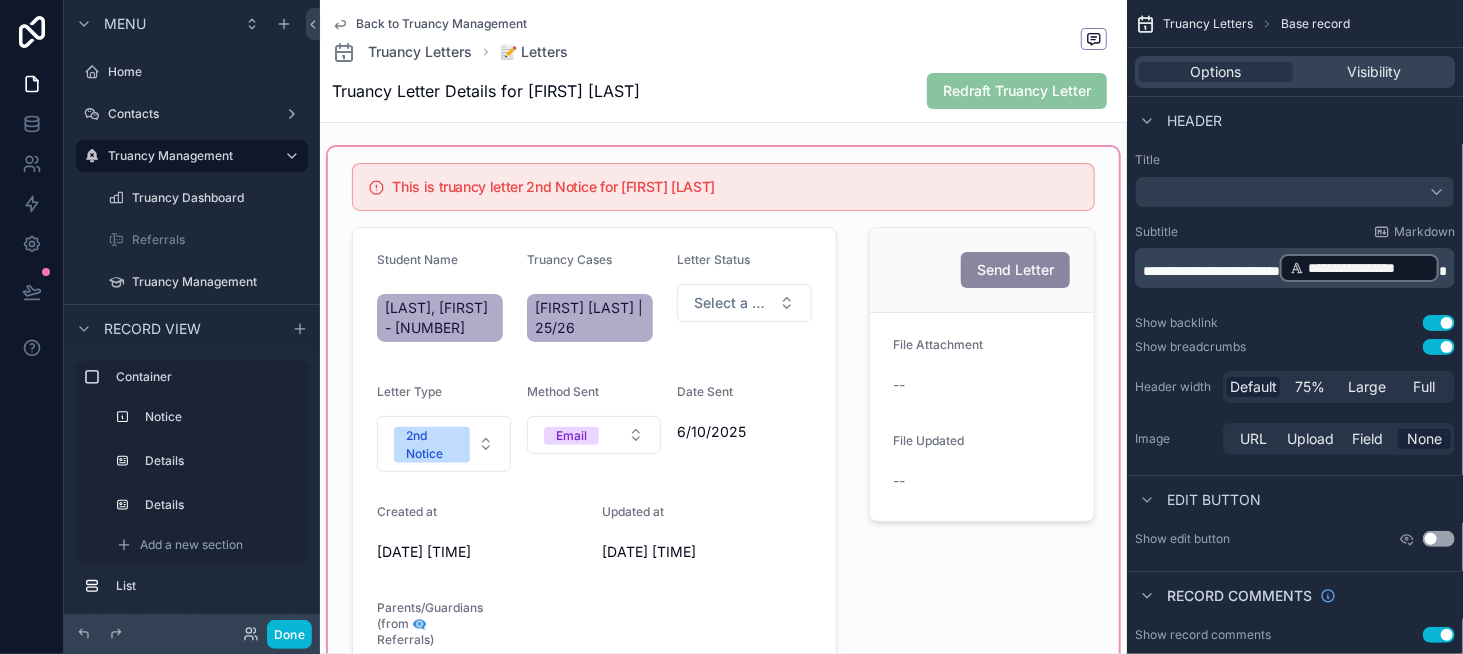 click at bounding box center (723, 442) 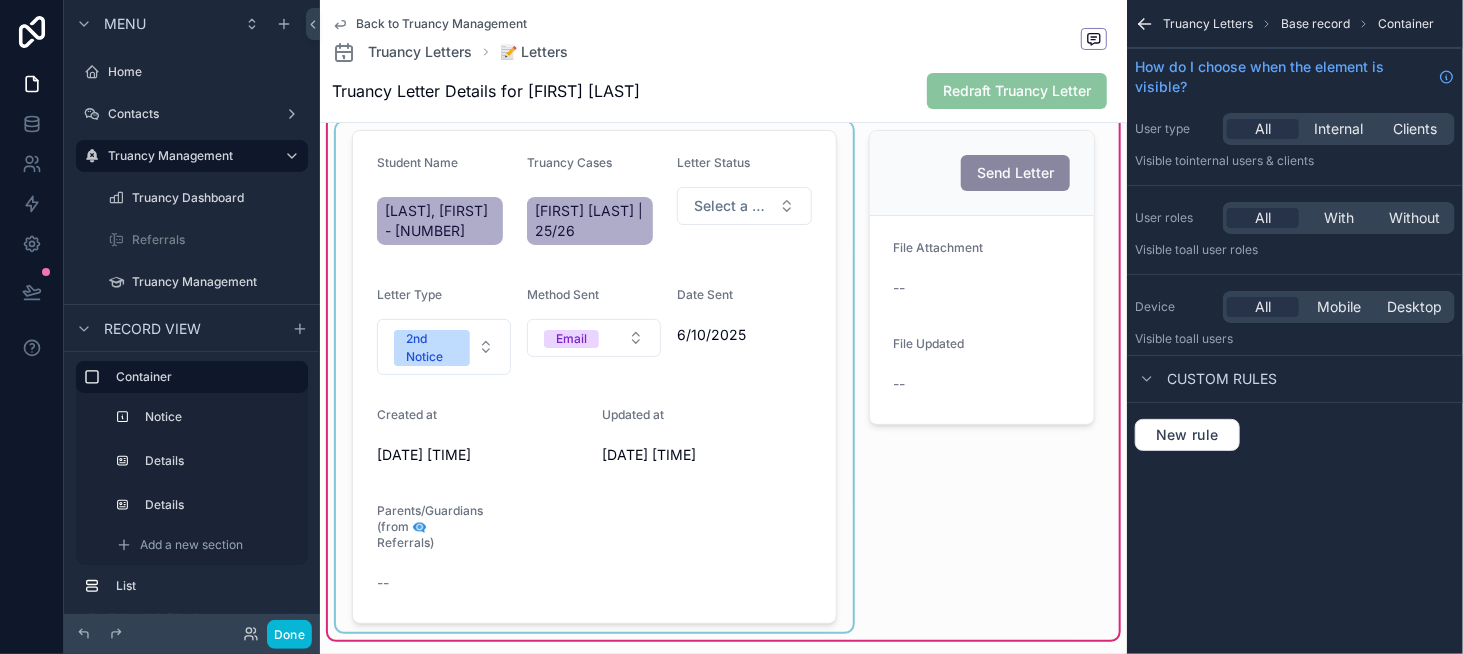 scroll, scrollTop: 100, scrollLeft: 0, axis: vertical 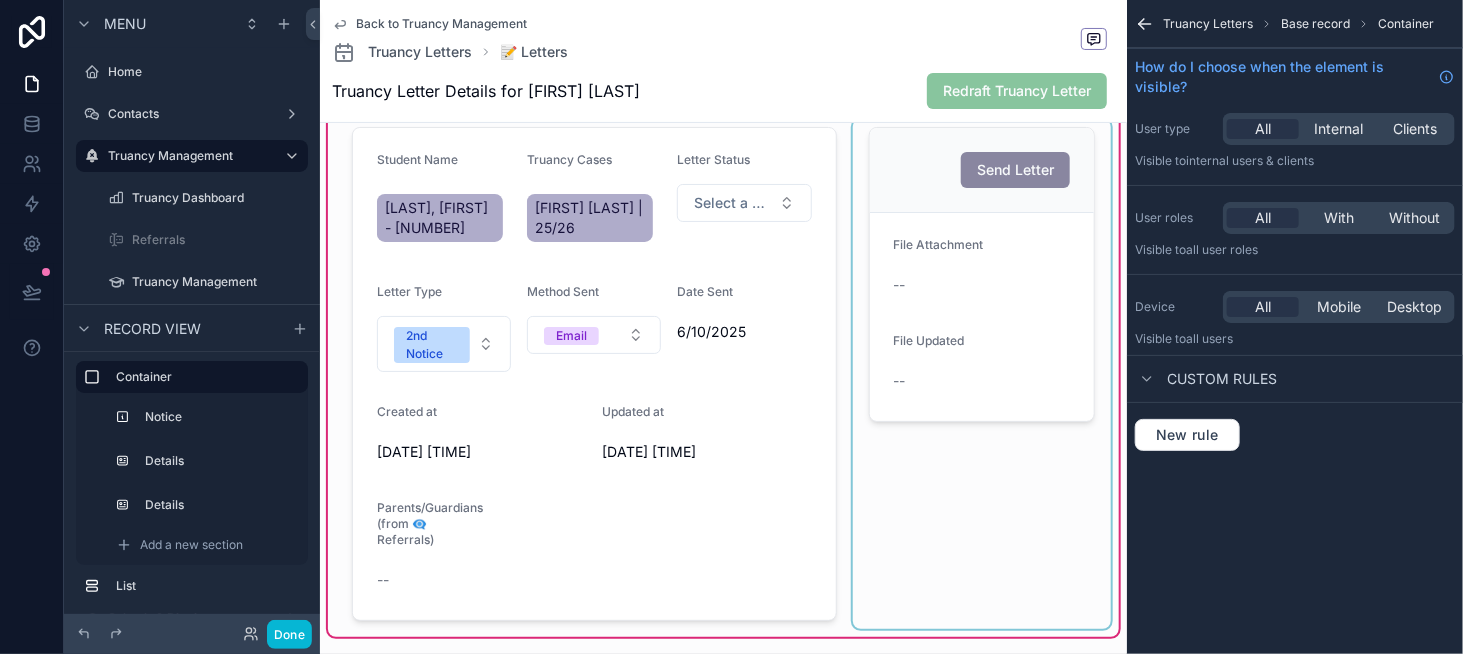 click at bounding box center (982, 374) 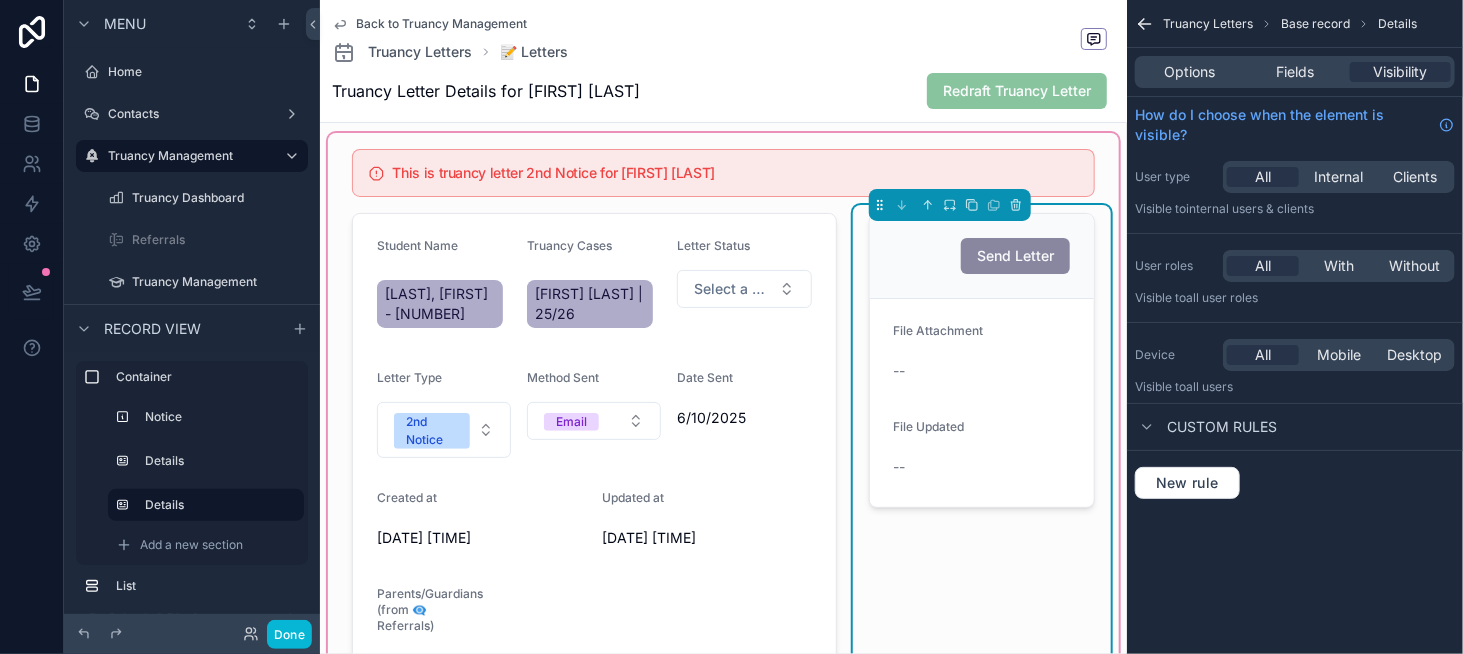 scroll, scrollTop: 0, scrollLeft: 0, axis: both 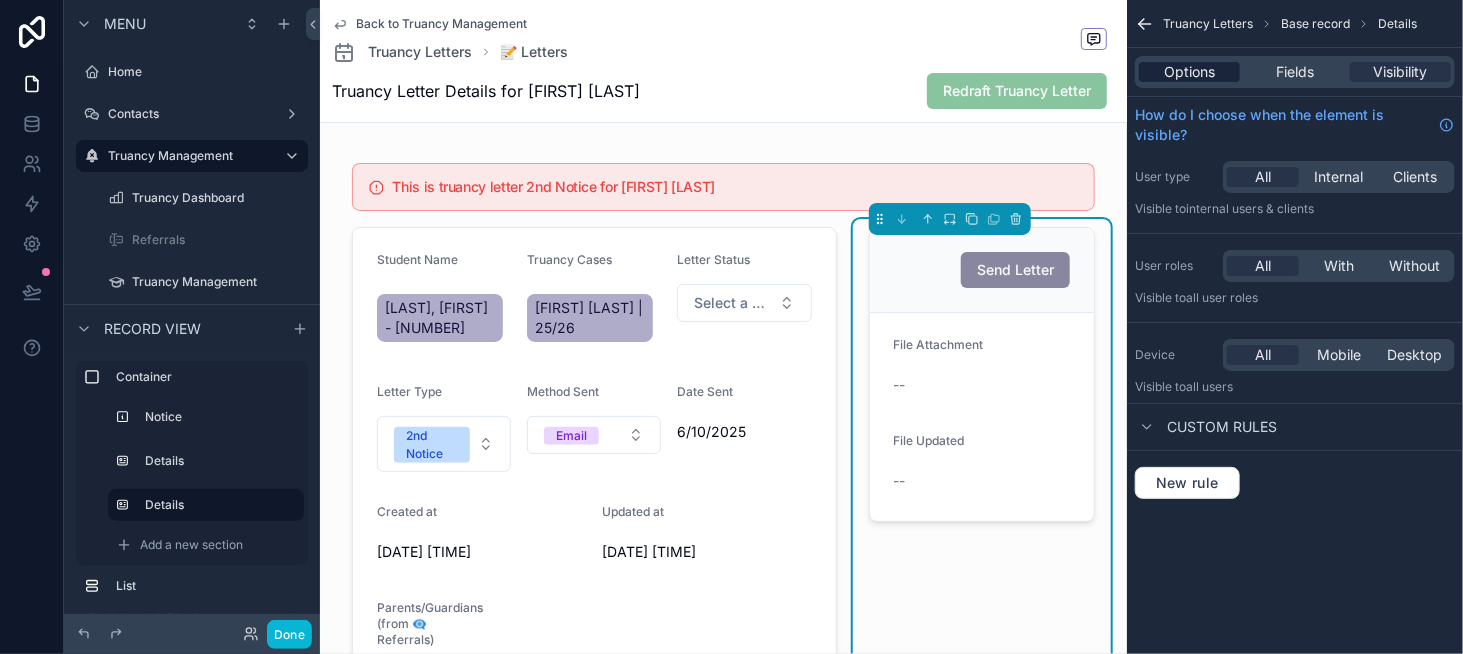 click on "Options" at bounding box center [1189, 72] 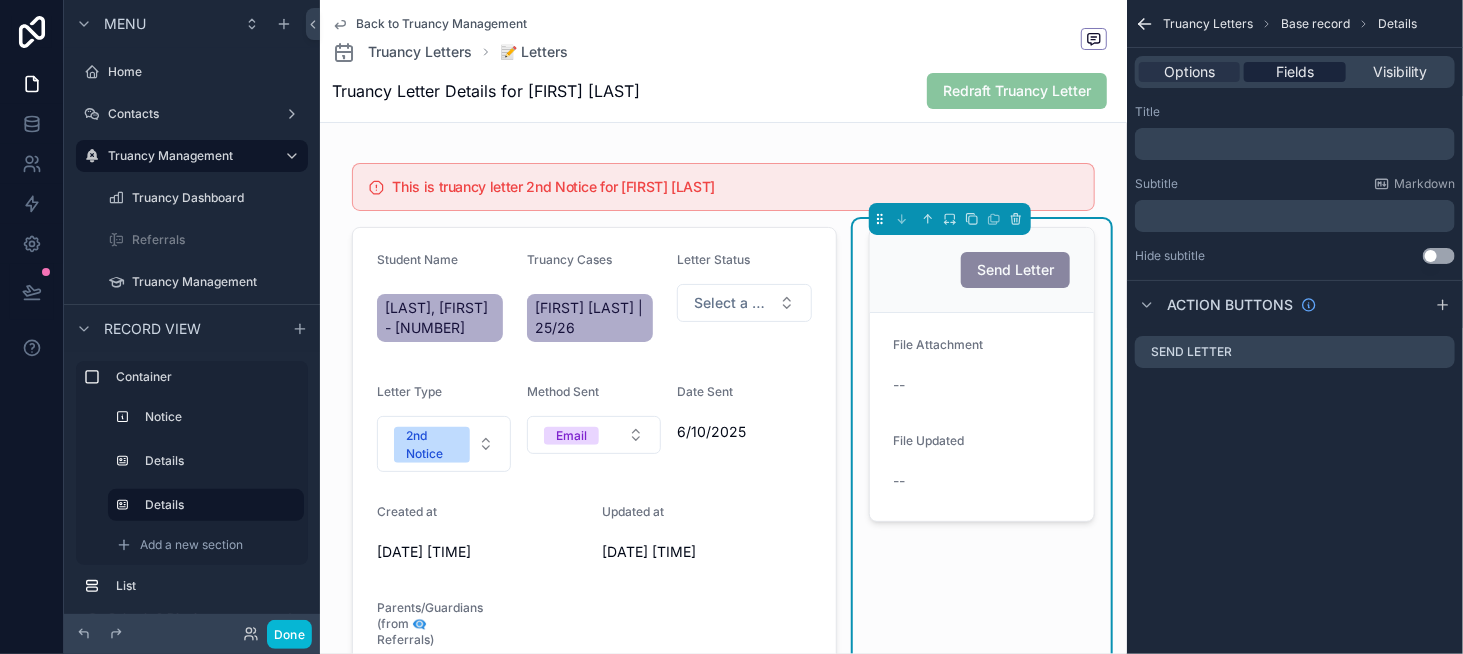 click on "Fields" at bounding box center [1295, 72] 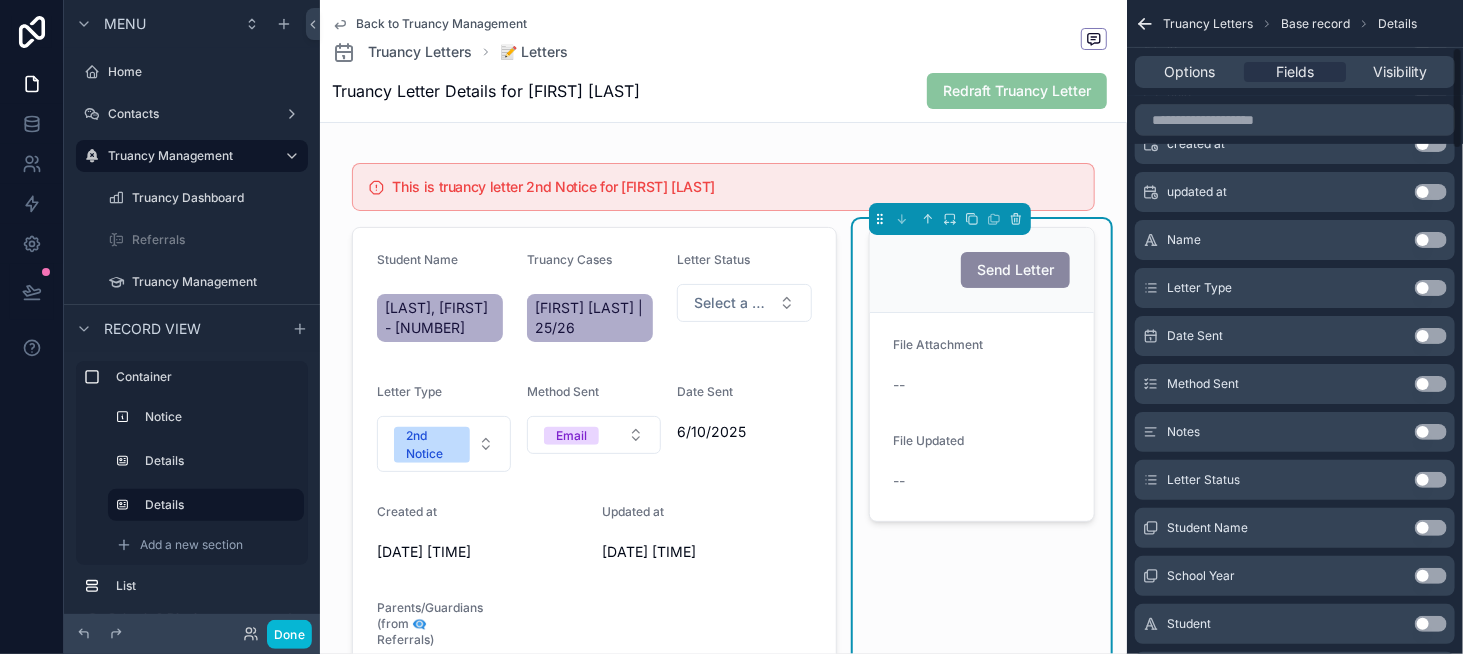 scroll, scrollTop: 300, scrollLeft: 0, axis: vertical 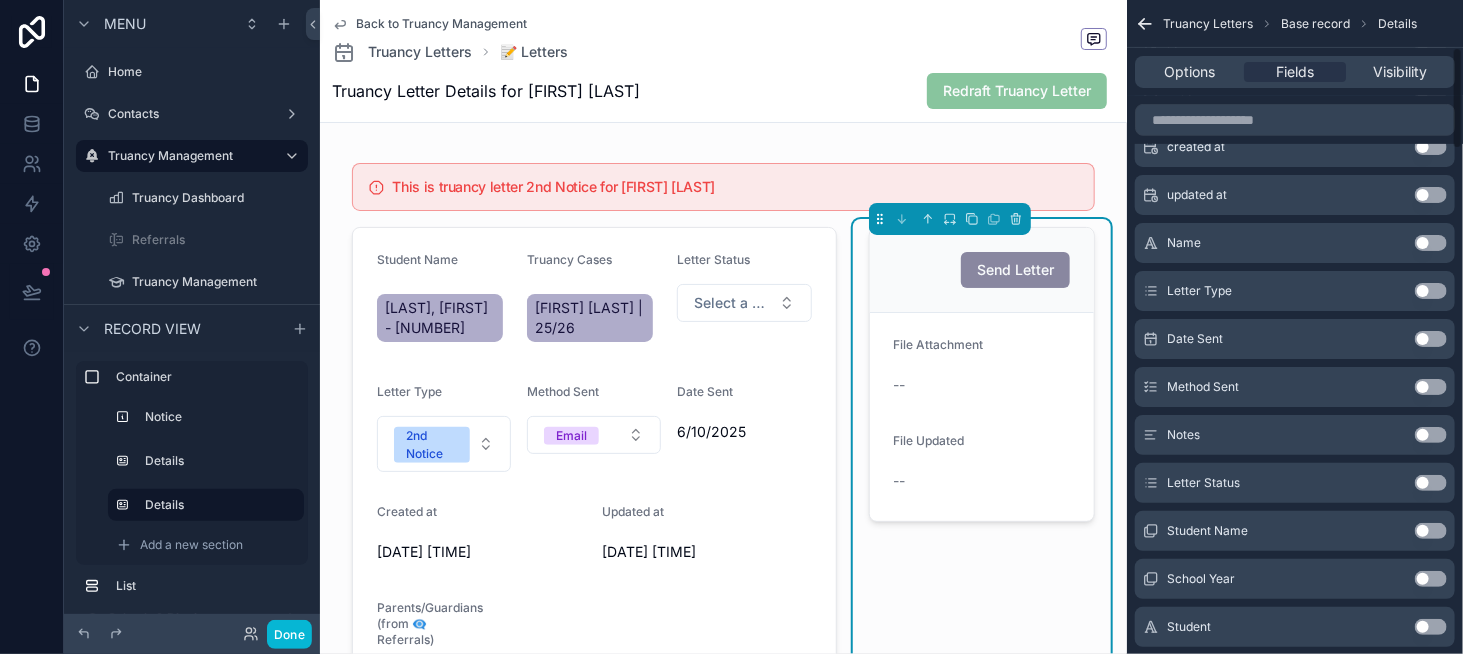 click on "Use setting" at bounding box center [1431, 339] 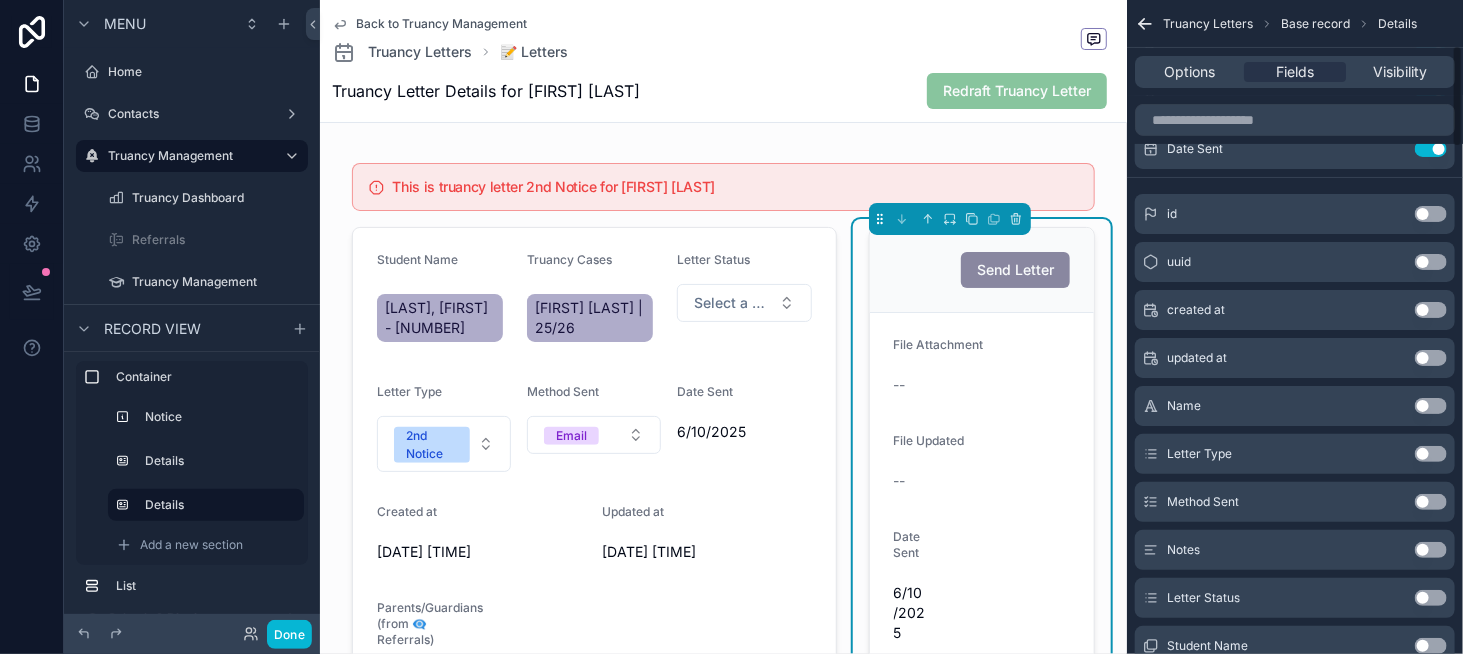 scroll, scrollTop: 0, scrollLeft: 0, axis: both 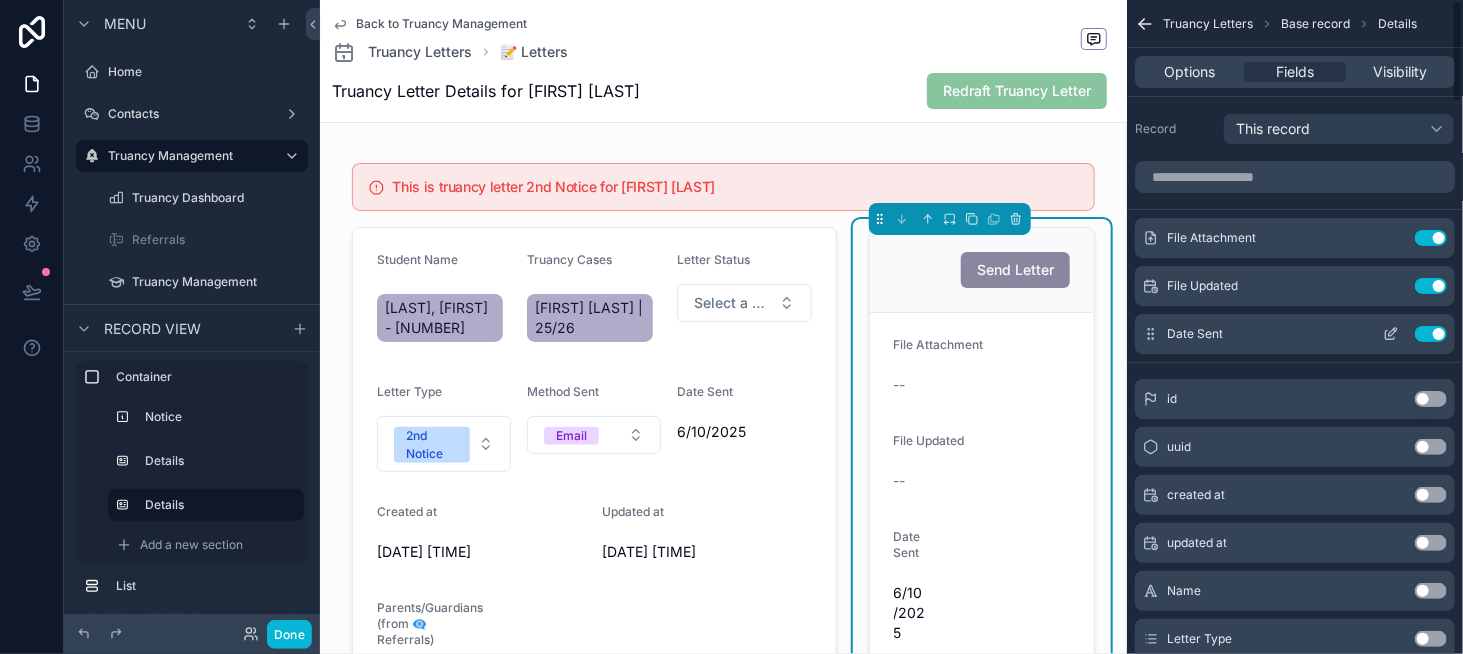 click 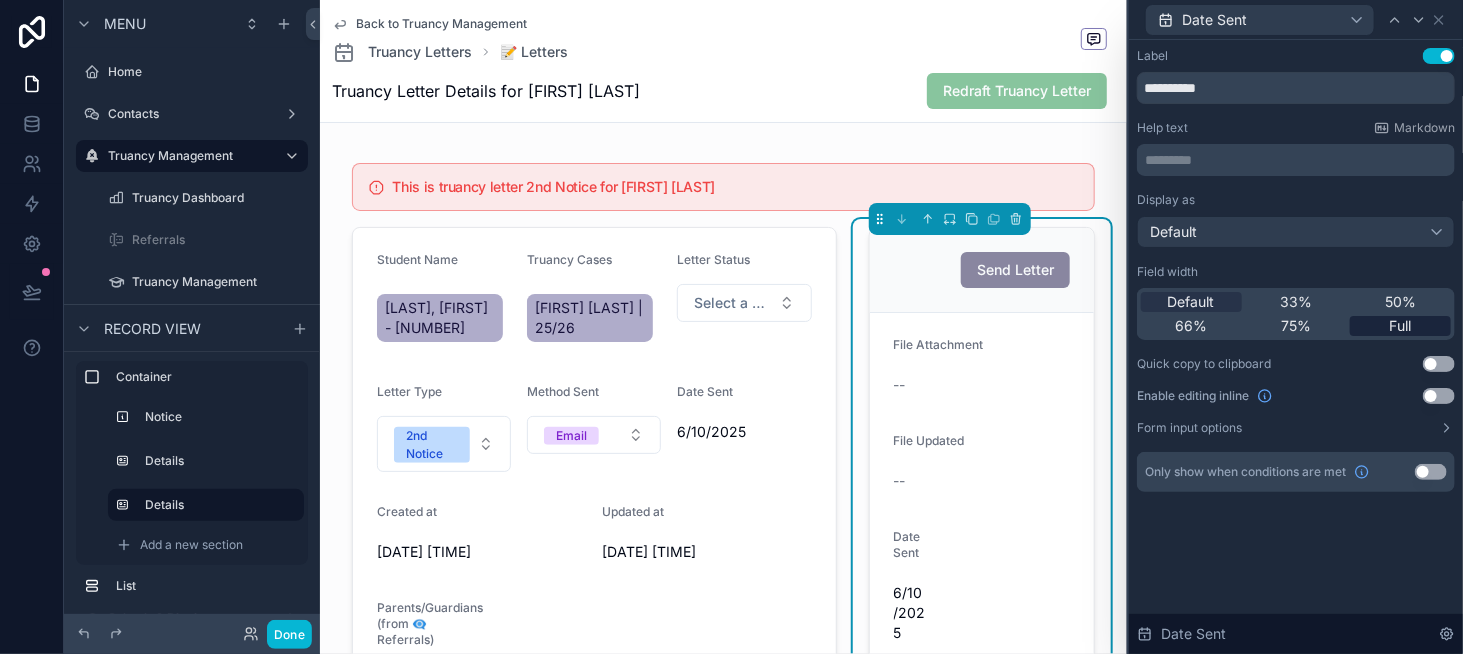 click on "Full" at bounding box center (1400, 326) 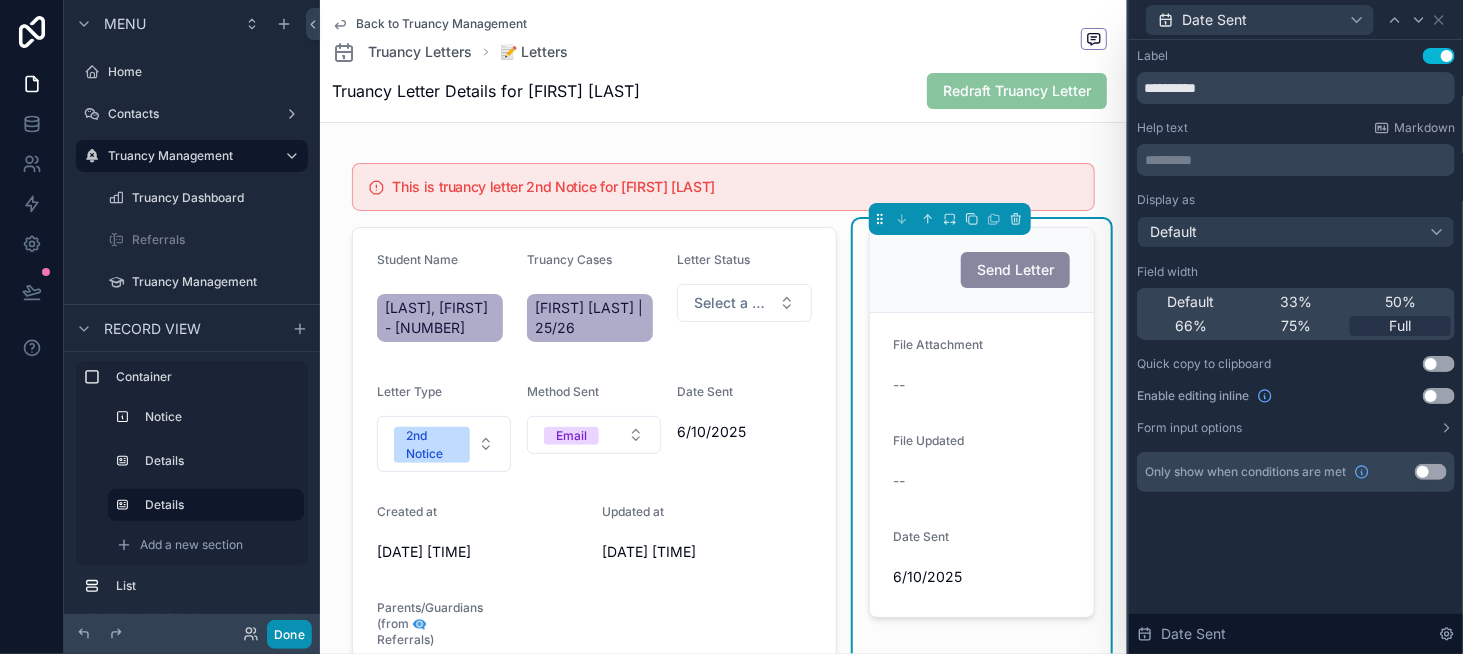 click on "Done" at bounding box center (289, 634) 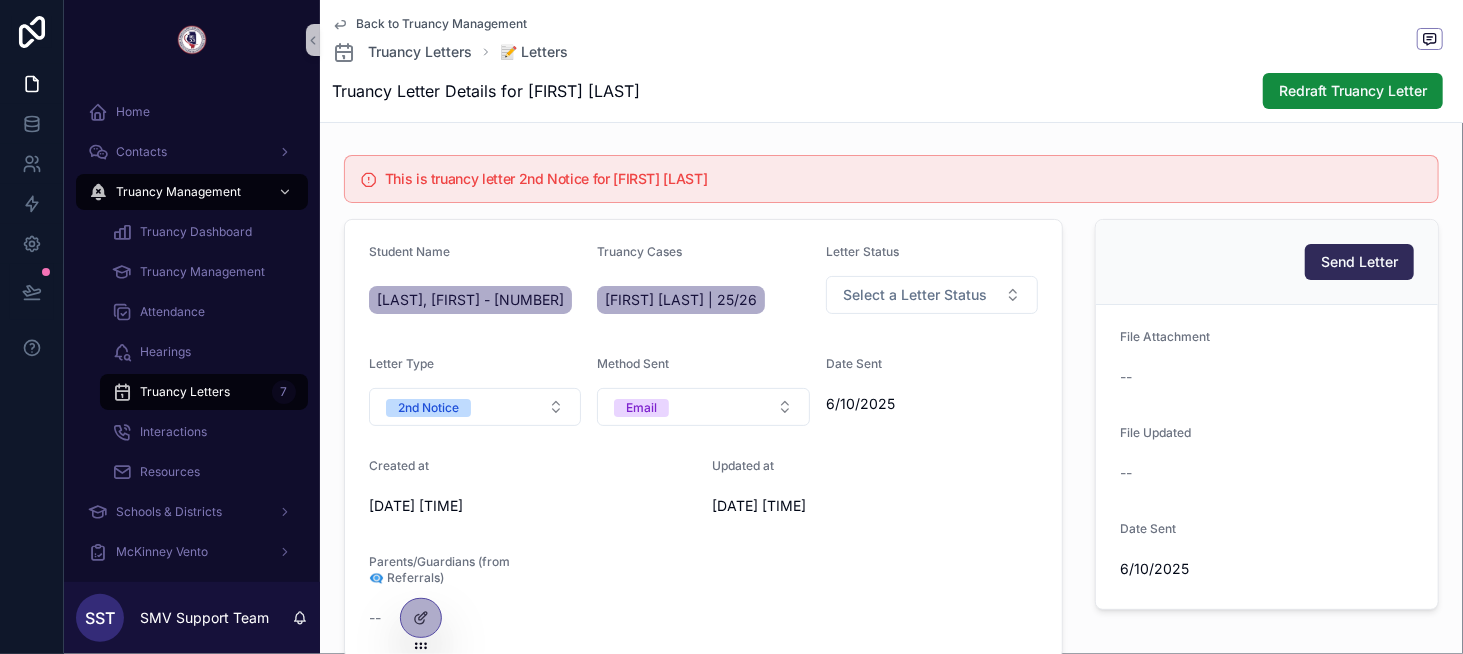 click on "Send Letter" at bounding box center [1359, 262] 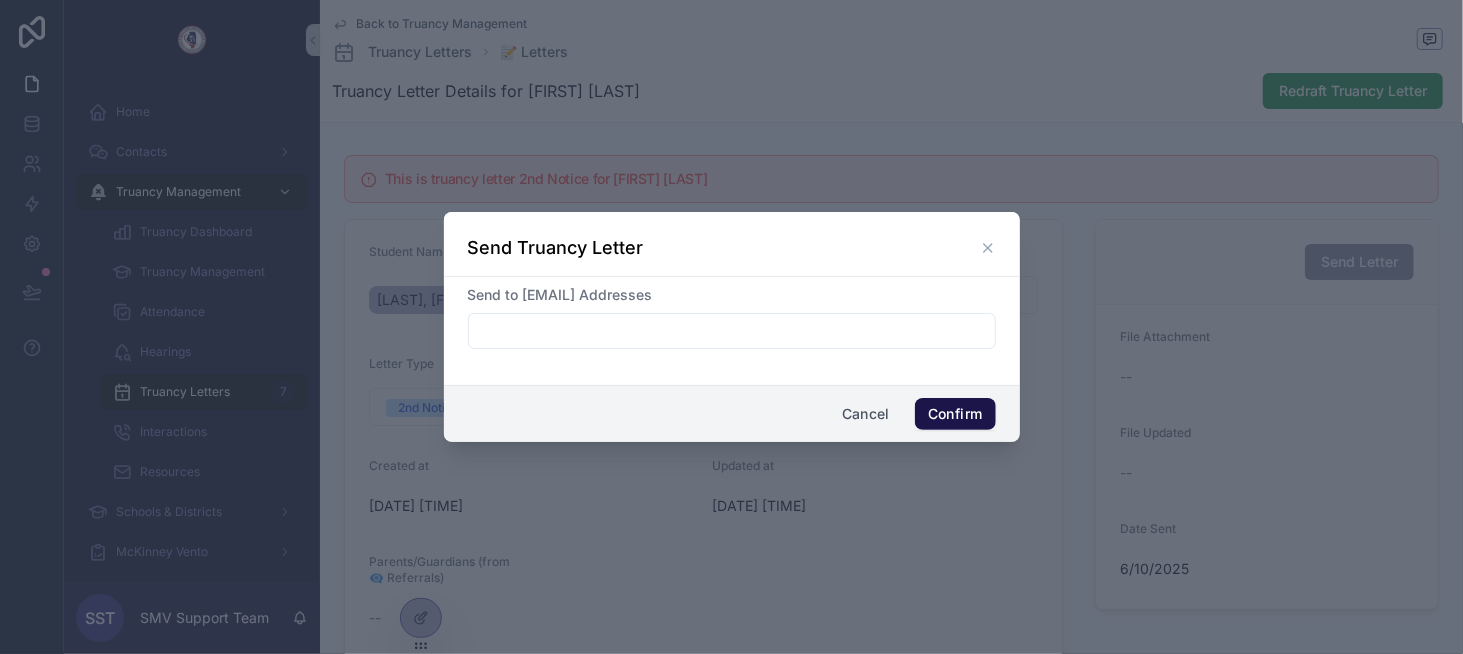 click at bounding box center [732, 331] 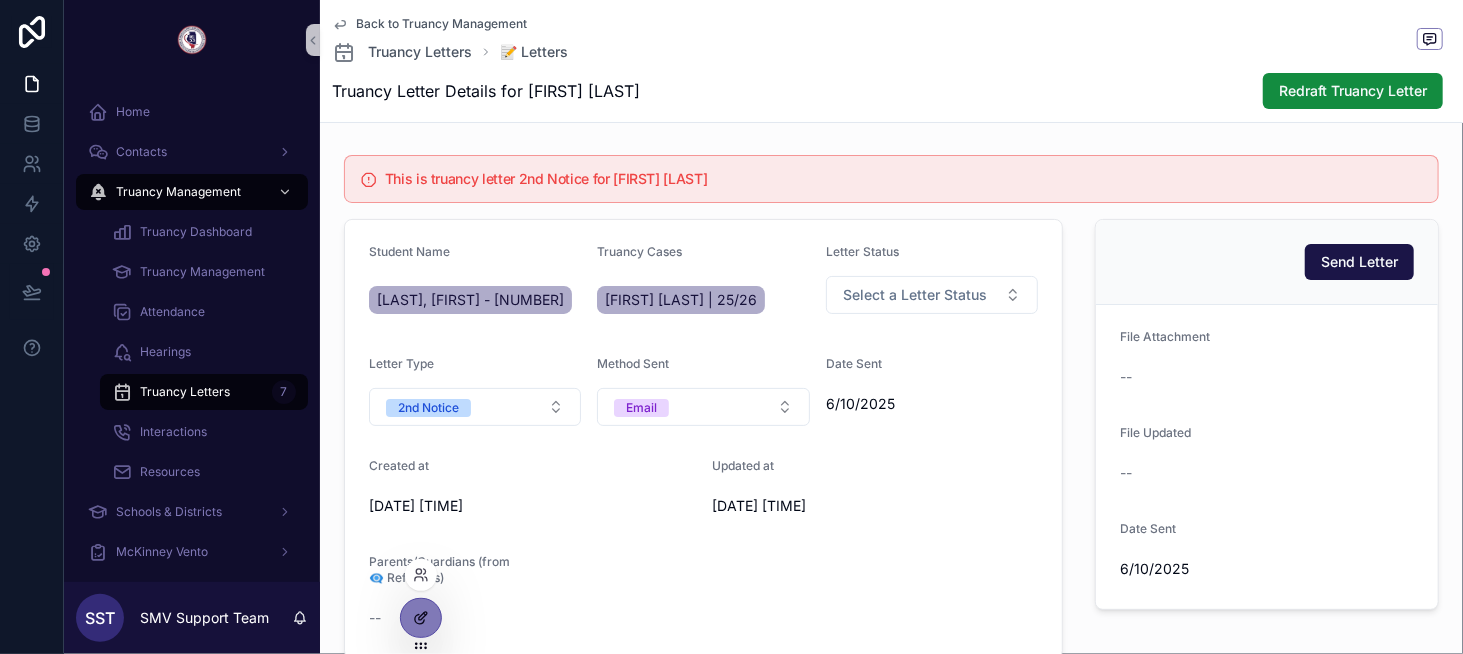 click at bounding box center (421, 618) 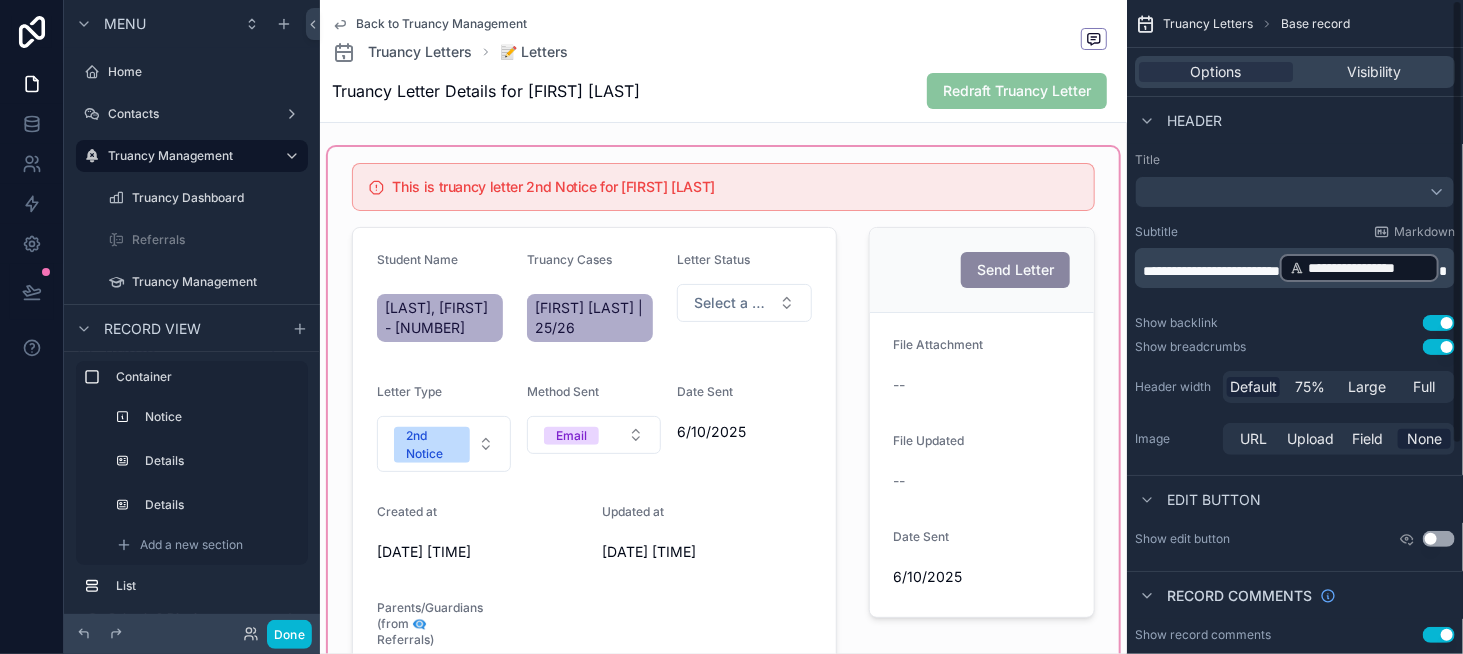 click at bounding box center (723, 442) 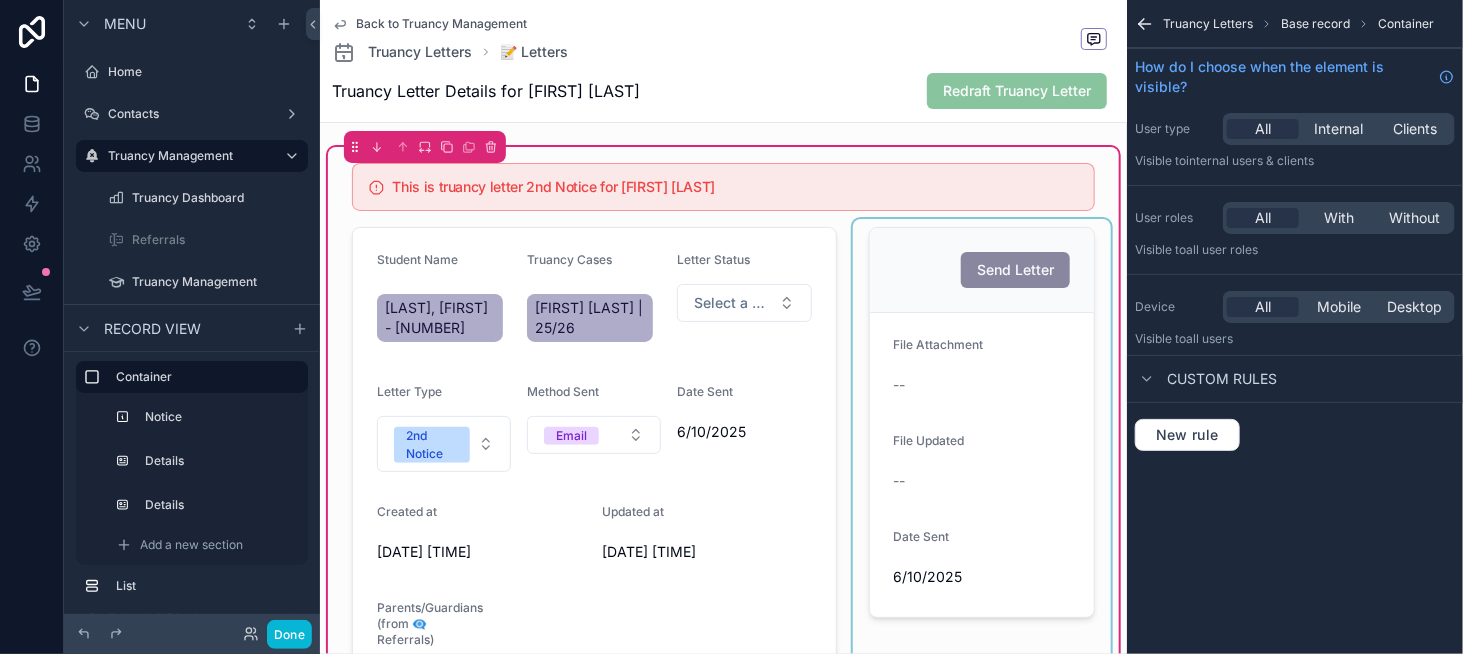 click at bounding box center (982, 474) 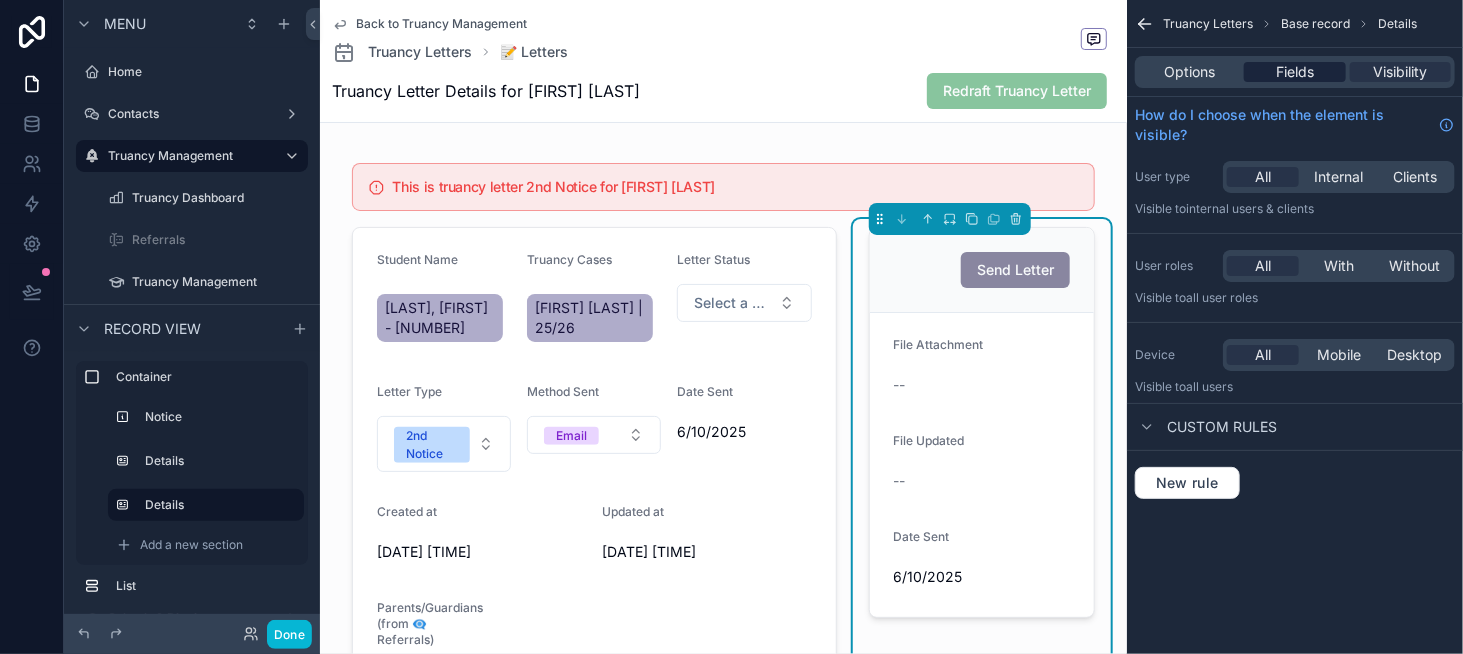 click on "Fields" at bounding box center [1295, 72] 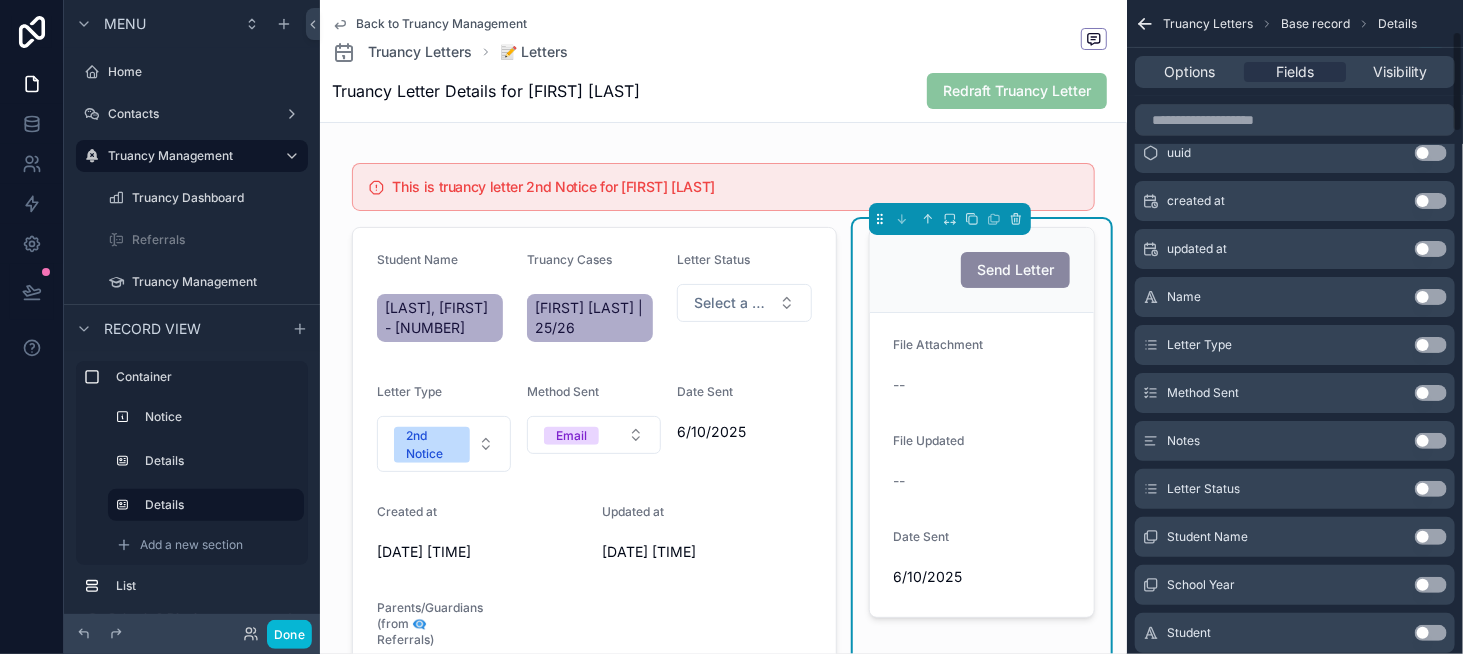 scroll, scrollTop: 300, scrollLeft: 0, axis: vertical 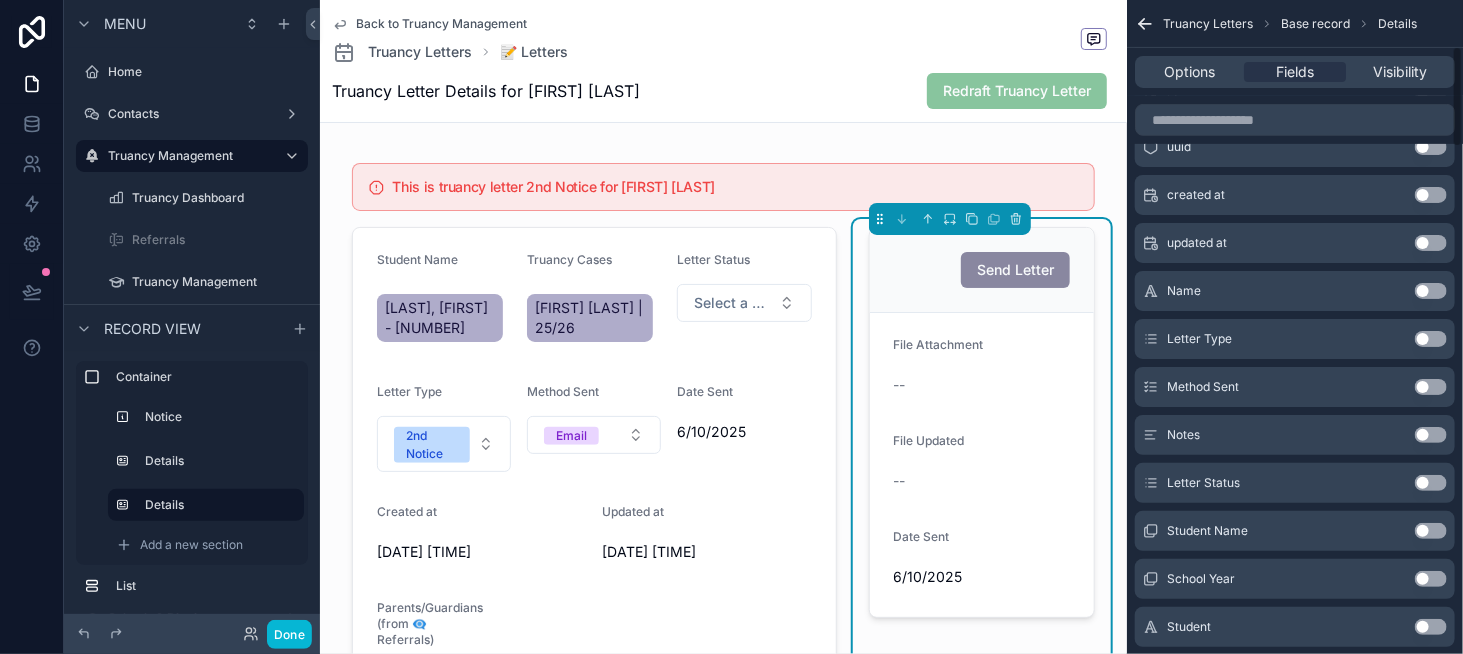 click on "Use setting" at bounding box center [1431, 387] 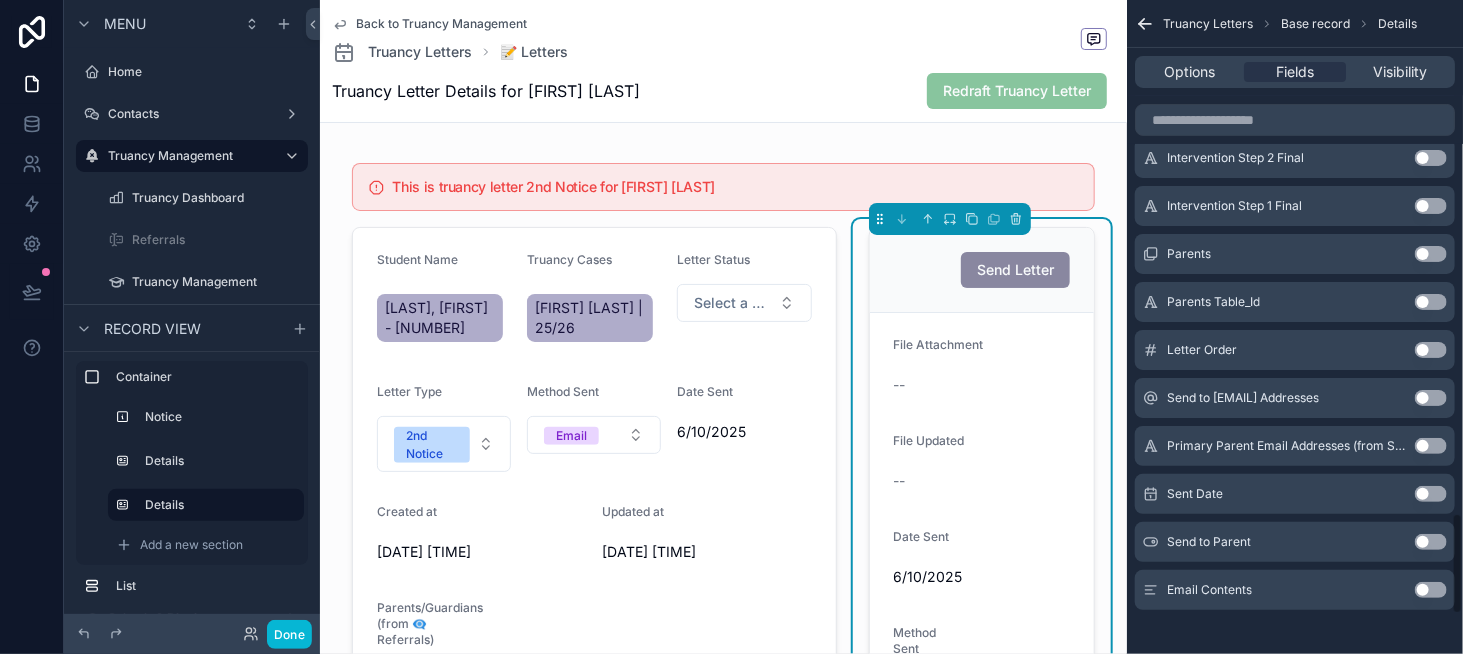 scroll, scrollTop: 3563, scrollLeft: 0, axis: vertical 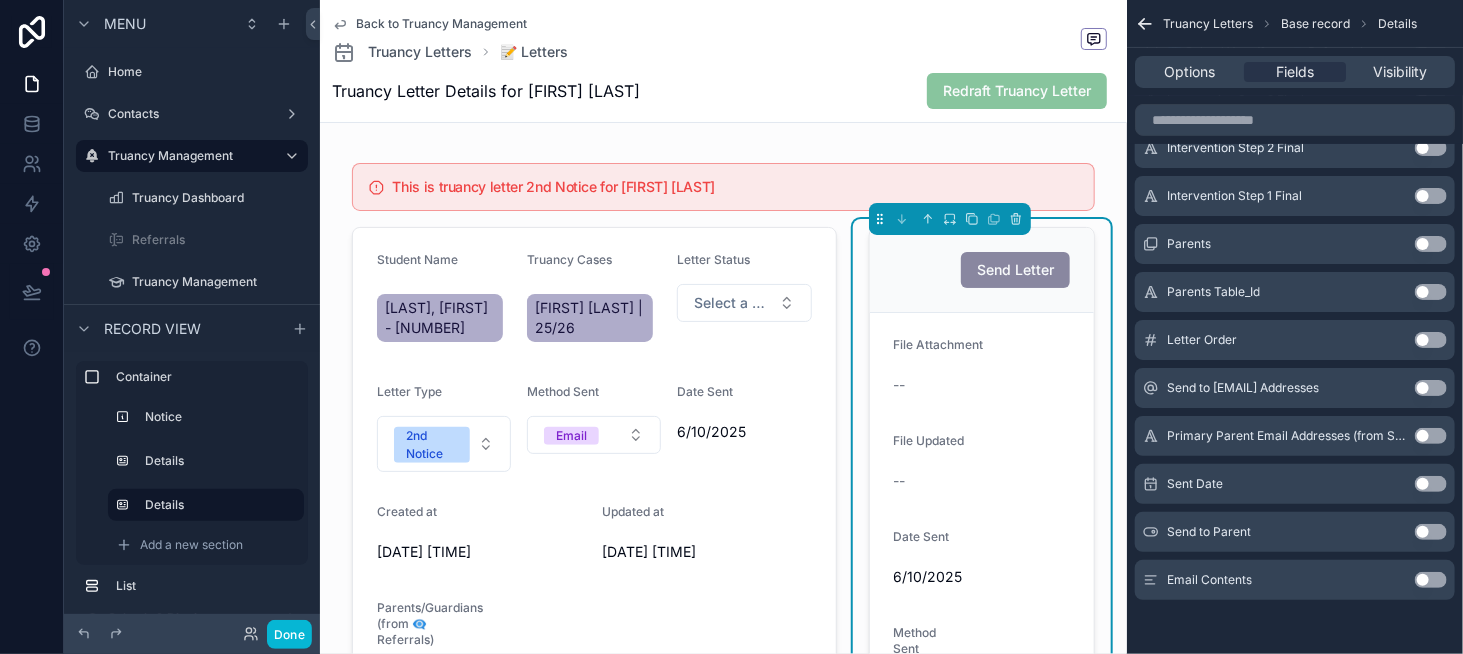 click on "Use setting" at bounding box center (1431, 580) 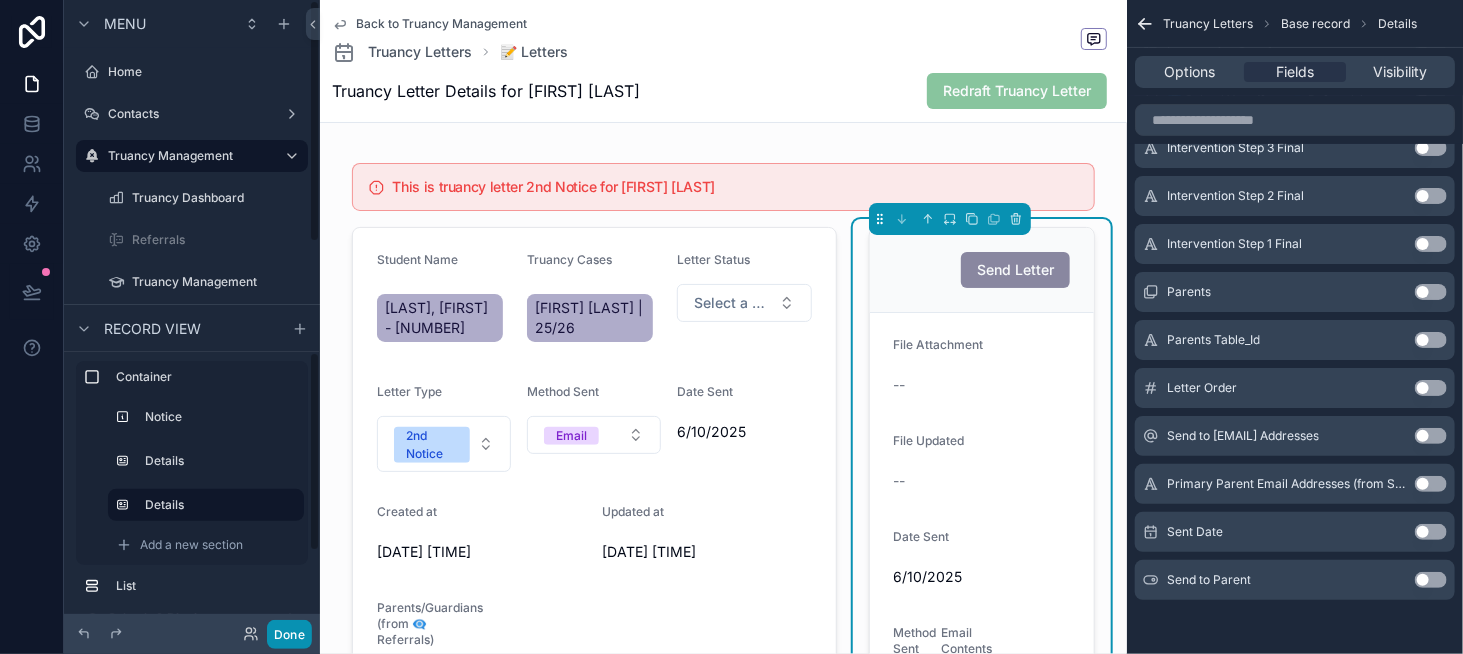 click on "Done" at bounding box center [289, 634] 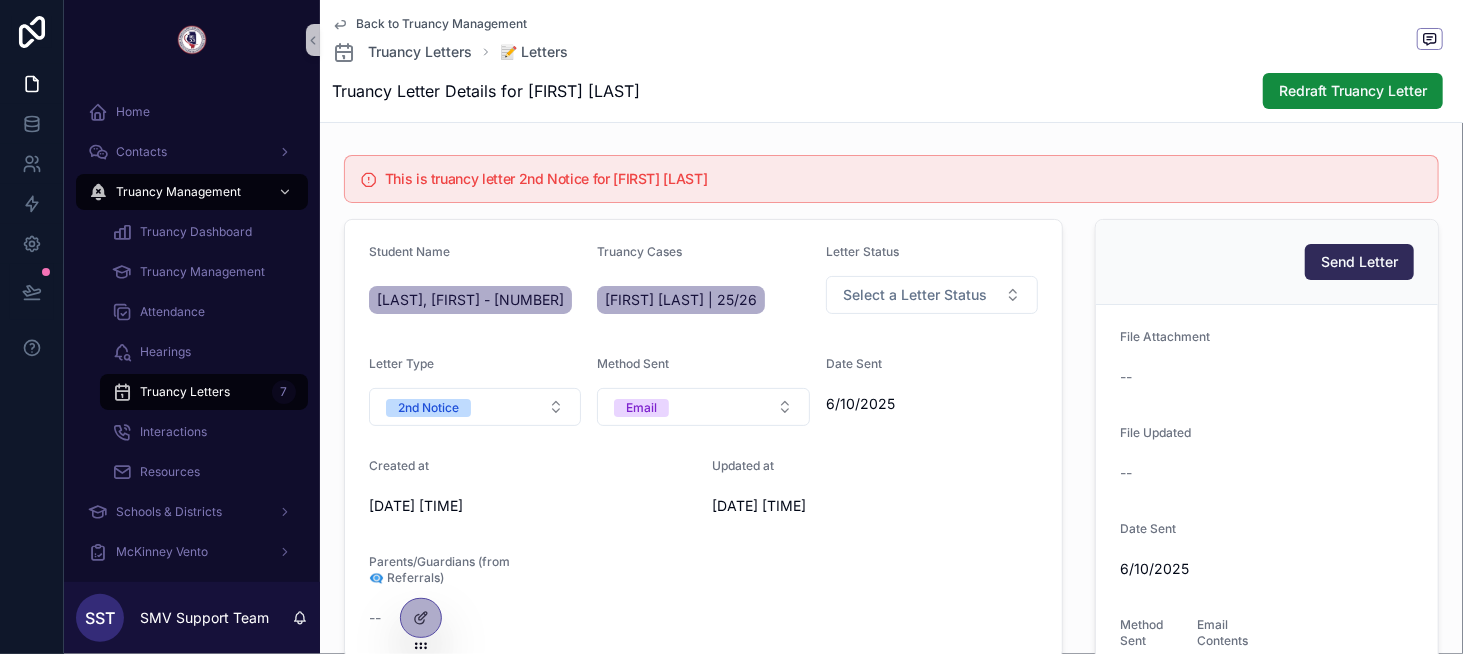 click on "Send Letter" at bounding box center [1359, 262] 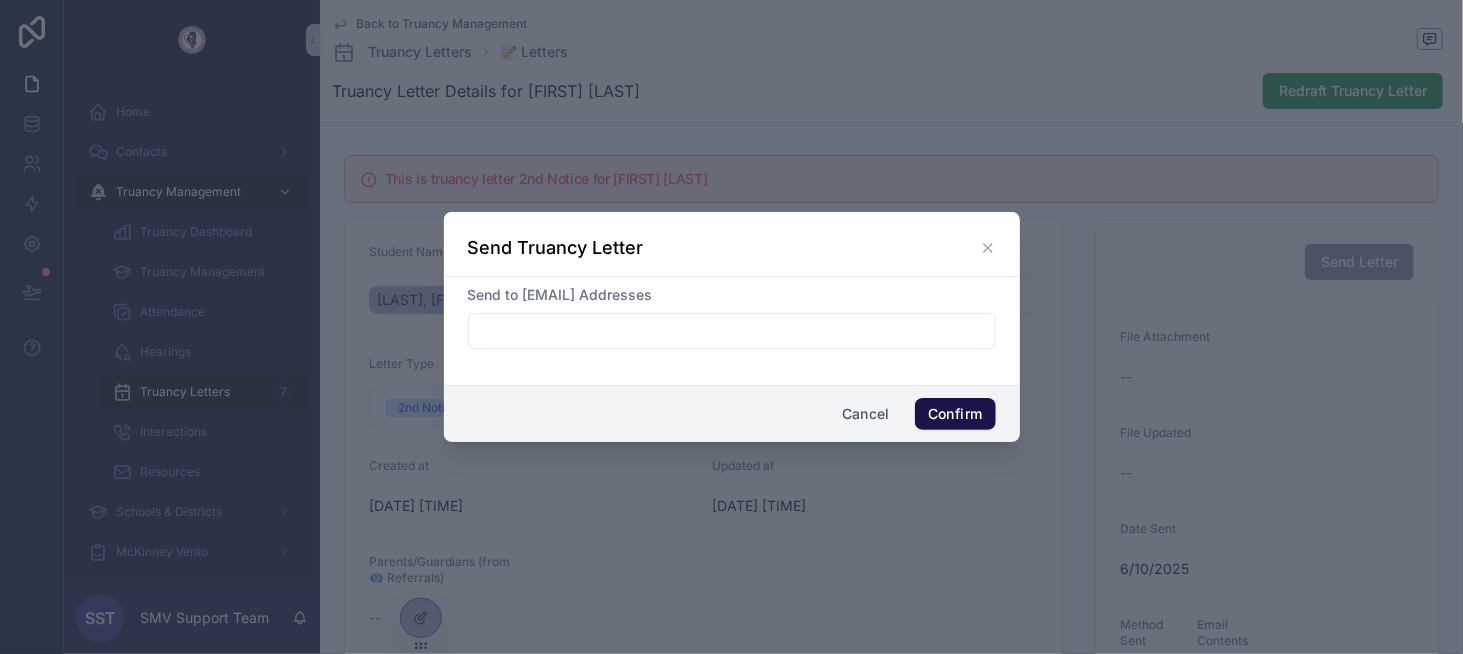 click 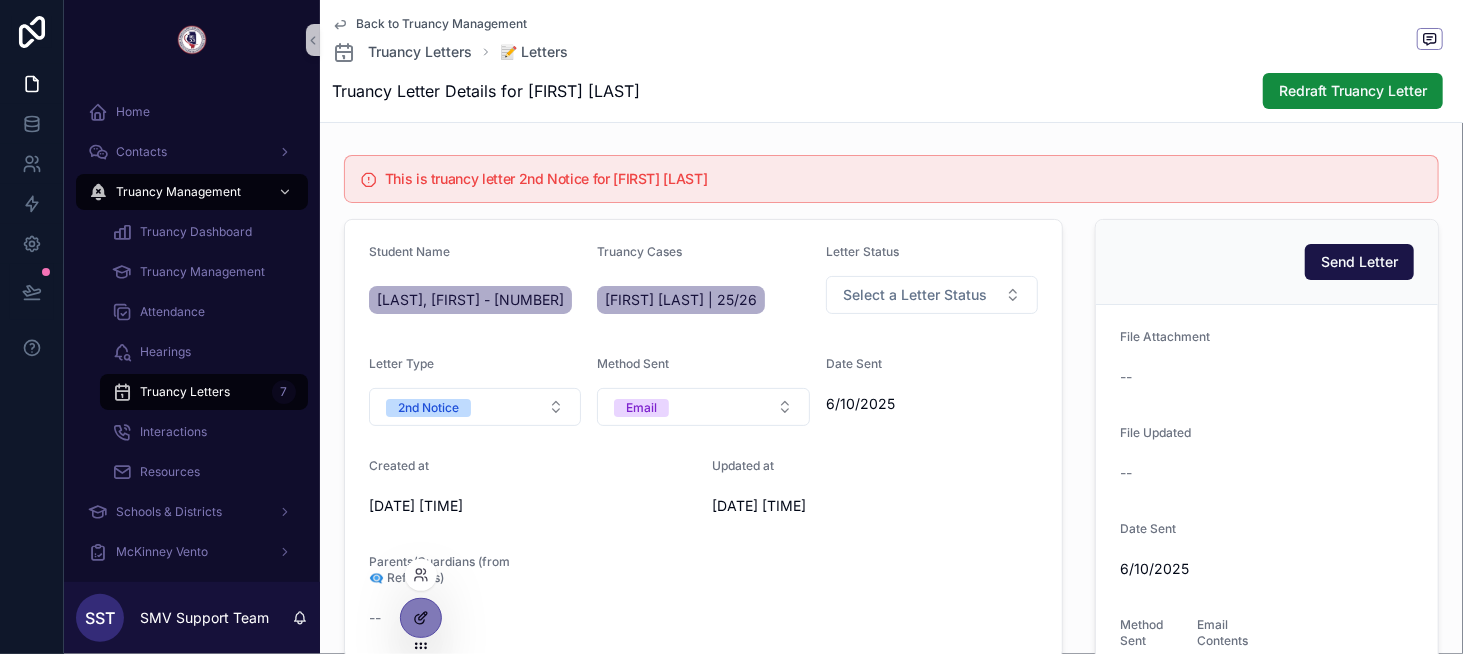 click 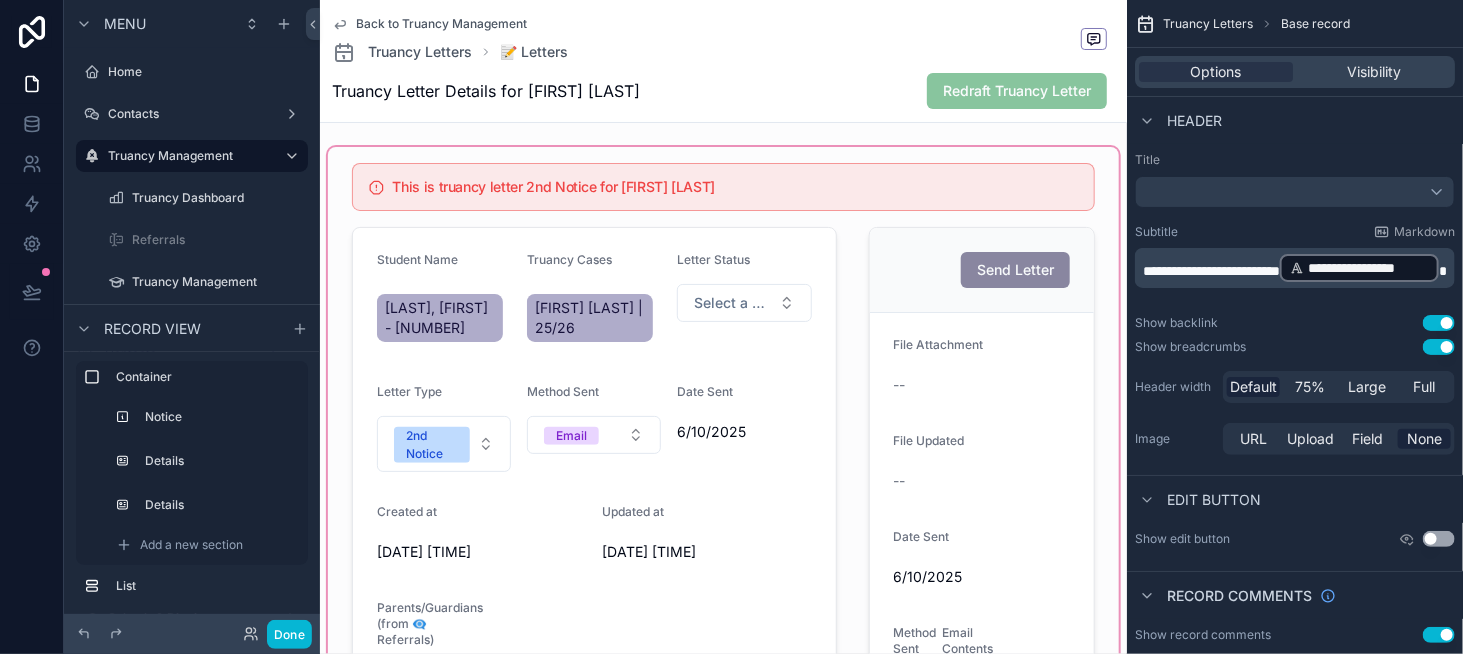 click at bounding box center [723, 446] 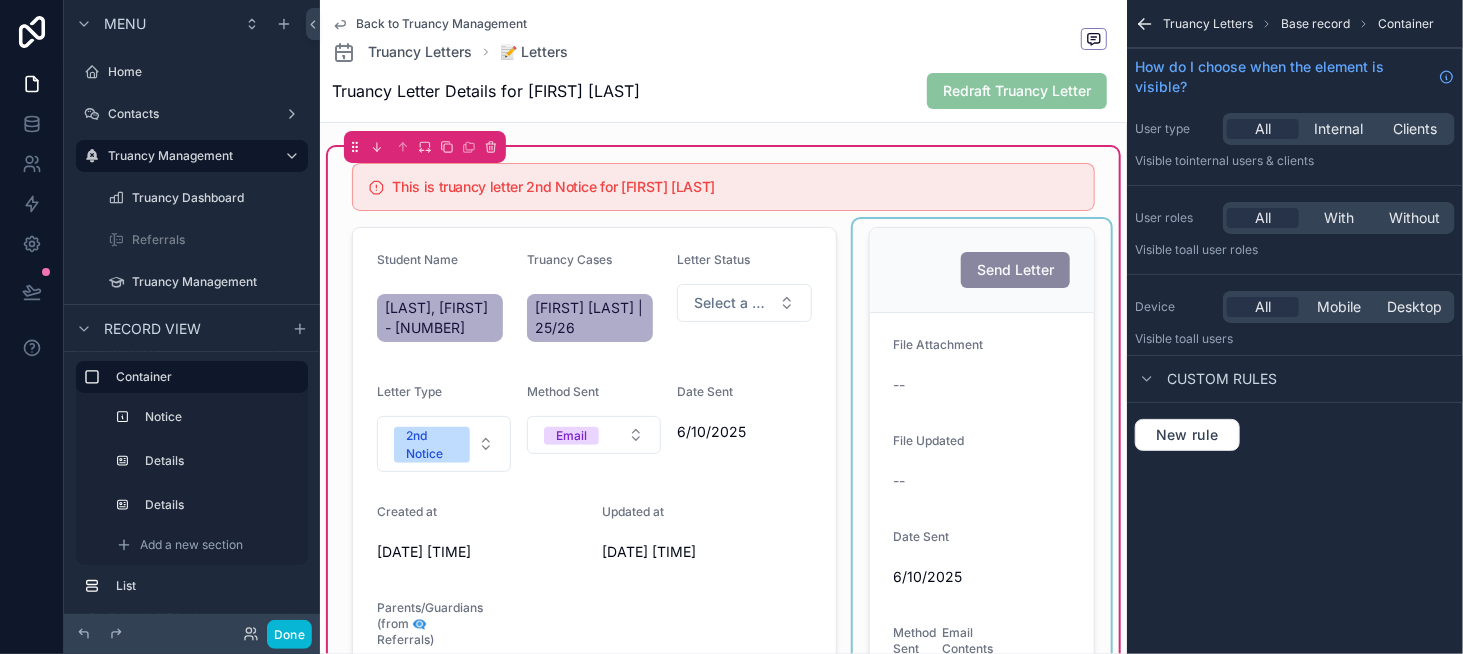 click at bounding box center [982, 478] 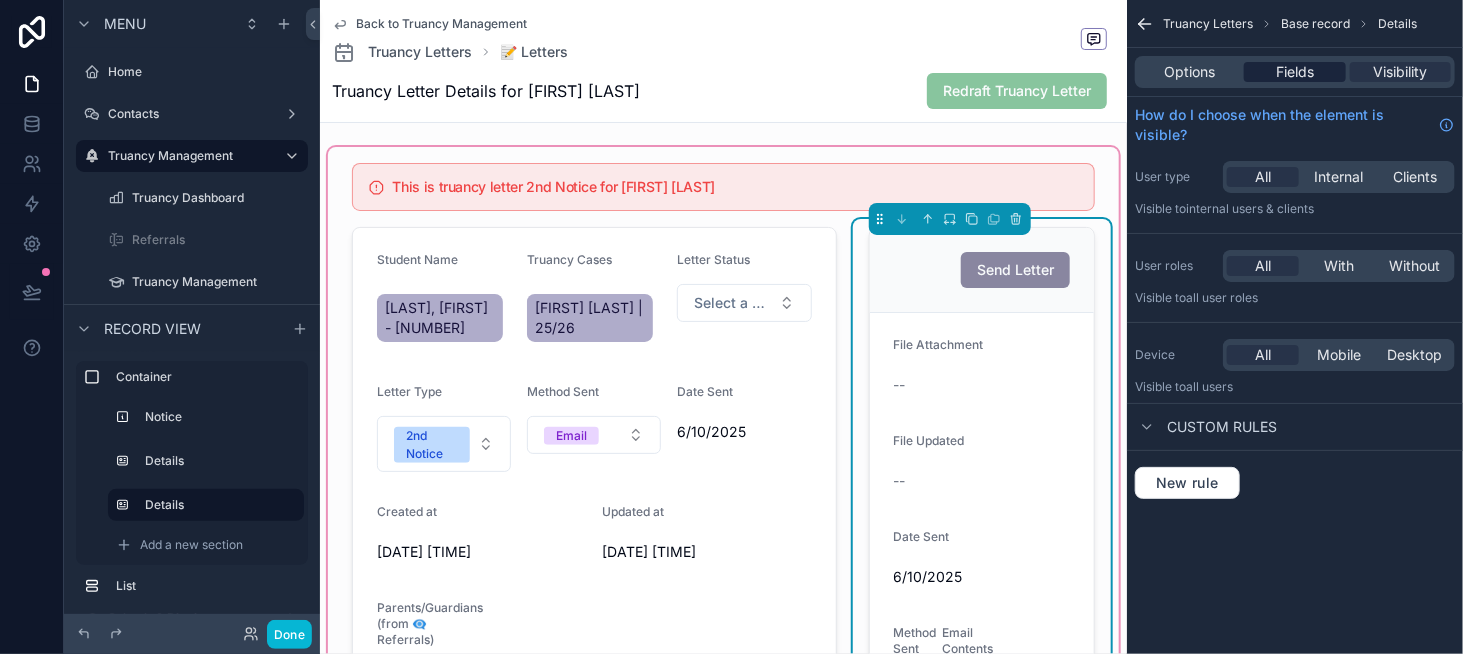 click on "Fields" at bounding box center [1295, 72] 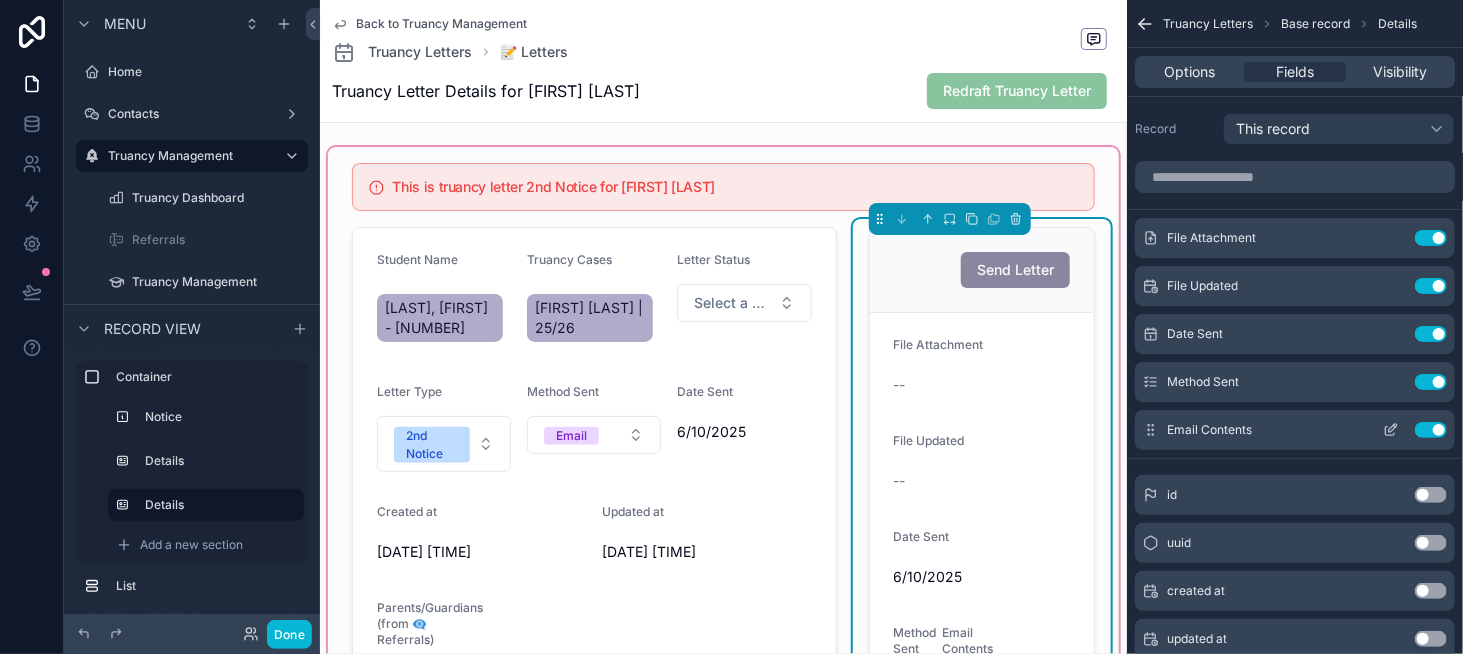 click 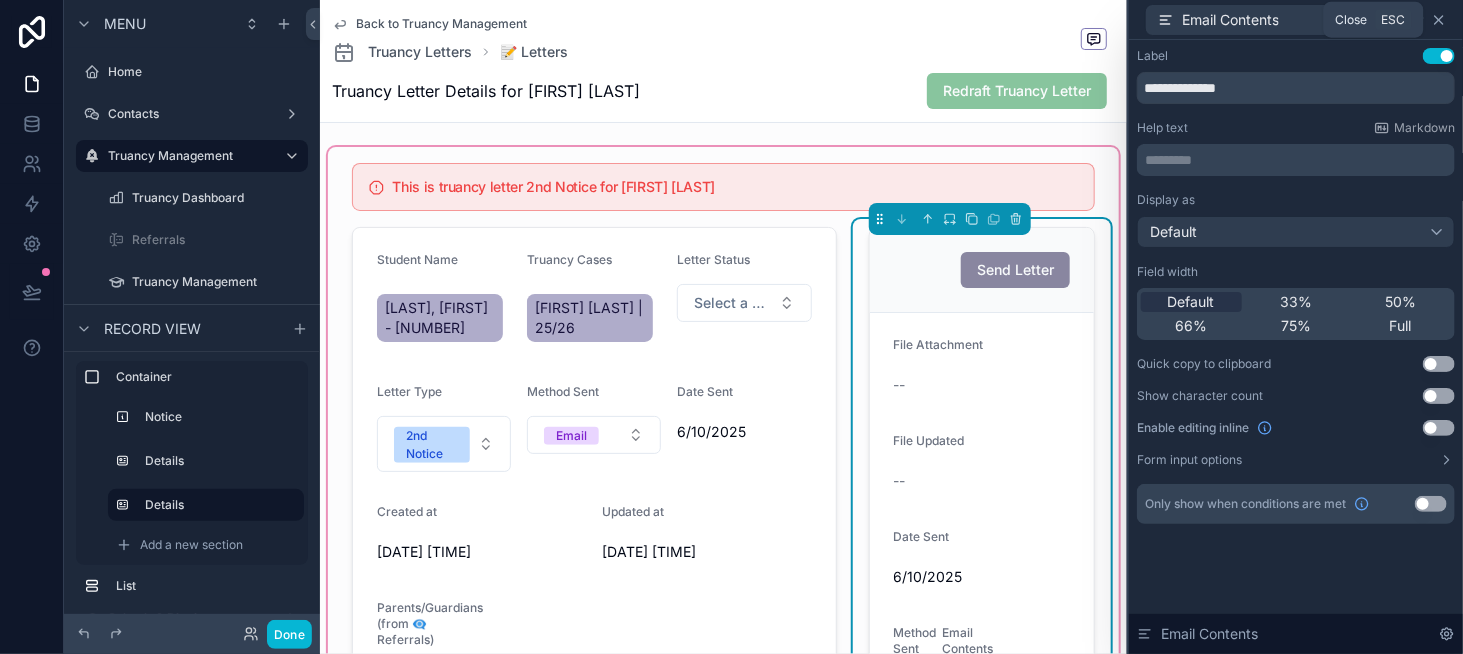 click 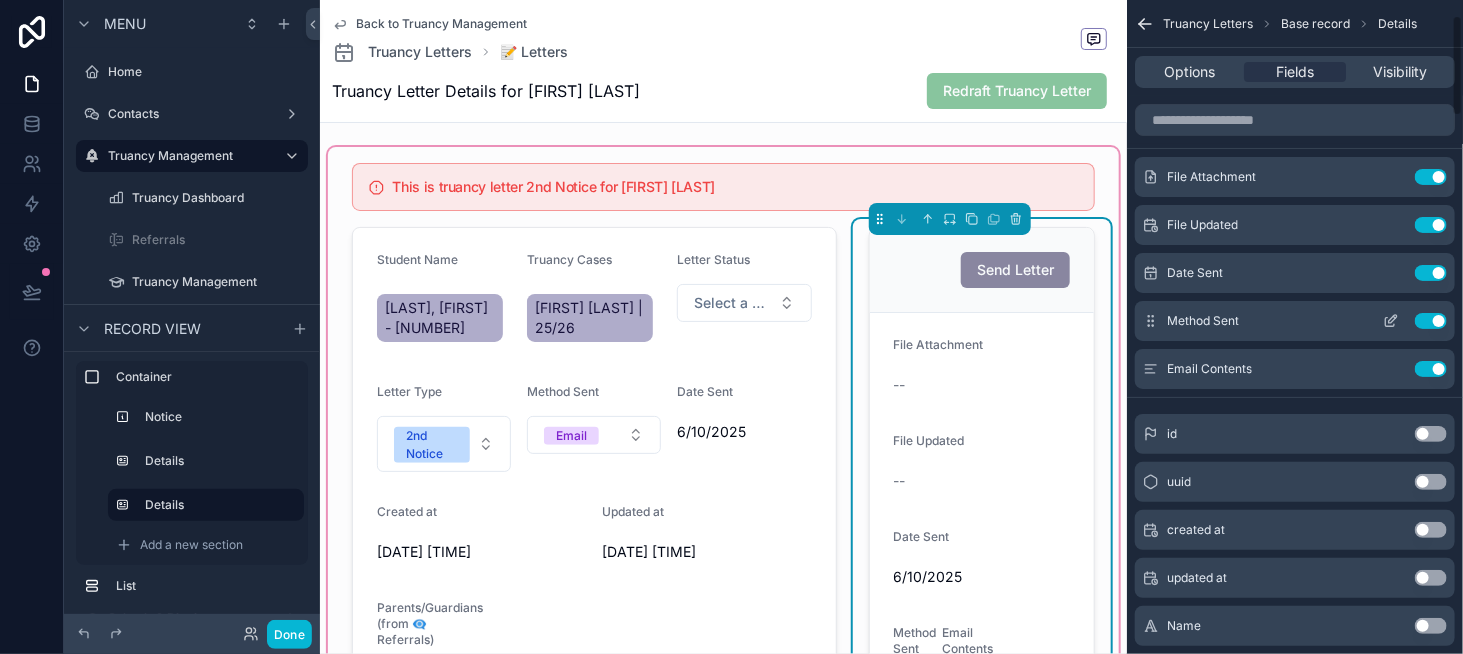 scroll, scrollTop: 0, scrollLeft: 0, axis: both 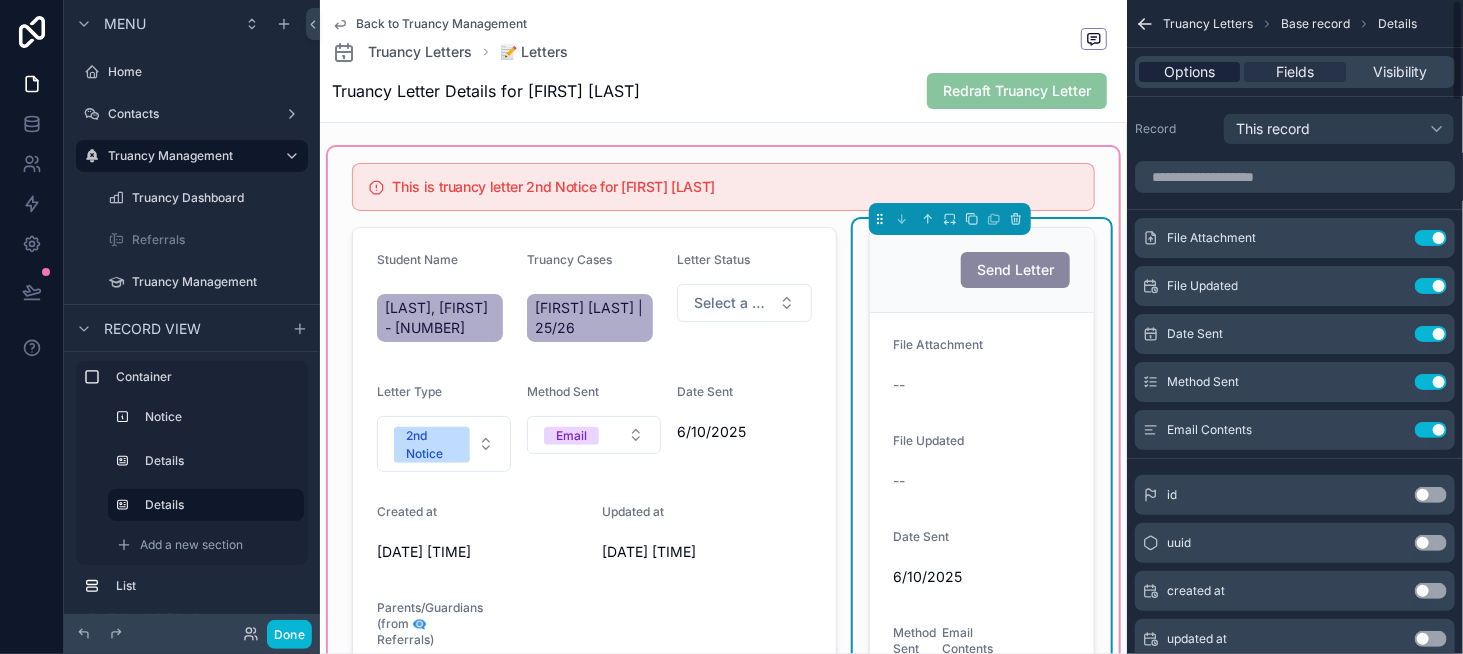click on "Options" at bounding box center (1189, 72) 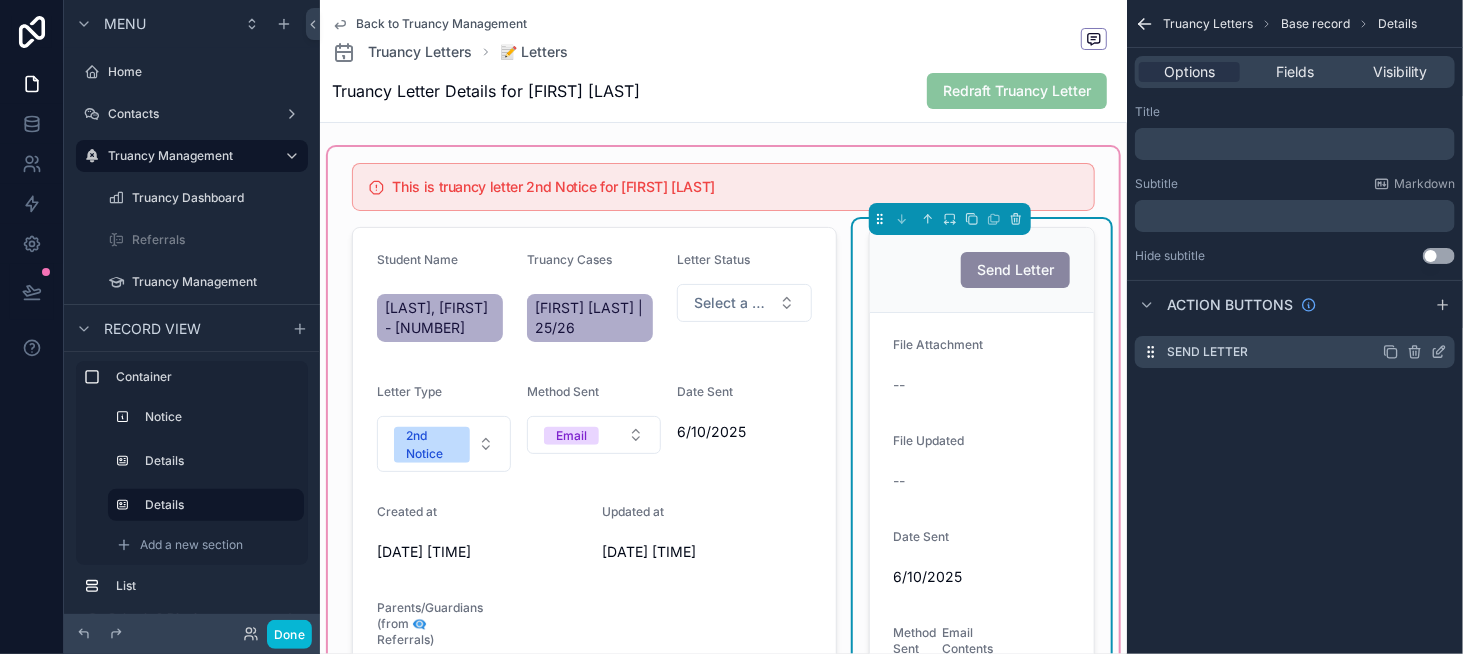 click 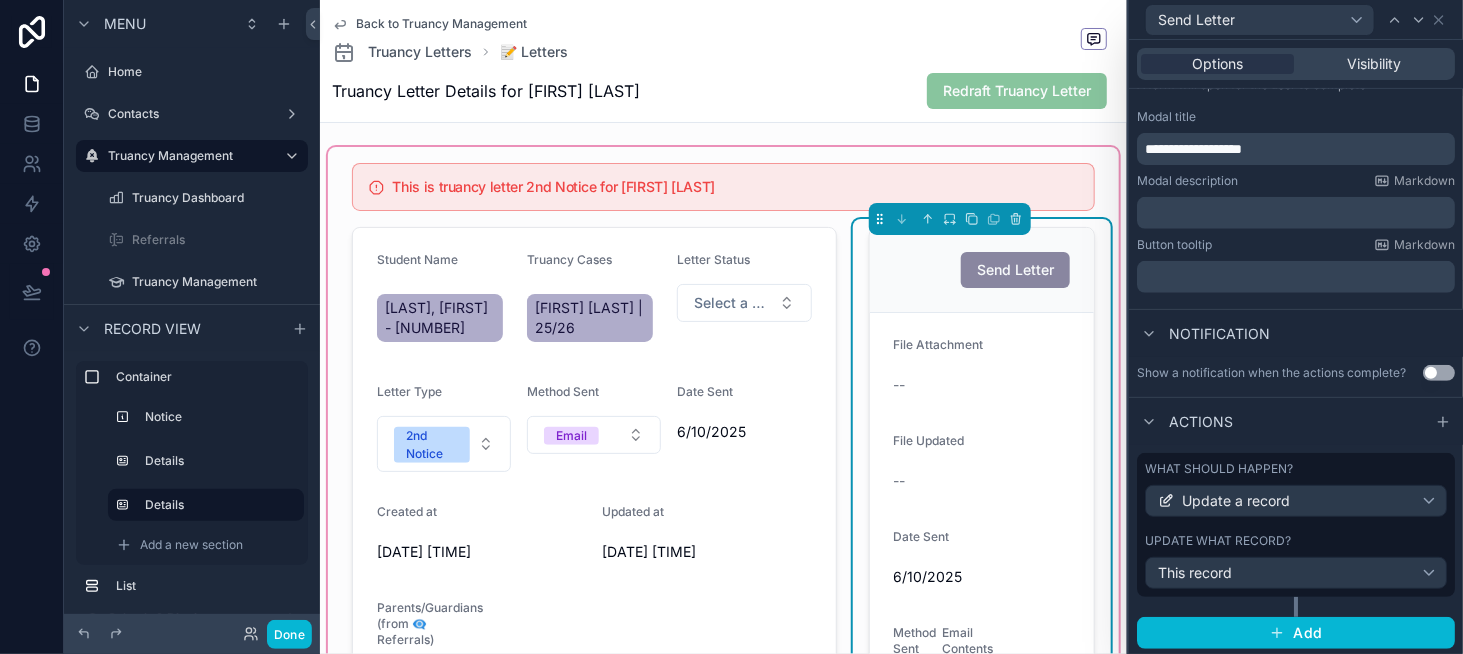 scroll, scrollTop: 301, scrollLeft: 0, axis: vertical 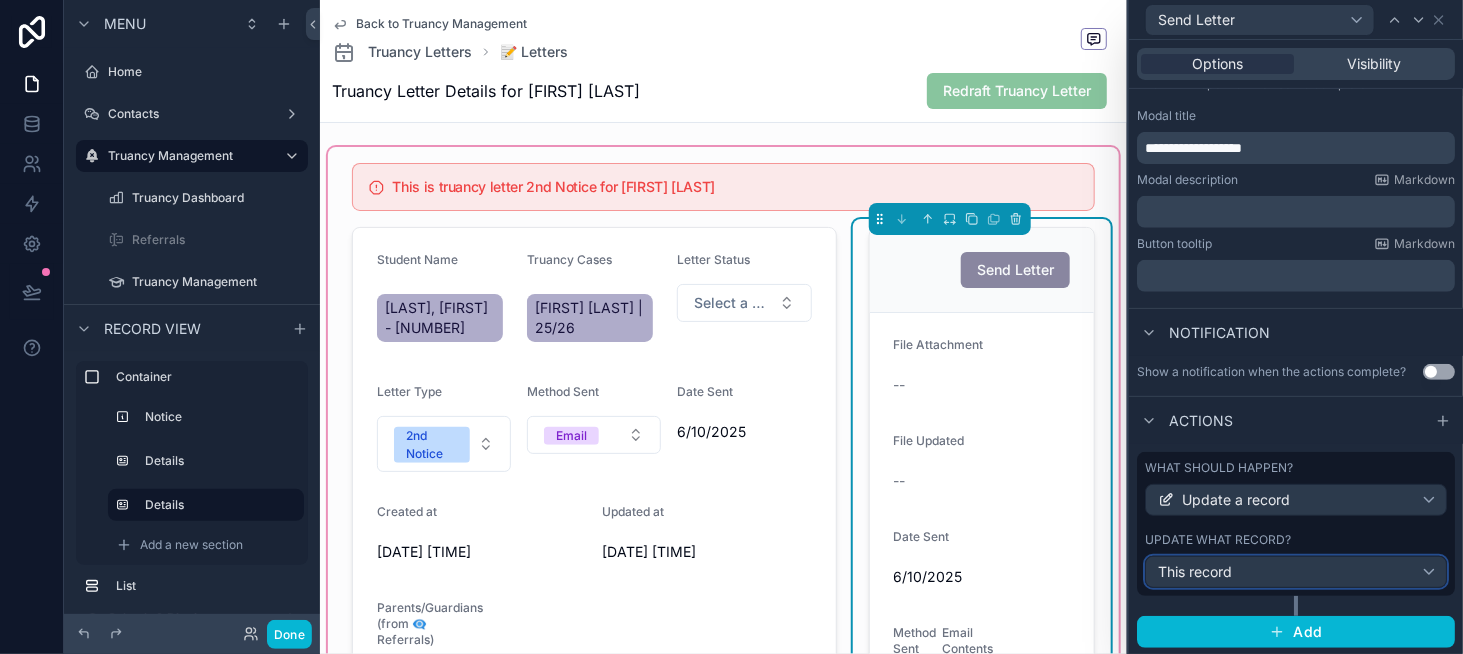 click on "This record" at bounding box center [1296, 572] 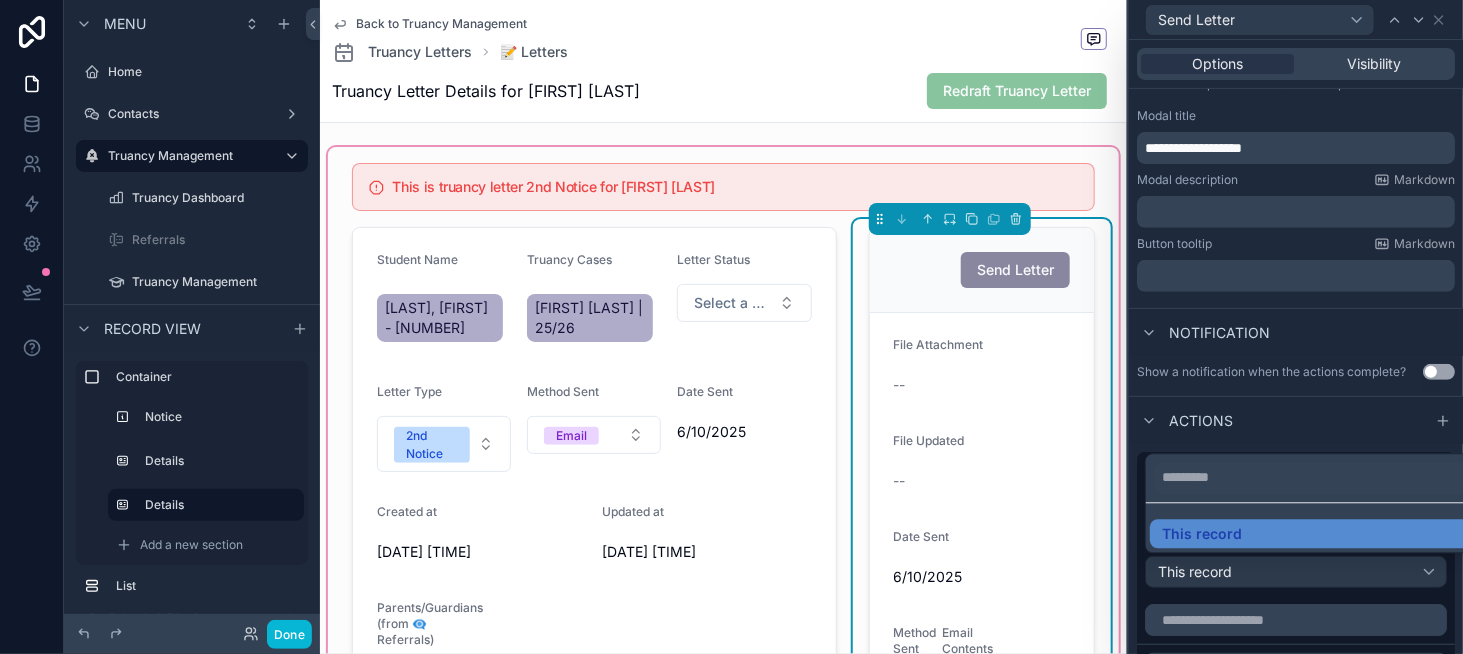 click at bounding box center (1296, 327) 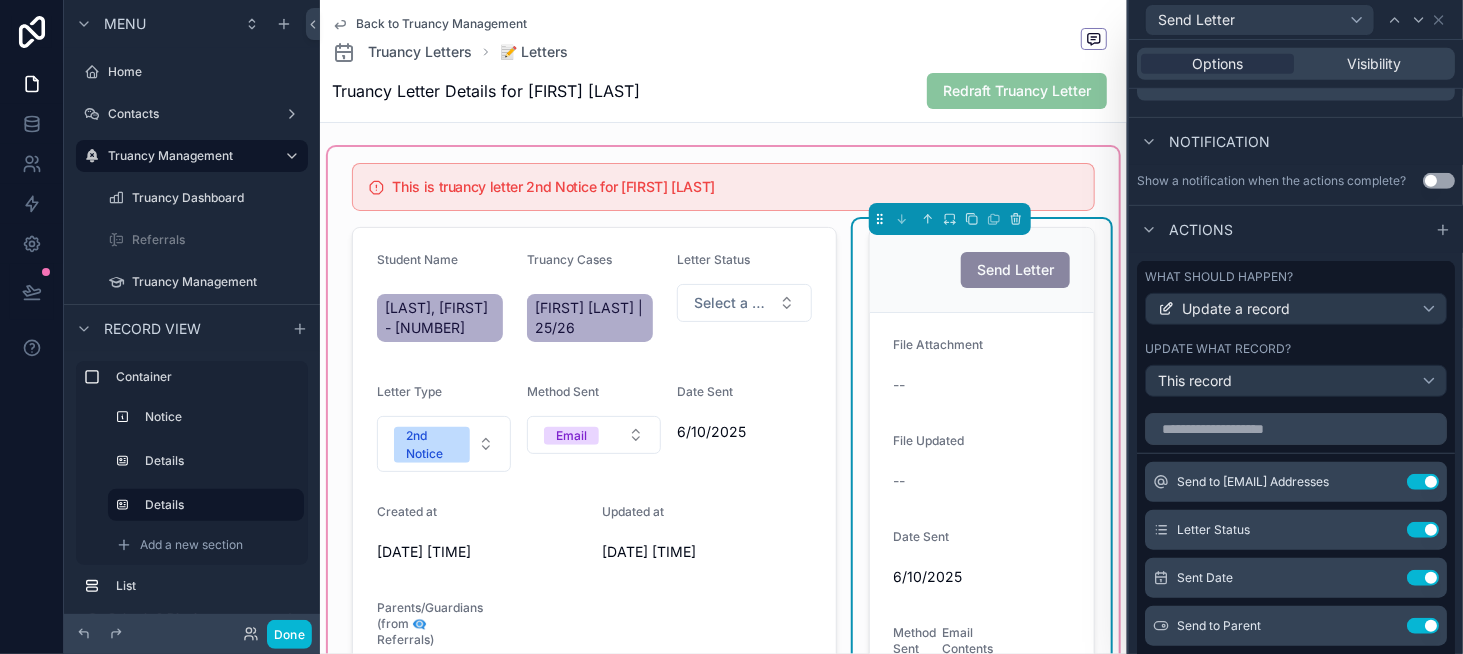 scroll, scrollTop: 501, scrollLeft: 0, axis: vertical 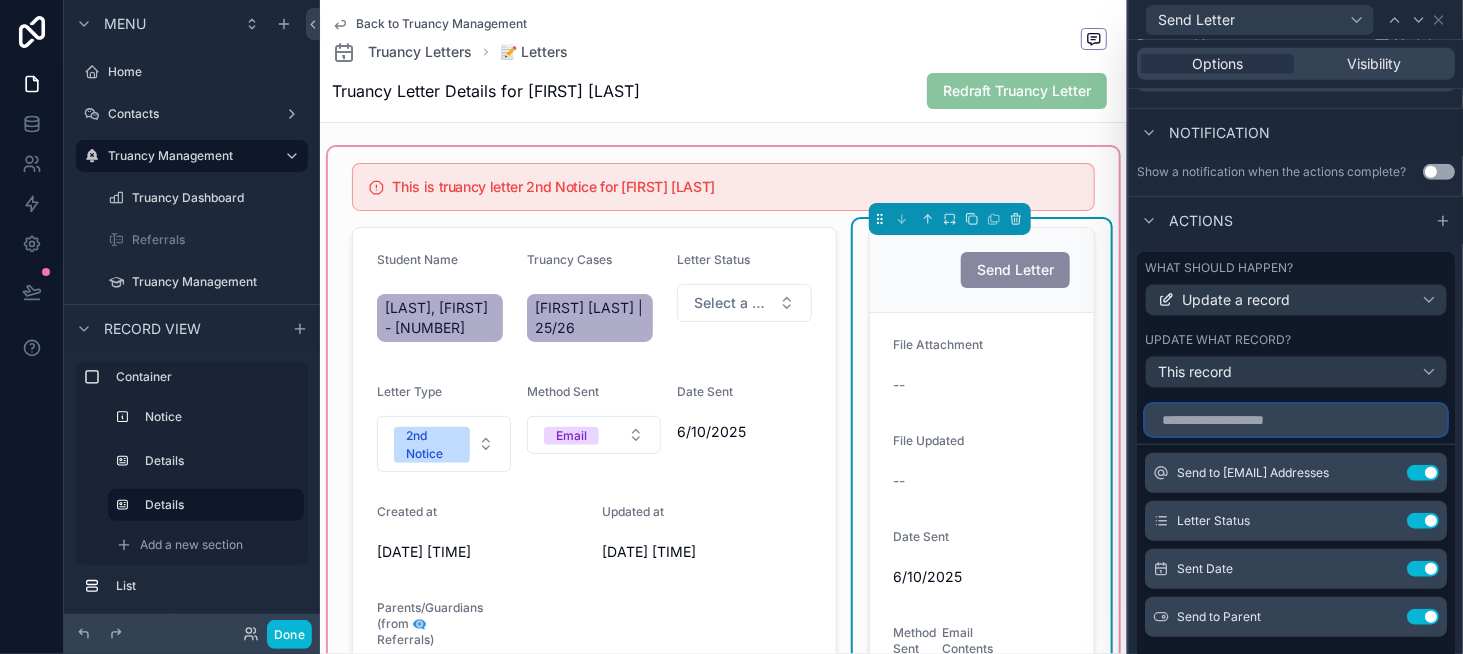 click at bounding box center [1296, 420] 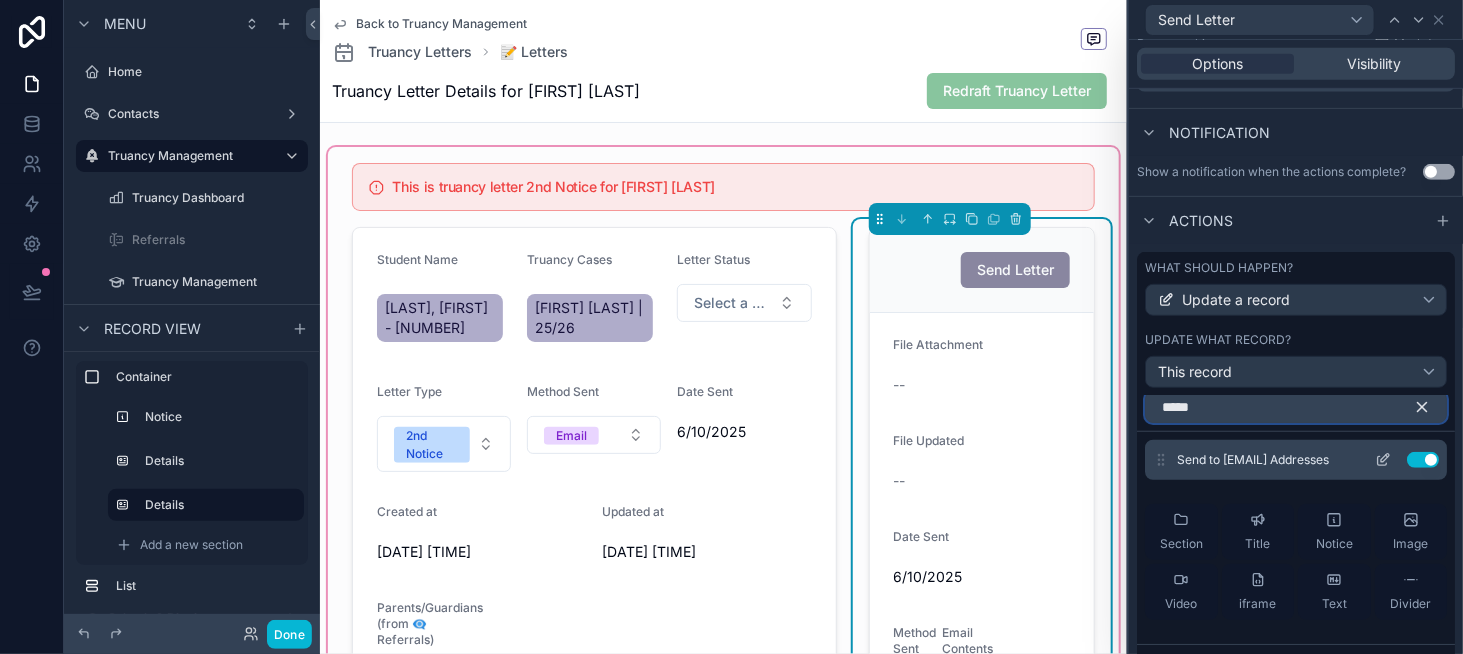 scroll, scrollTop: 13, scrollLeft: 0, axis: vertical 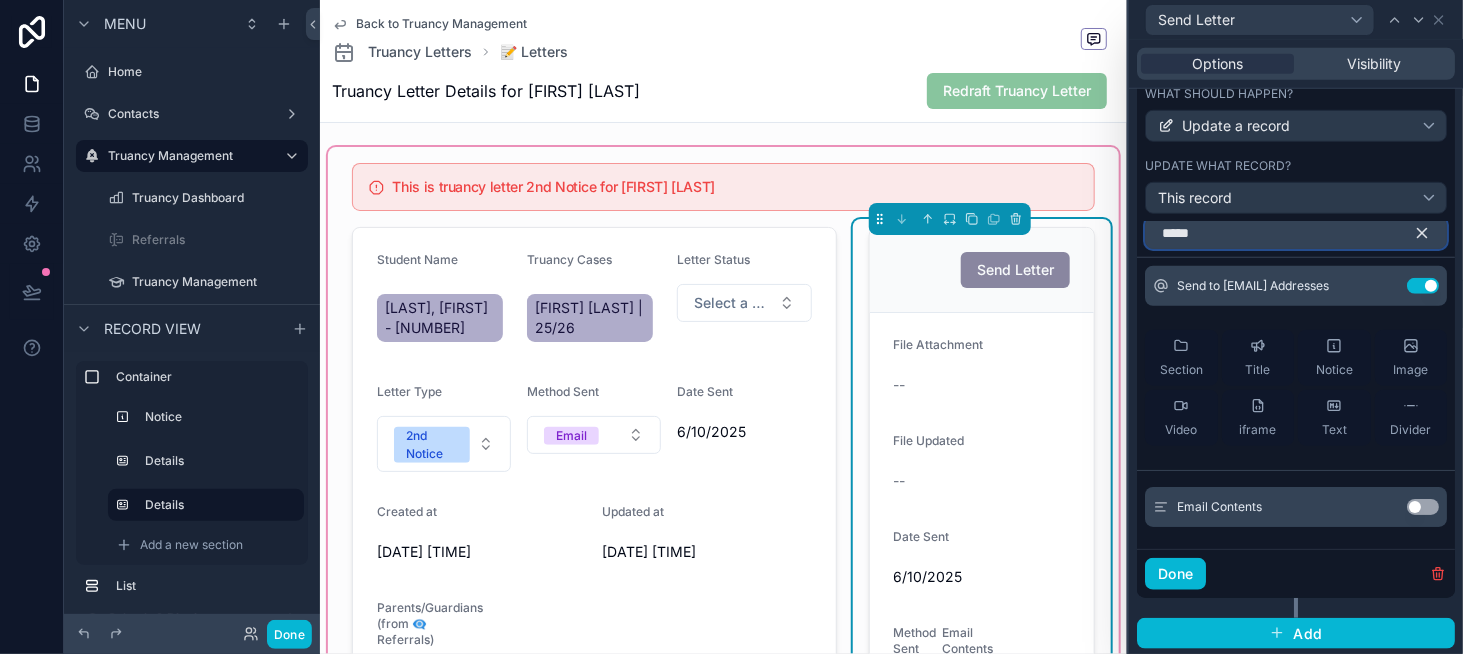 type on "*****" 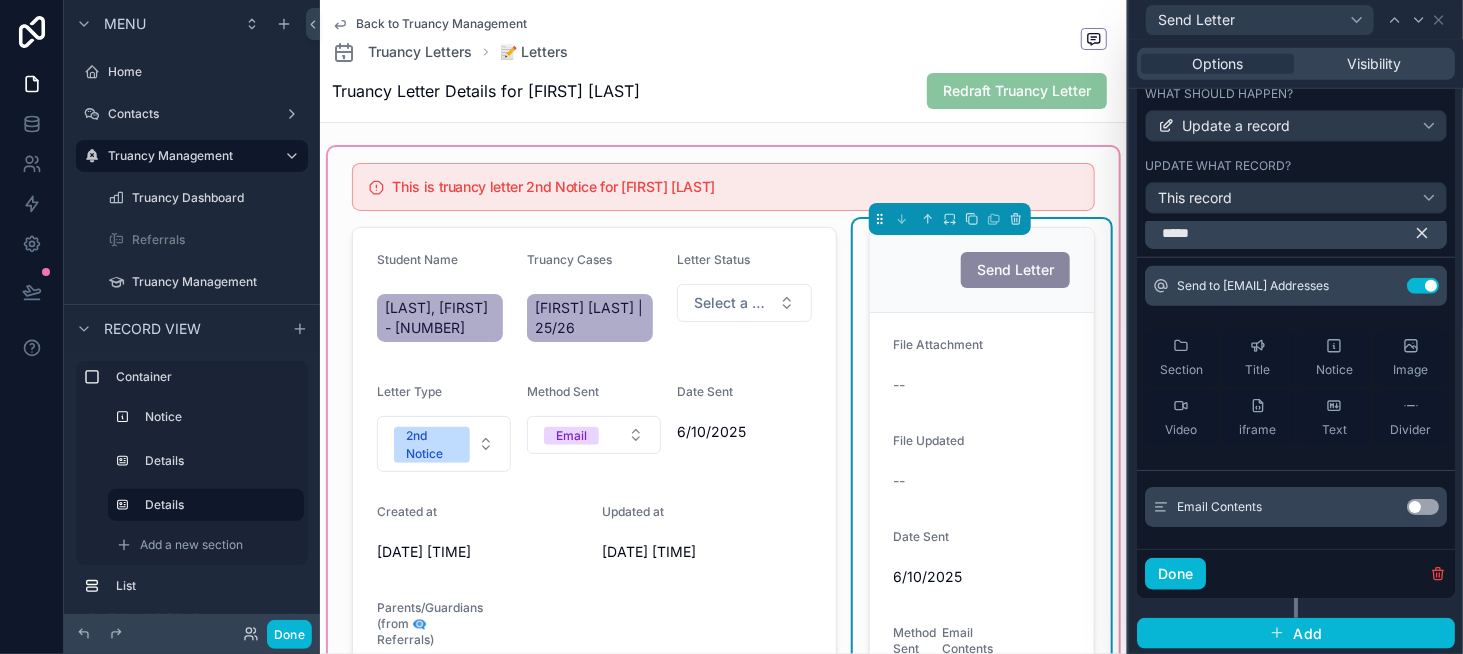 click on "Use setting" at bounding box center [1423, 507] 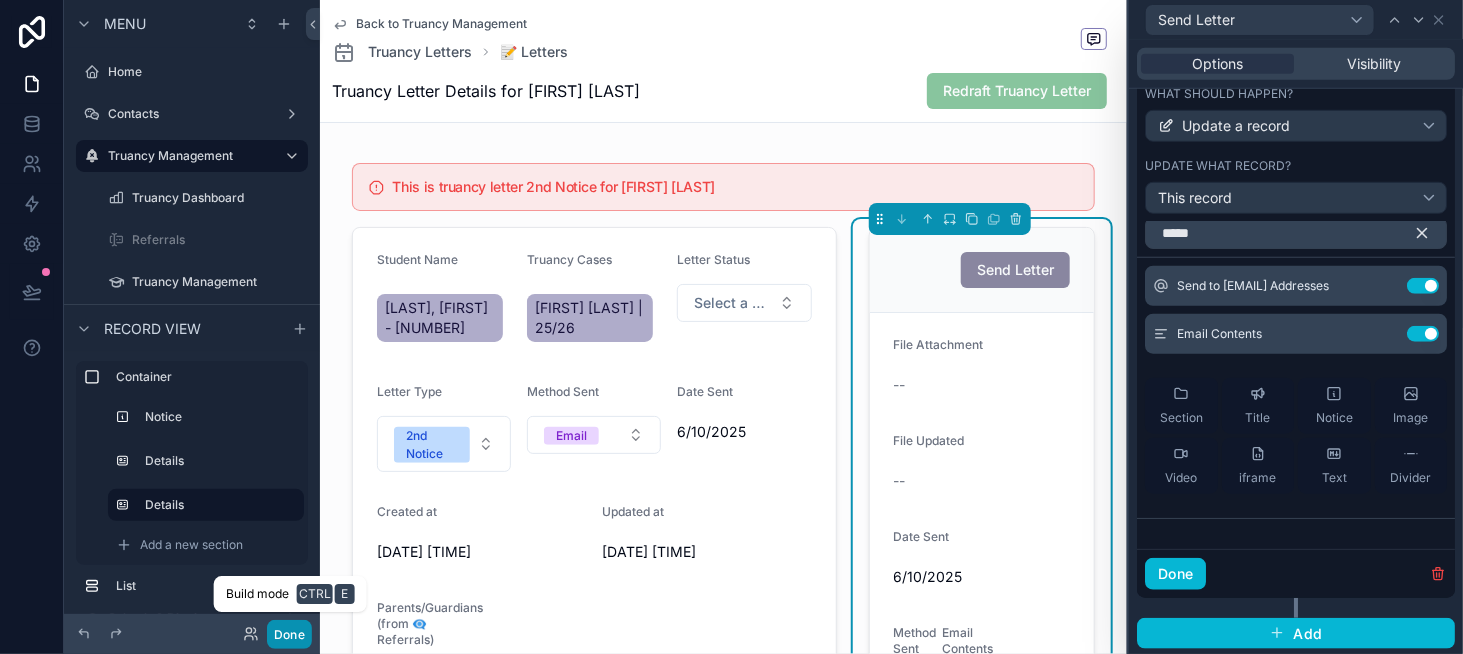 click on "Done" at bounding box center [289, 634] 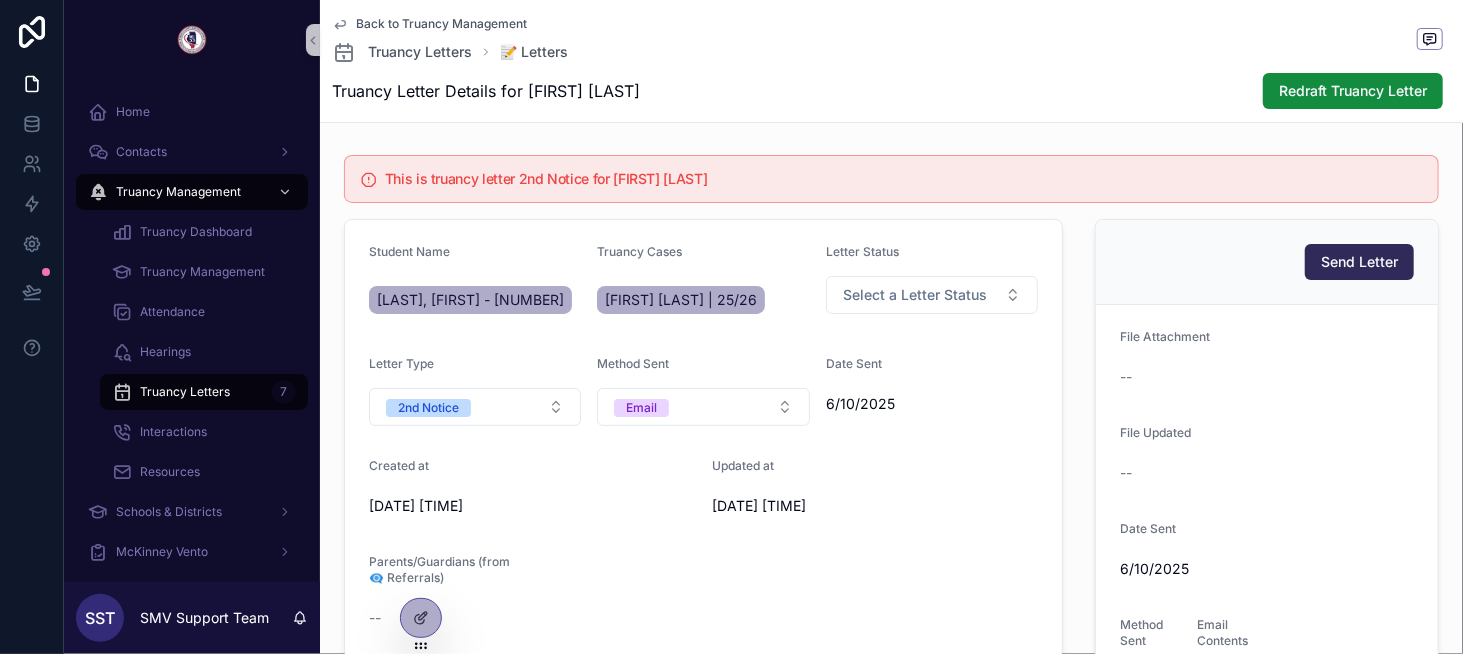click on "Send Letter" at bounding box center [1359, 262] 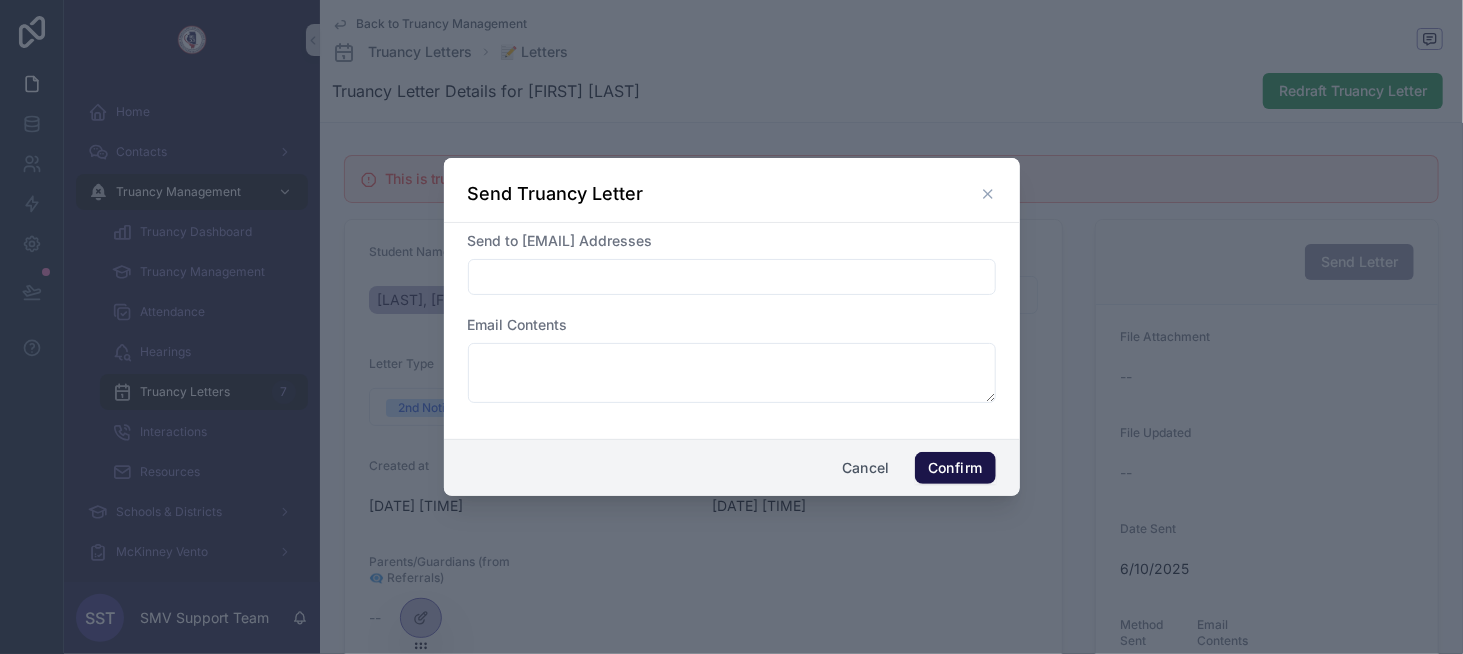 click 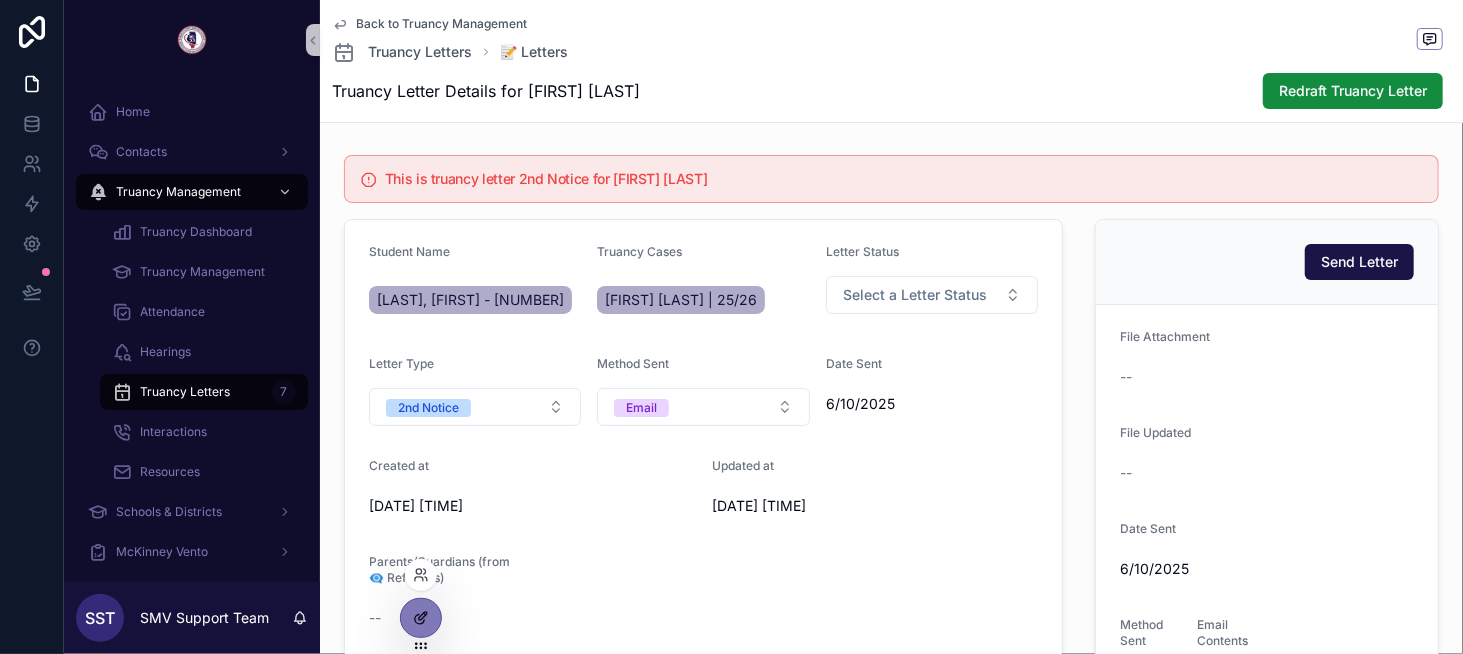 click at bounding box center (421, 618) 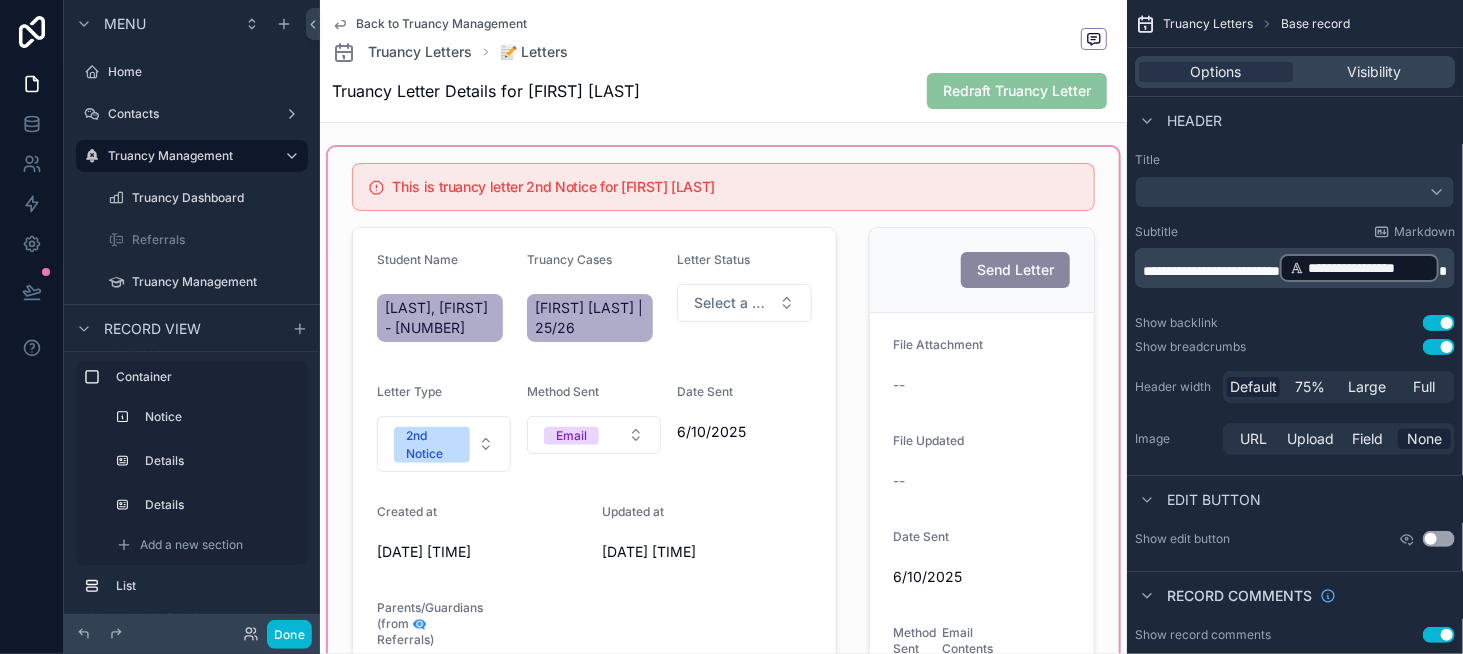 click at bounding box center (723, 446) 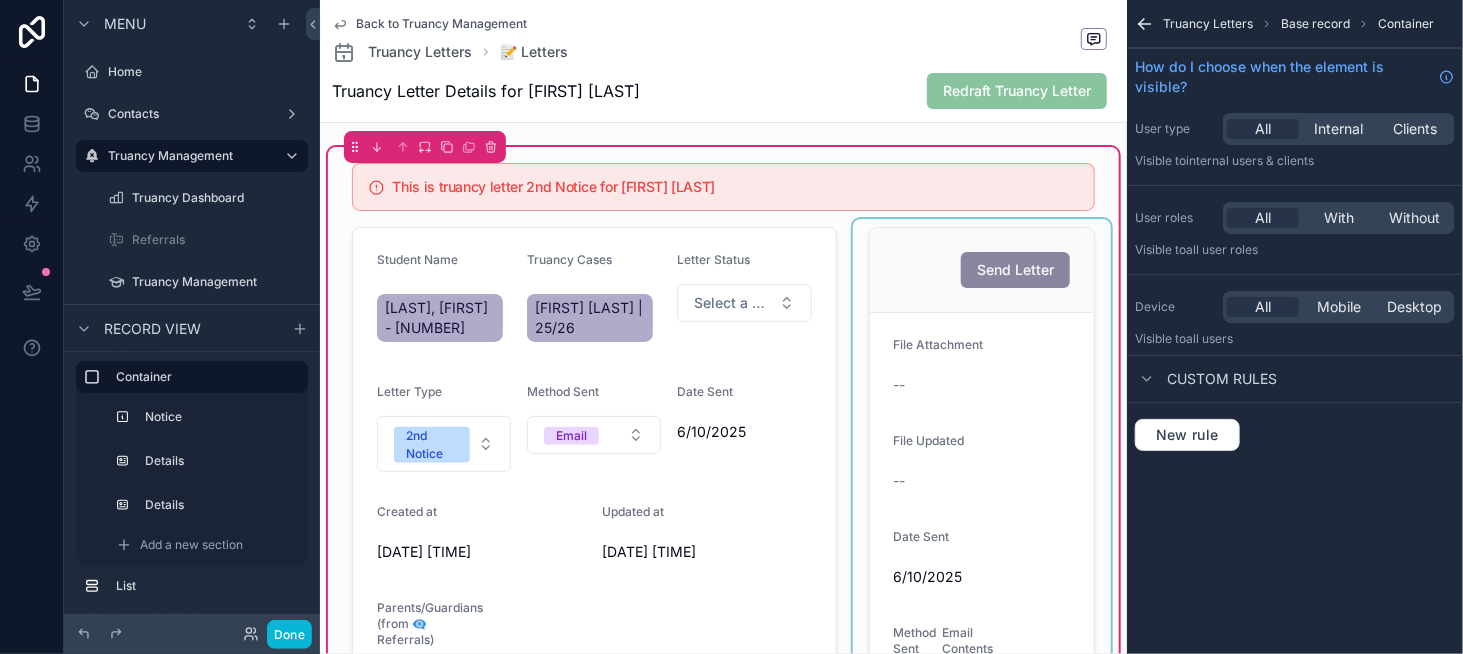 click at bounding box center [982, 478] 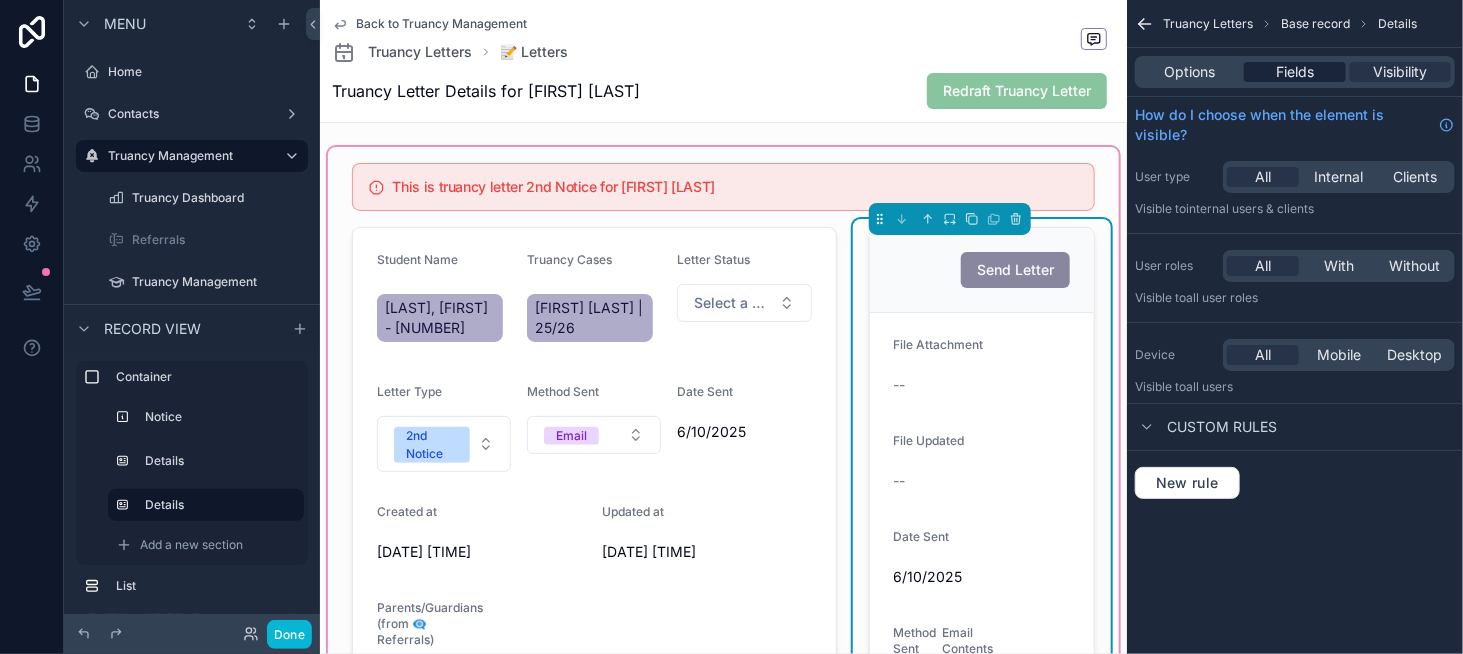 click on "Fields" at bounding box center [1294, 72] 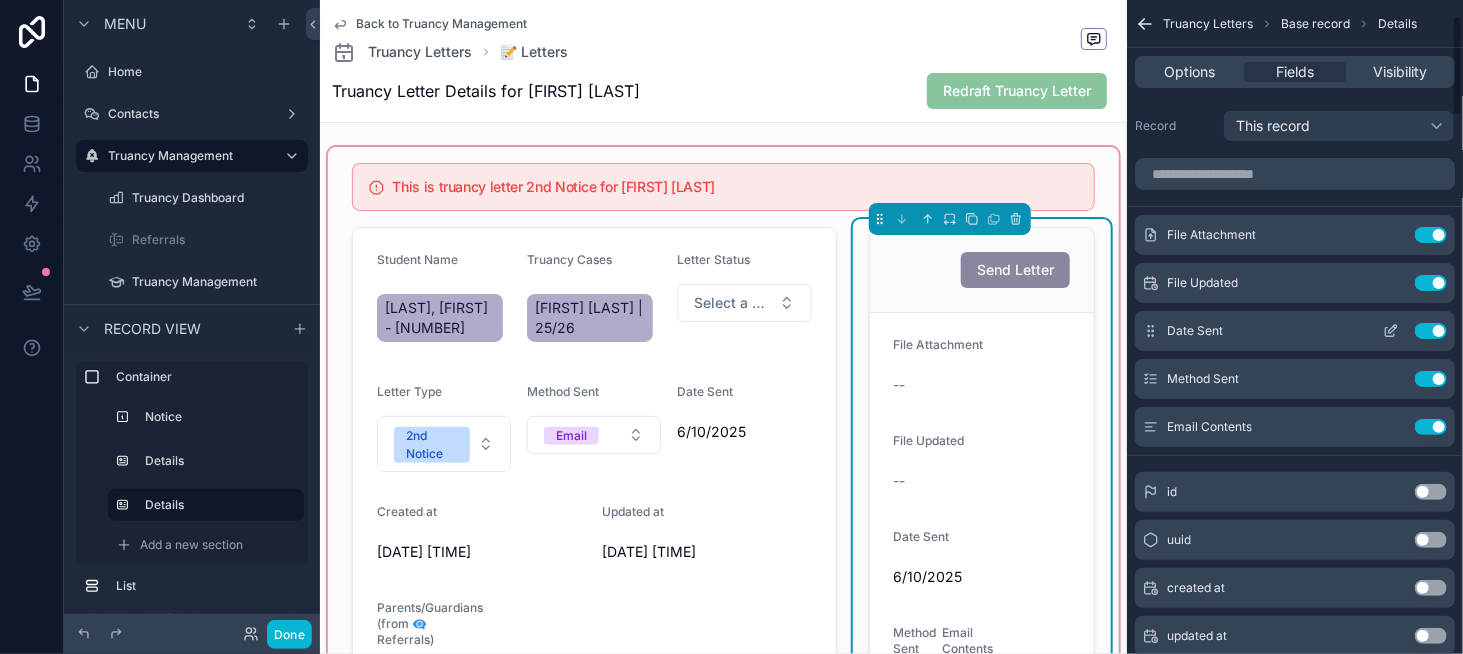 scroll, scrollTop: 0, scrollLeft: 0, axis: both 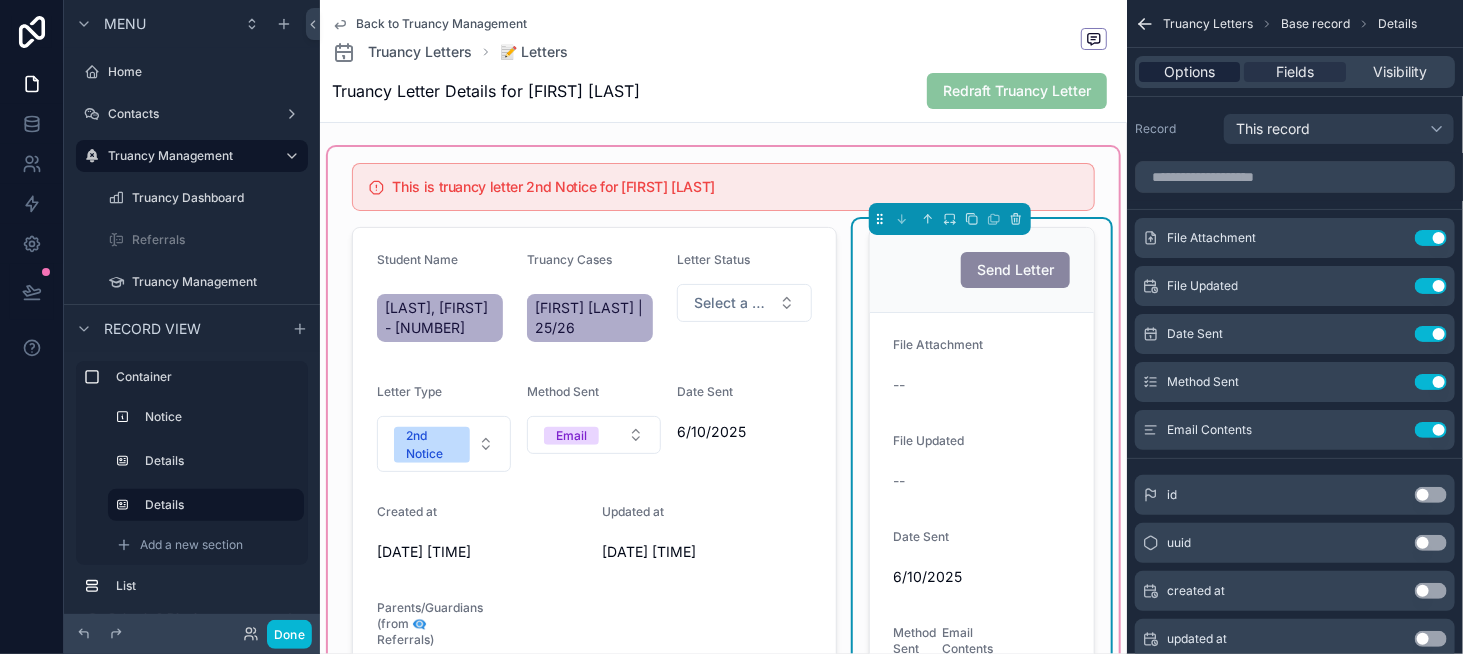 click on "Options" at bounding box center (1189, 72) 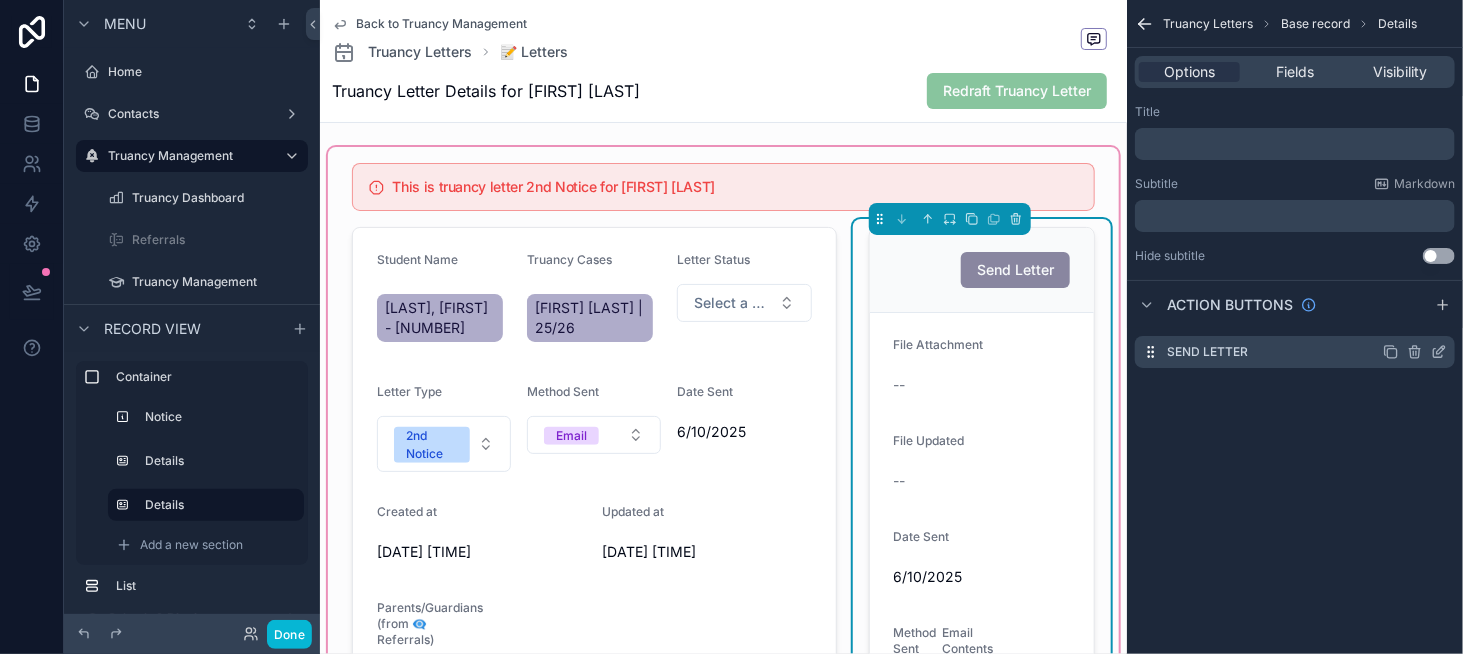 click 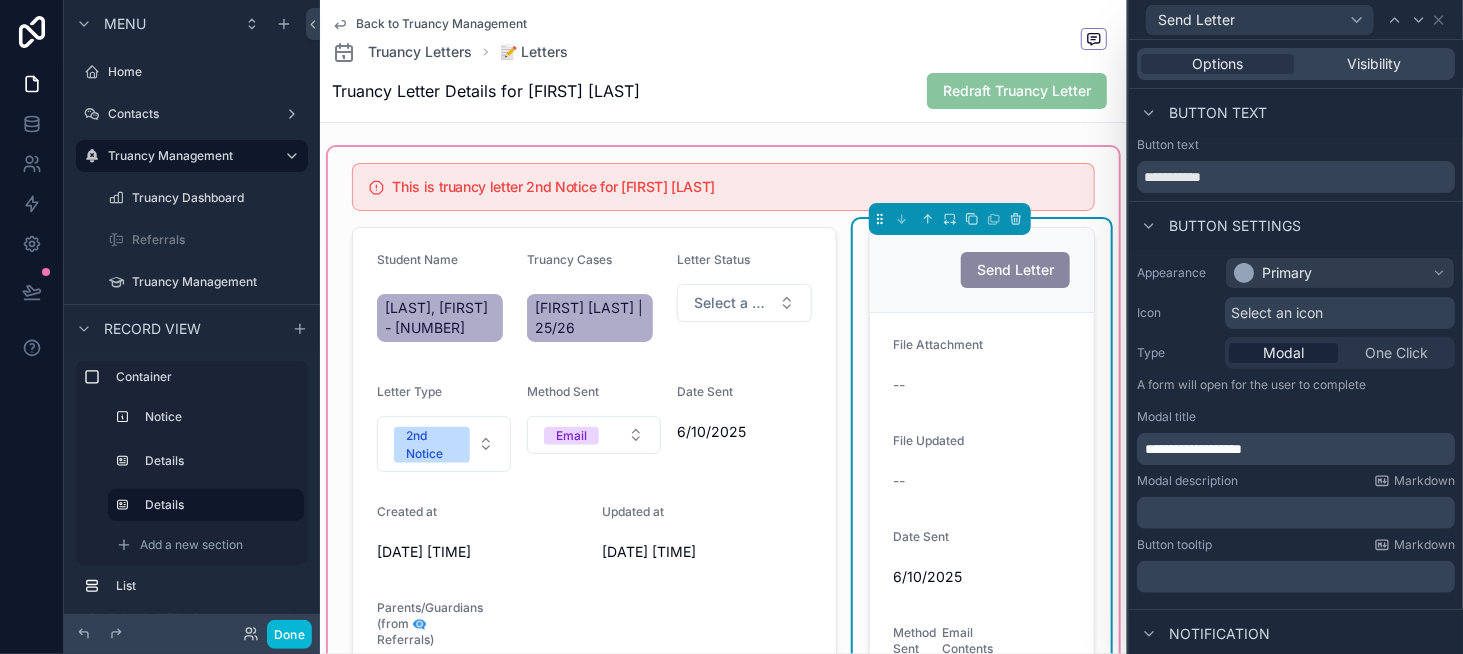 click on "﻿" at bounding box center (1296, 513) 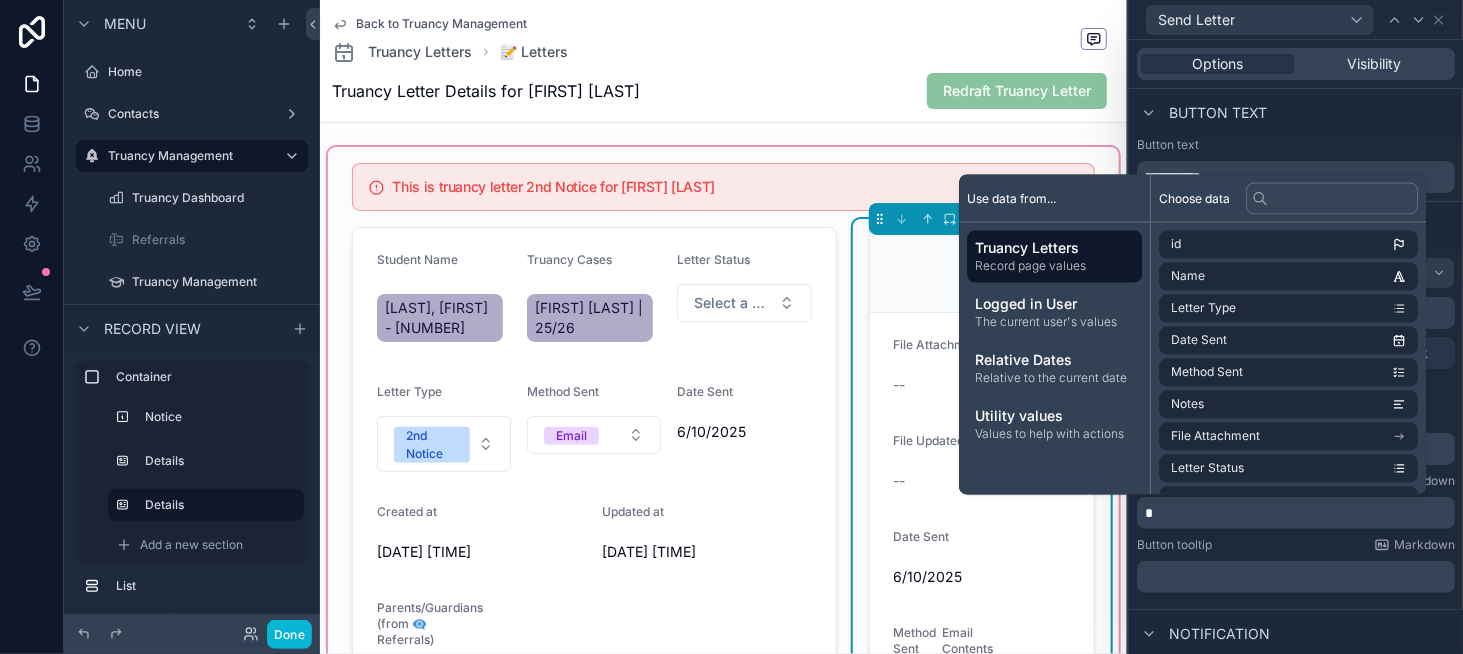 type 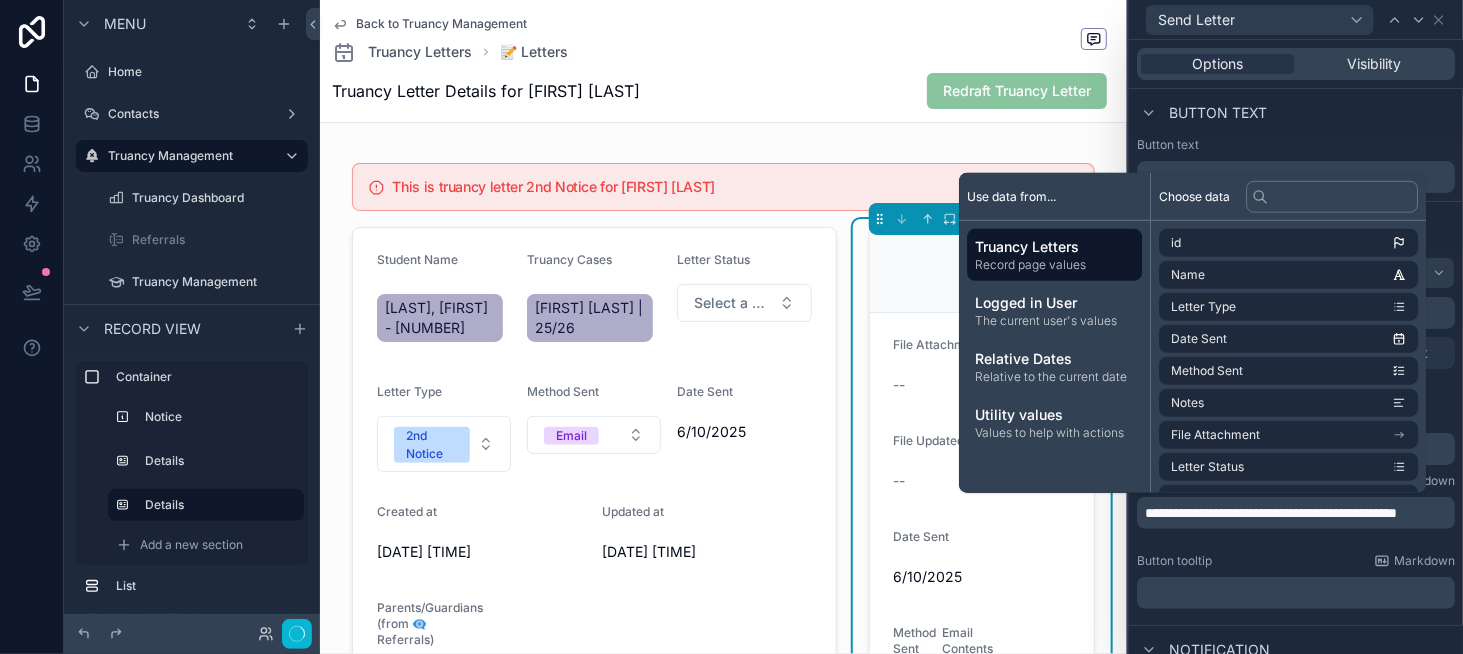 scroll, scrollTop: 0, scrollLeft: 0, axis: both 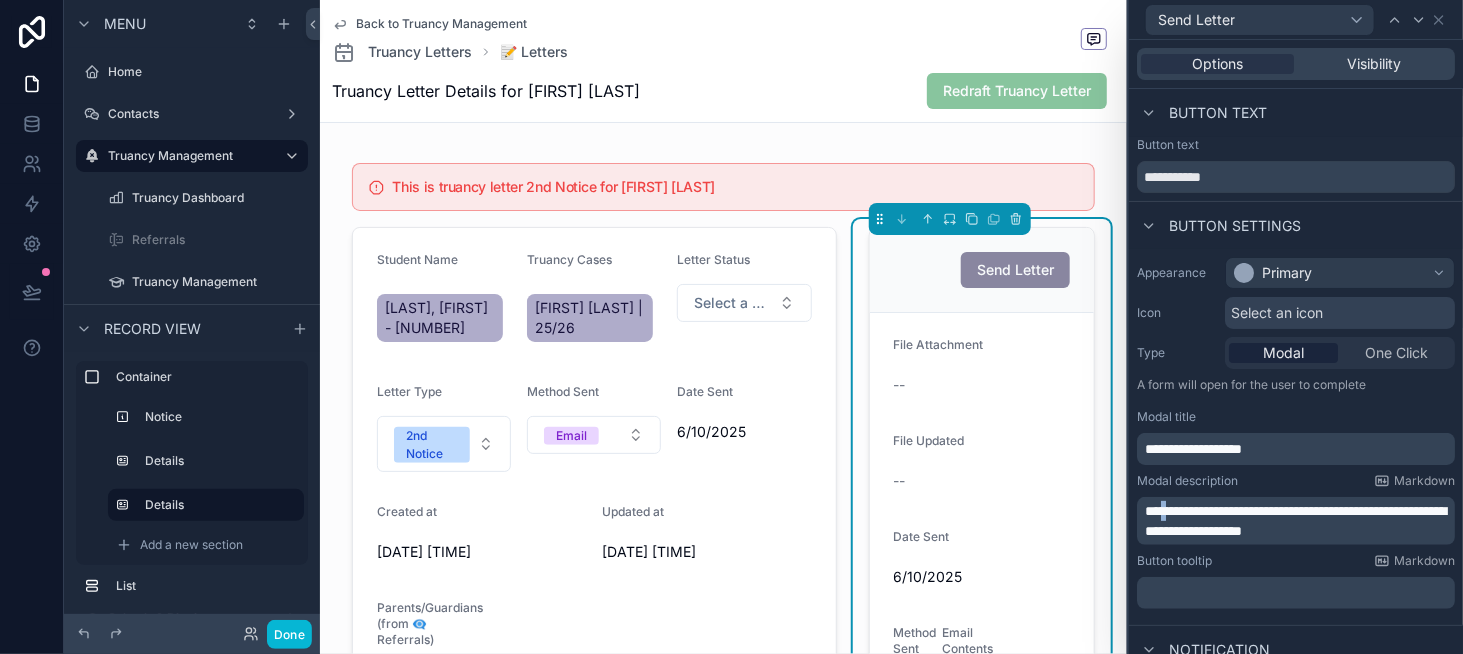 click on "**********" at bounding box center [1295, 521] 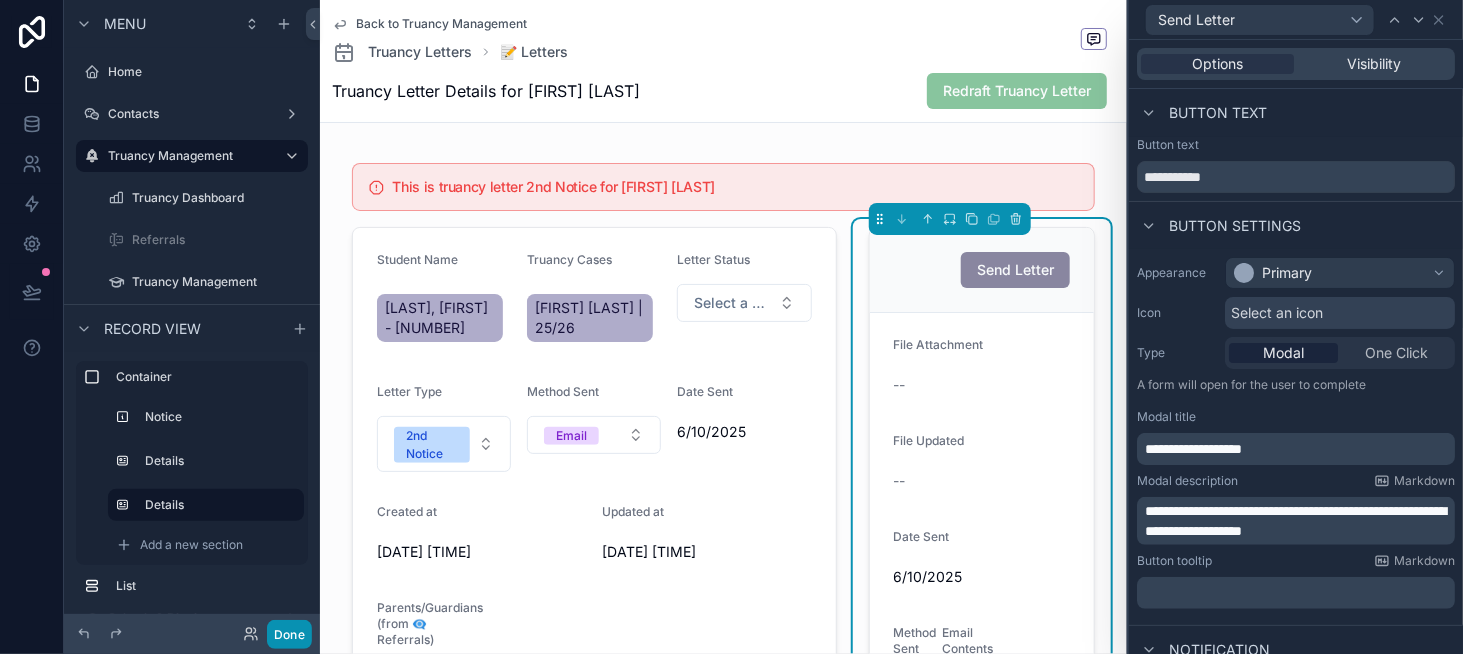 click on "Done" at bounding box center [289, 634] 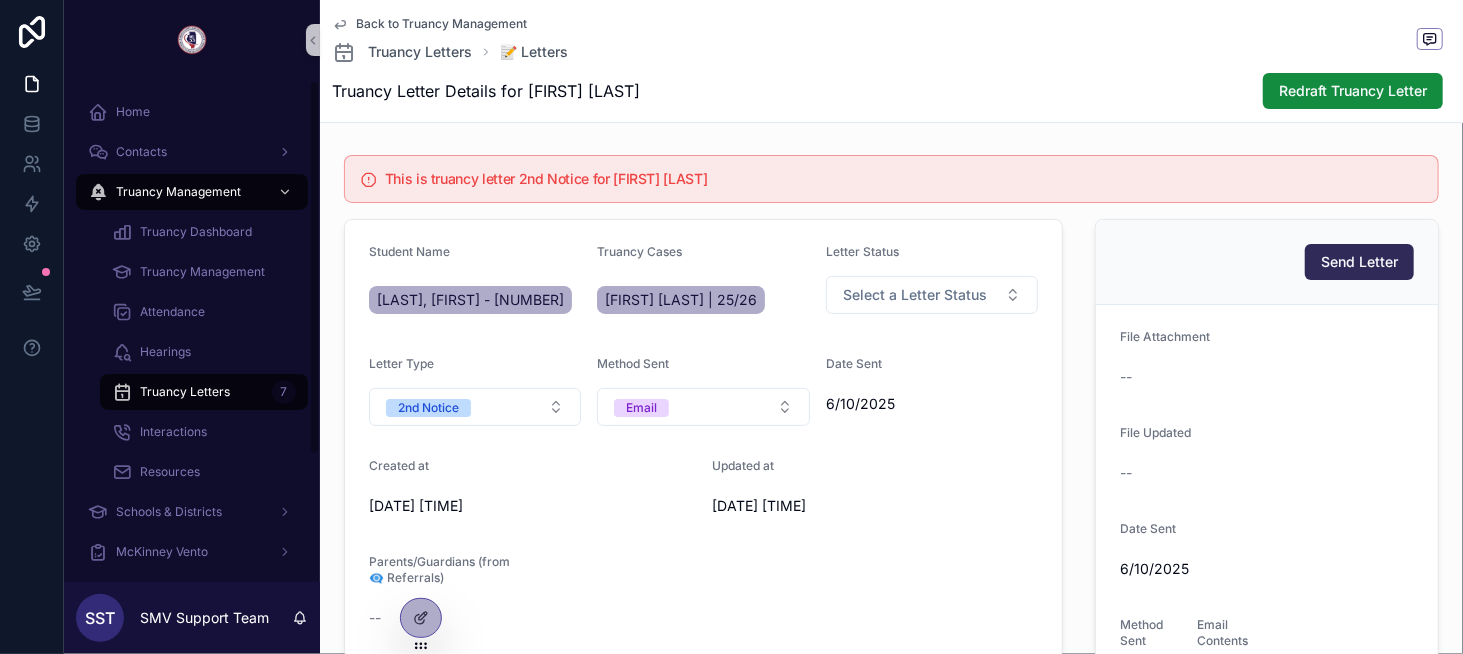 click on "Send Letter" at bounding box center (1359, 262) 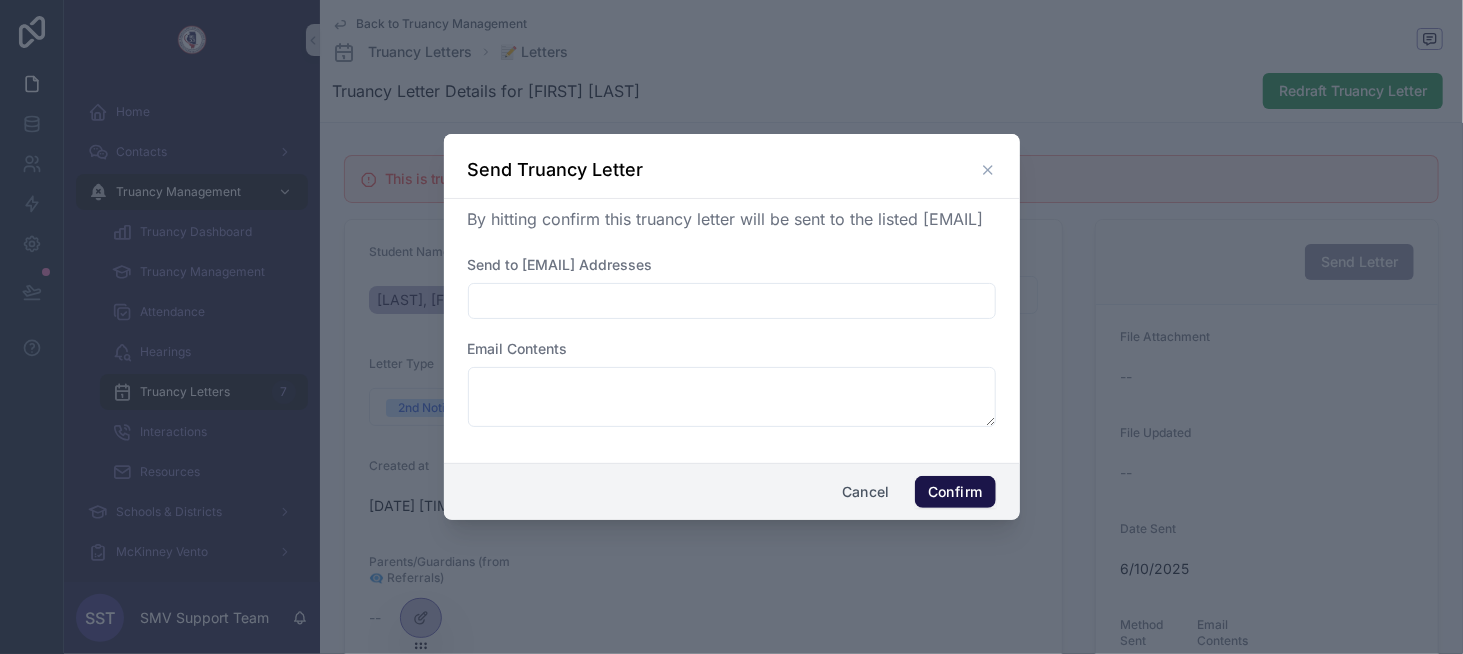 click 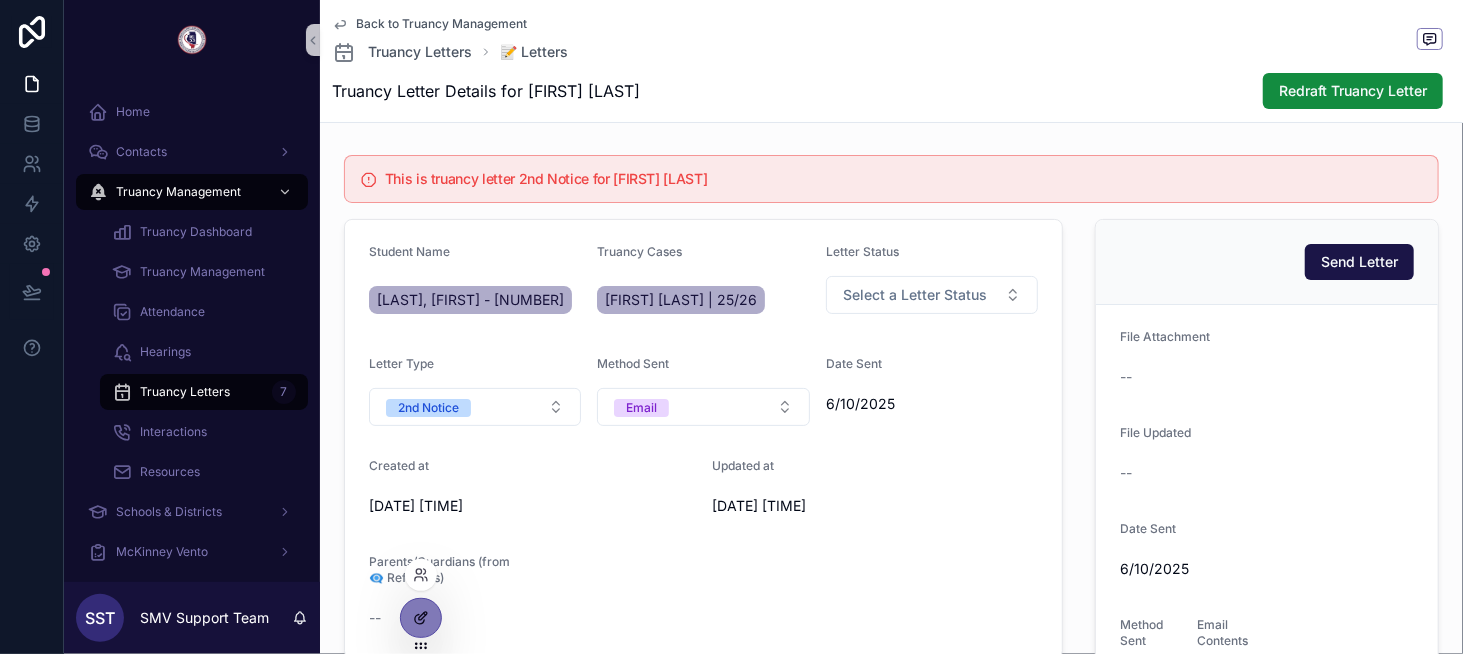 click at bounding box center [421, 618] 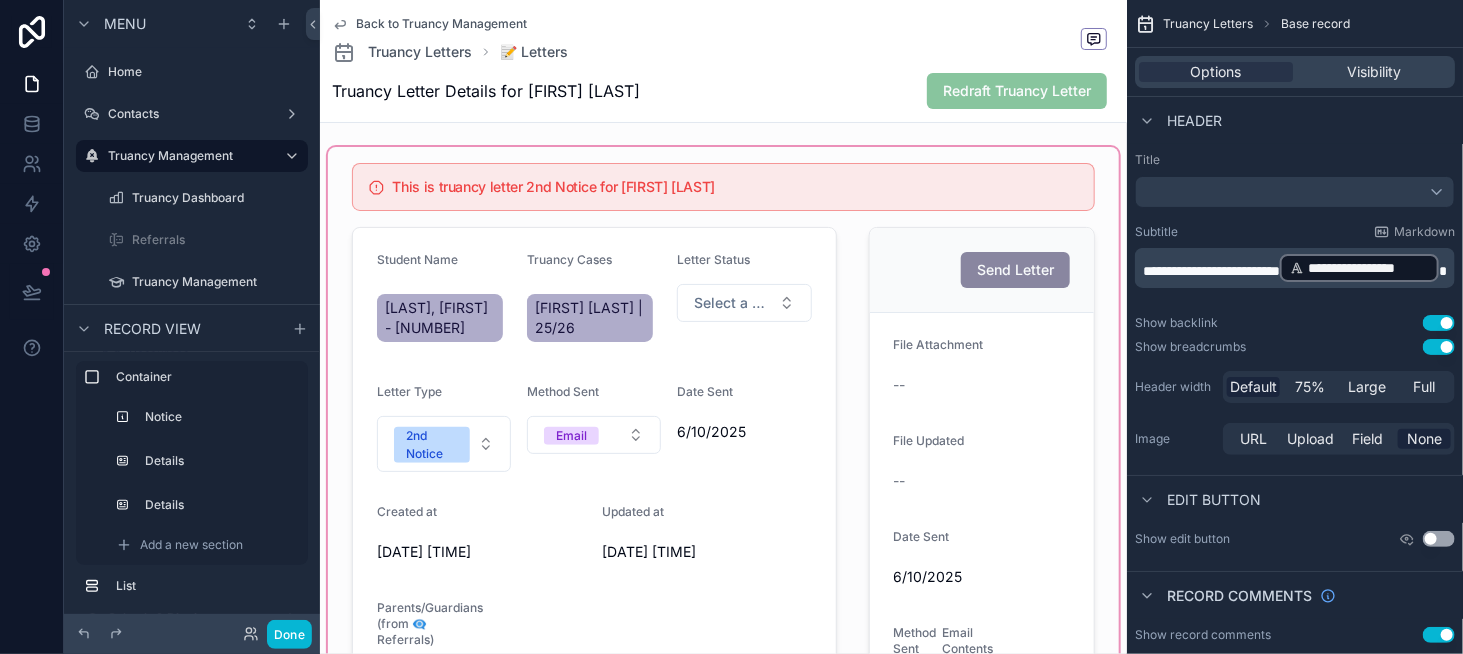 click at bounding box center [723, 446] 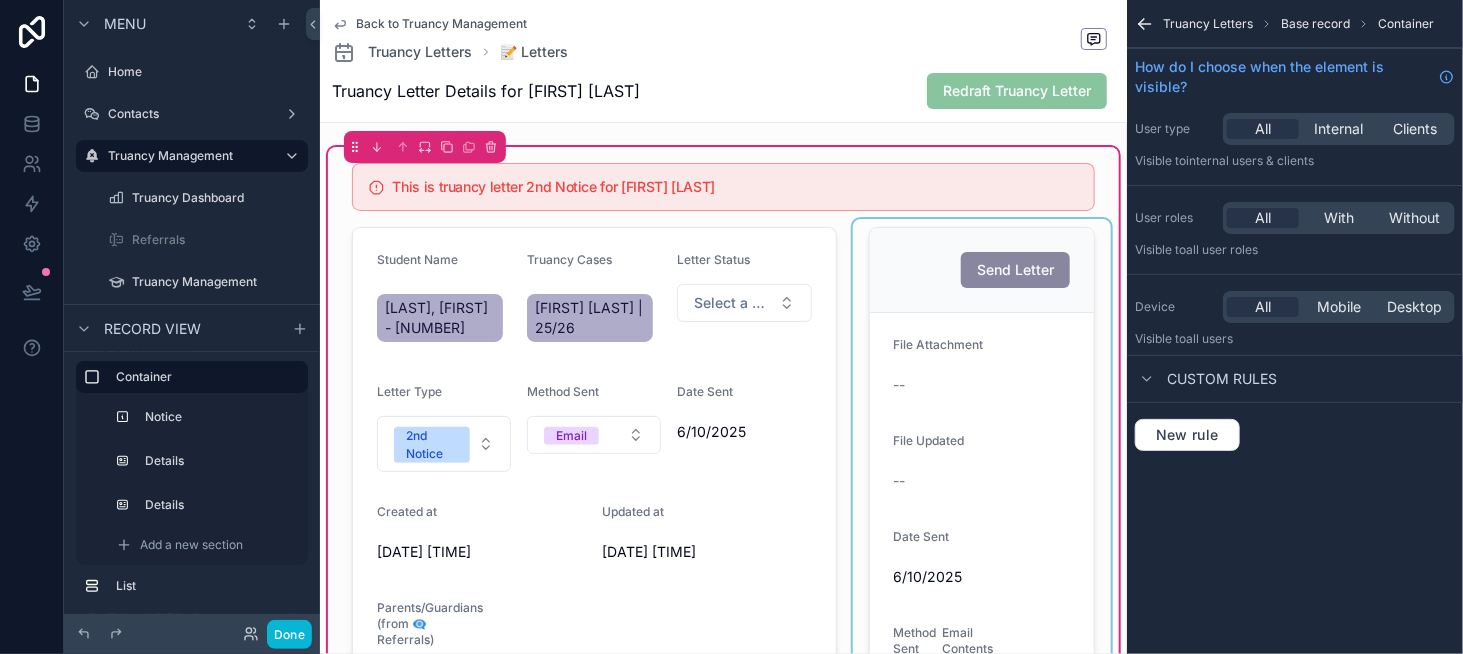 click at bounding box center [982, 478] 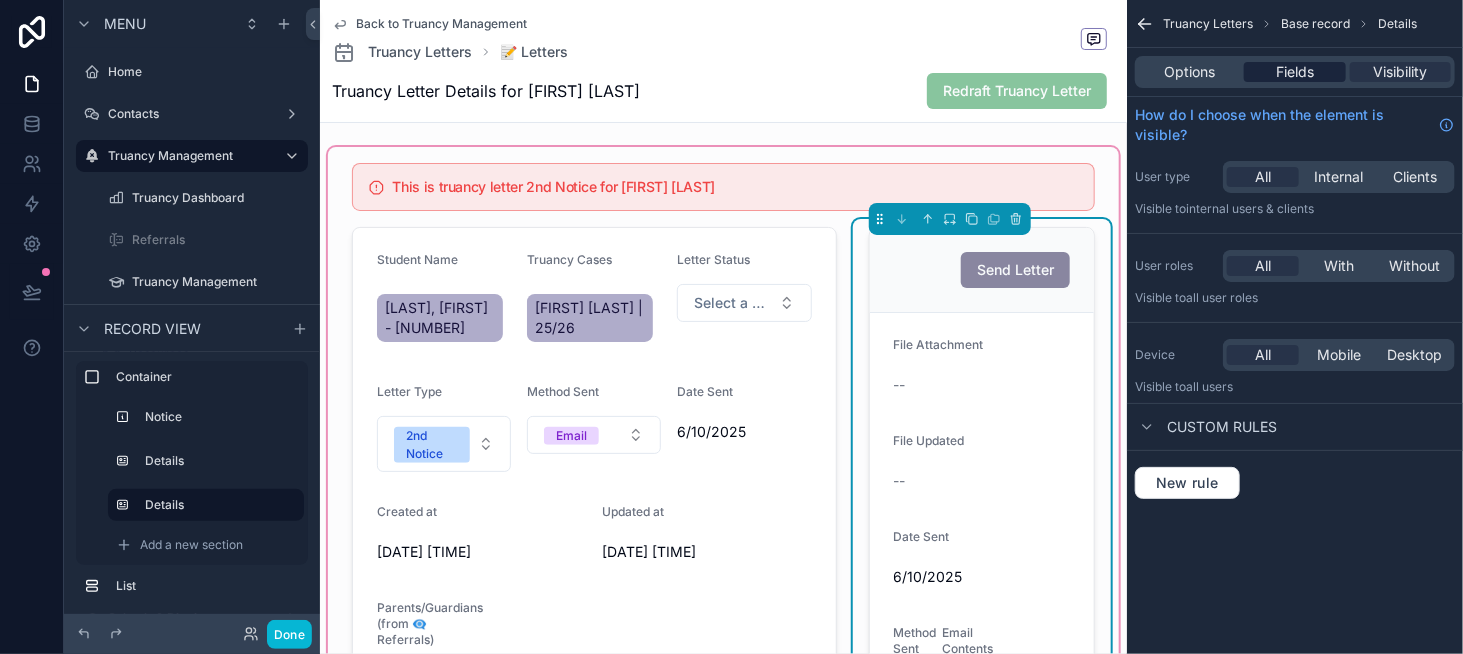 click on "Fields" at bounding box center (1294, 72) 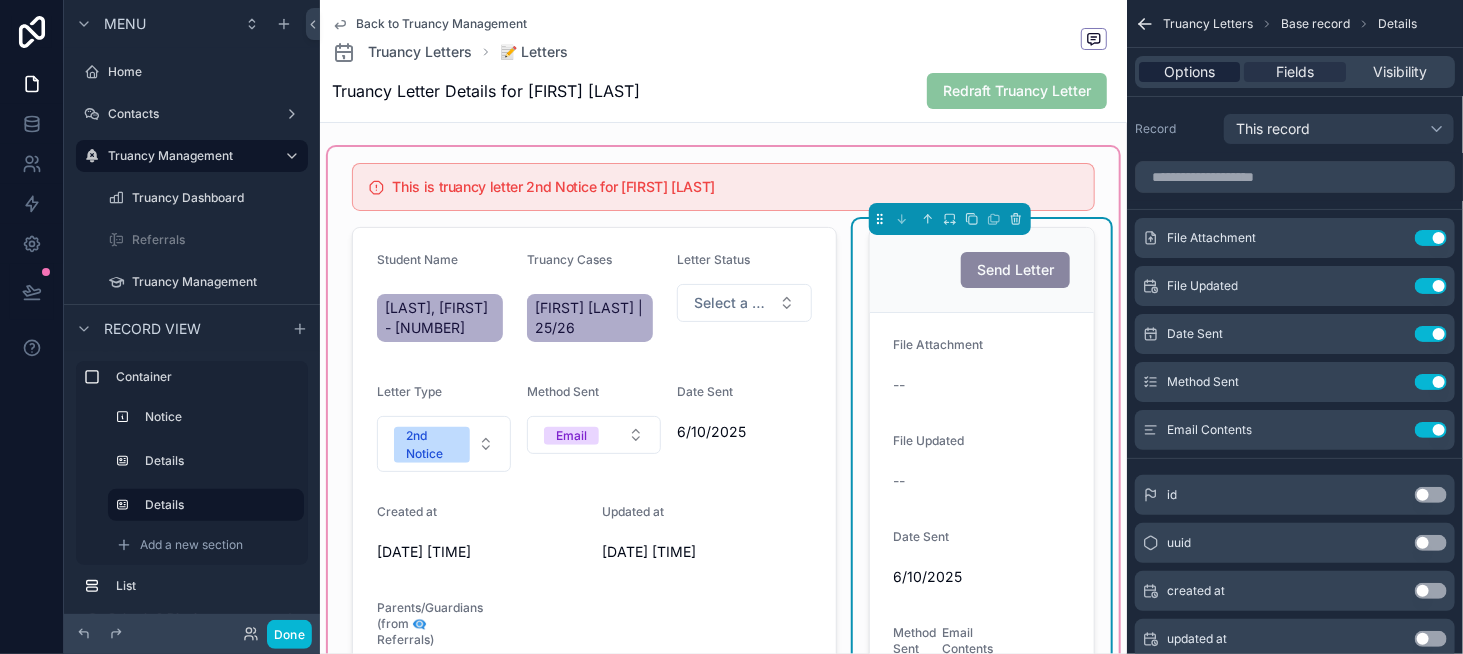 click on "Options" at bounding box center [1189, 72] 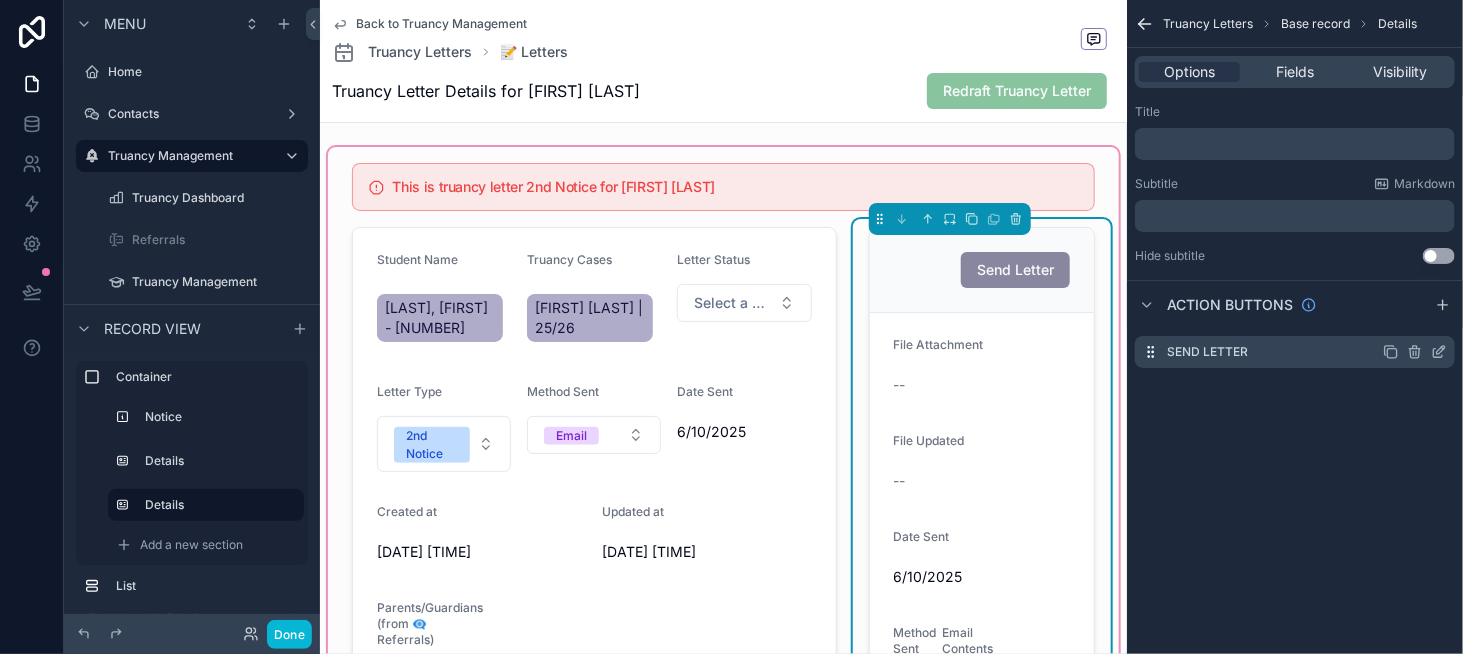 click 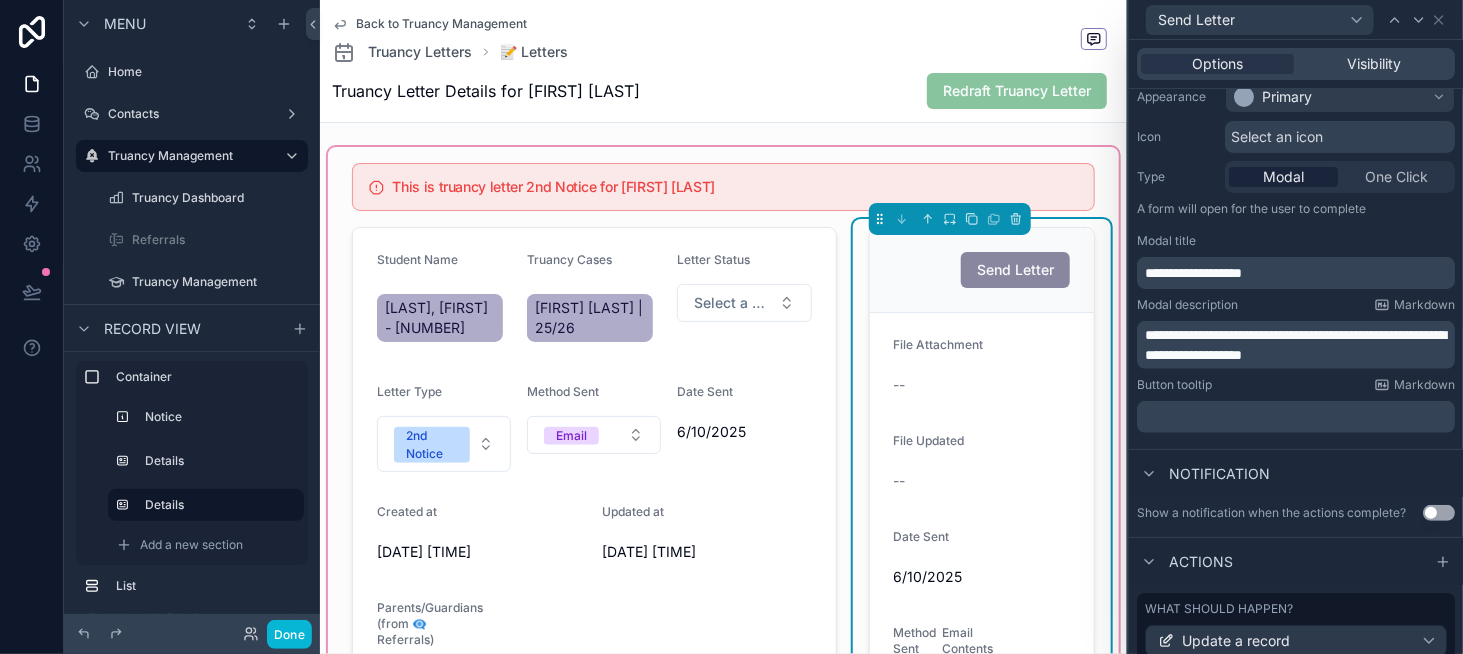 scroll, scrollTop: 200, scrollLeft: 0, axis: vertical 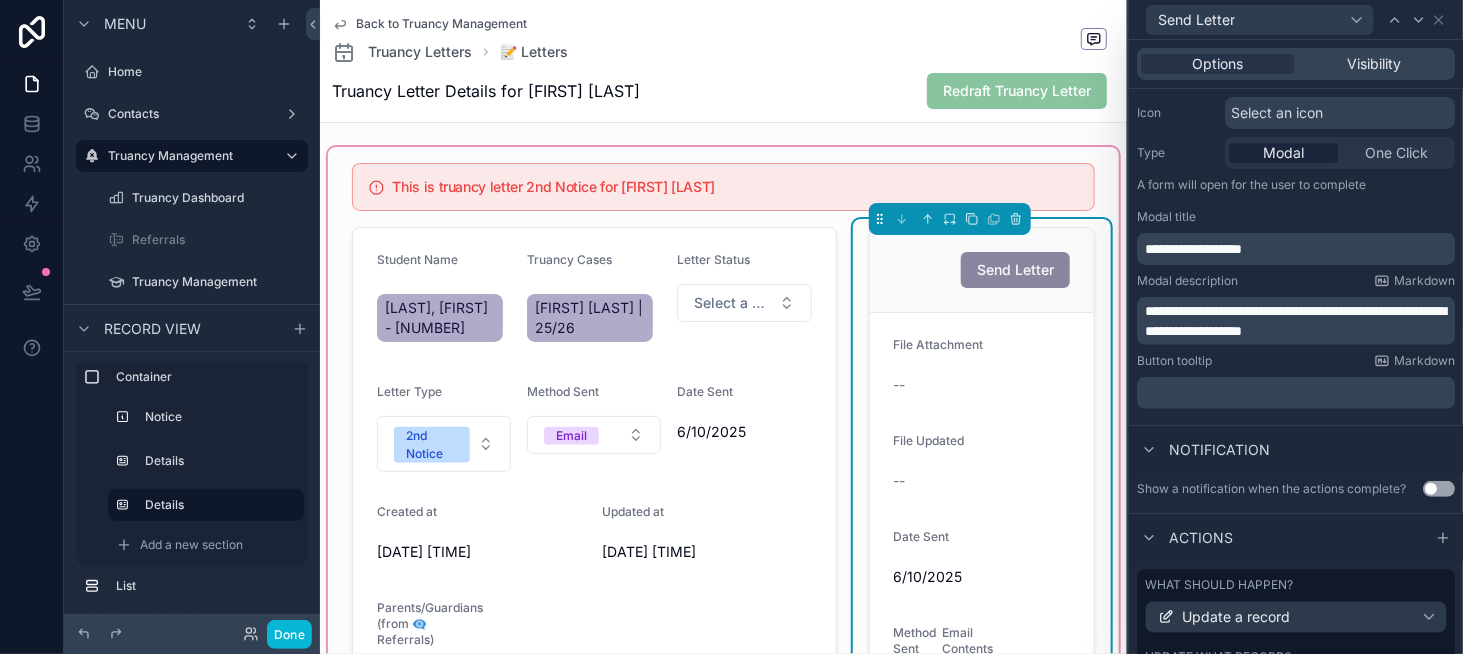 click on "**********" at bounding box center [1295, 321] 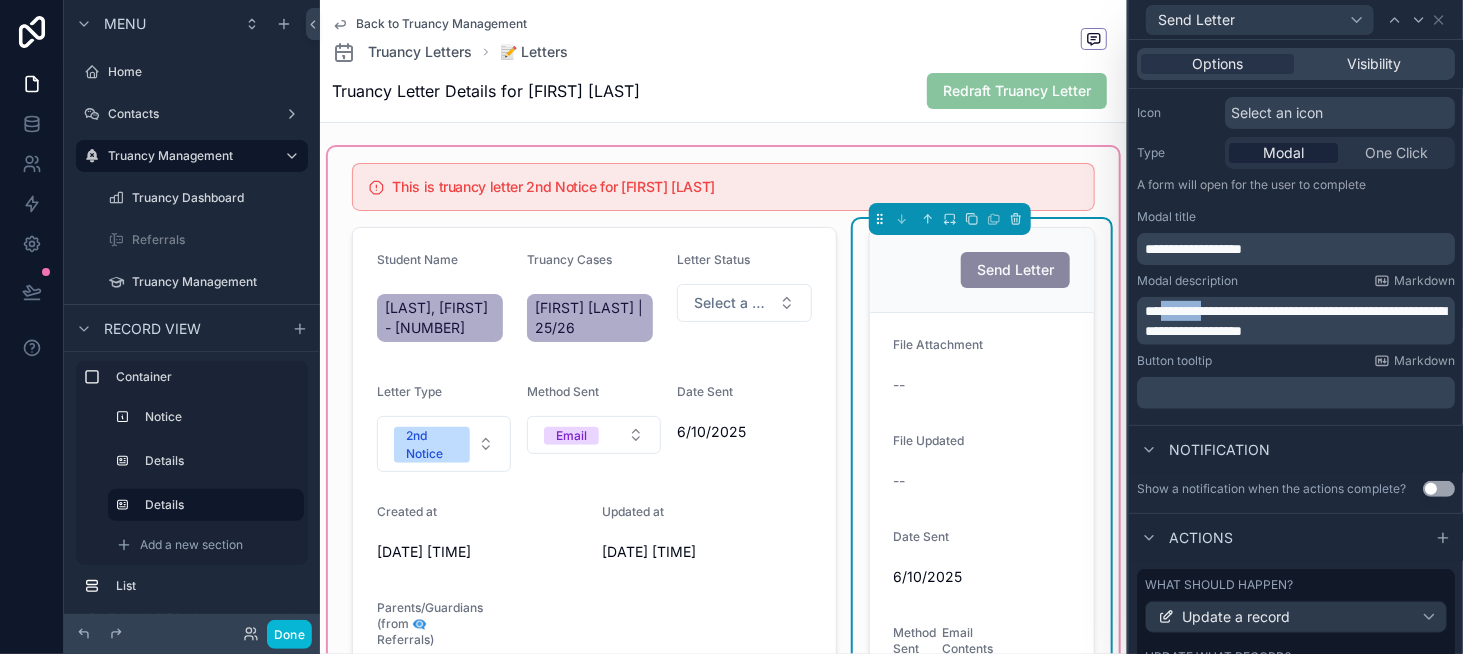 click on "**********" at bounding box center [1295, 321] 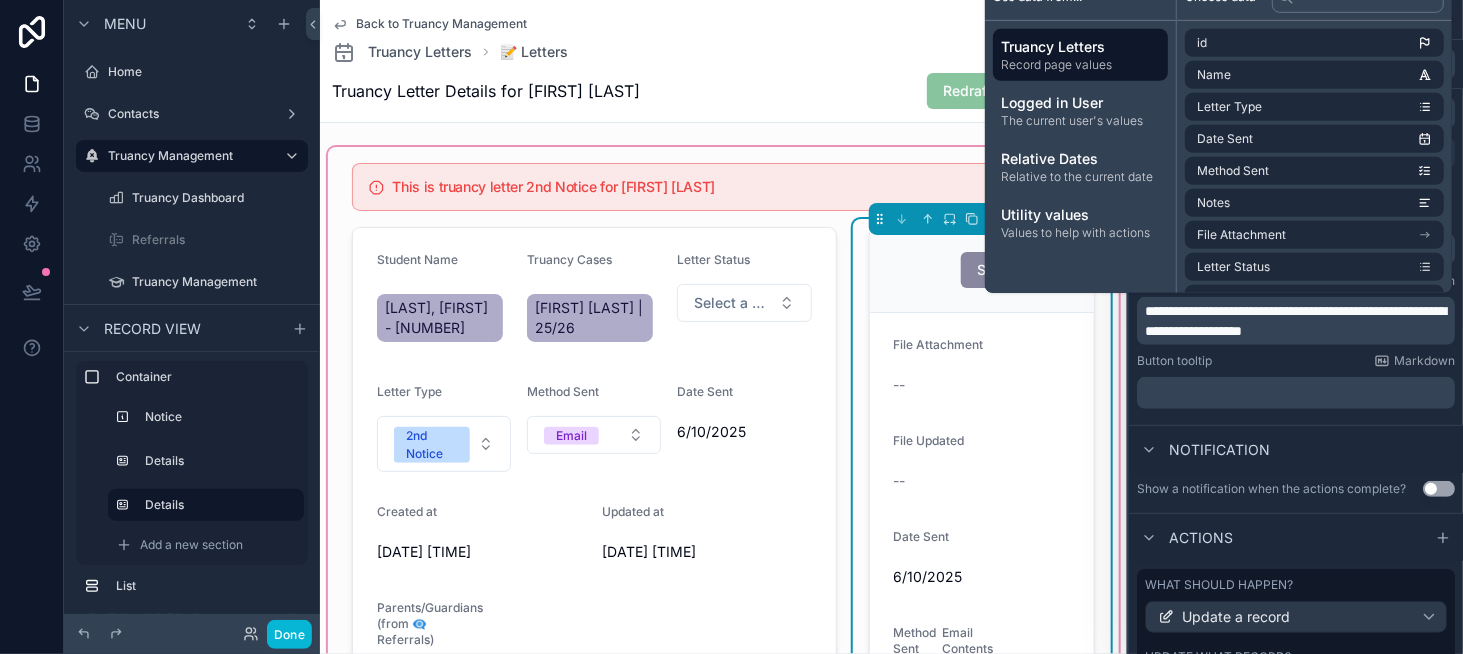type 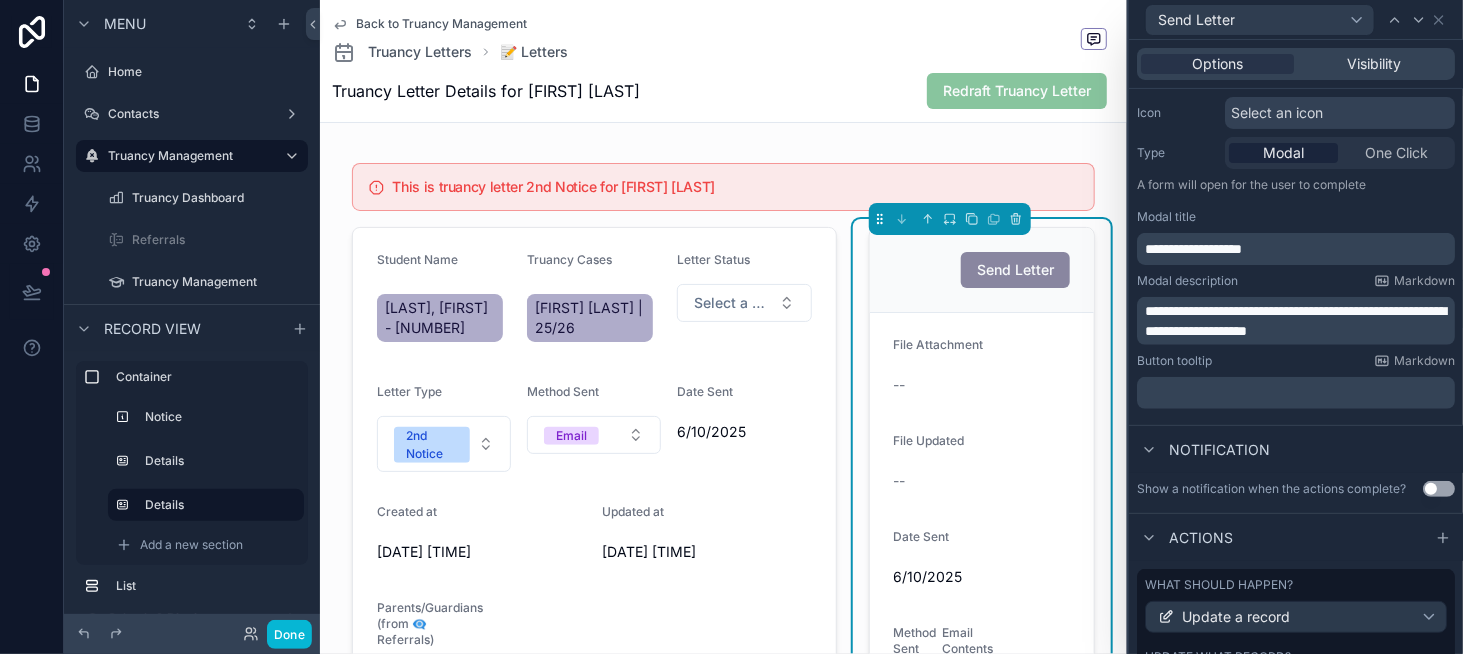 click on "**********" at bounding box center (1295, 321) 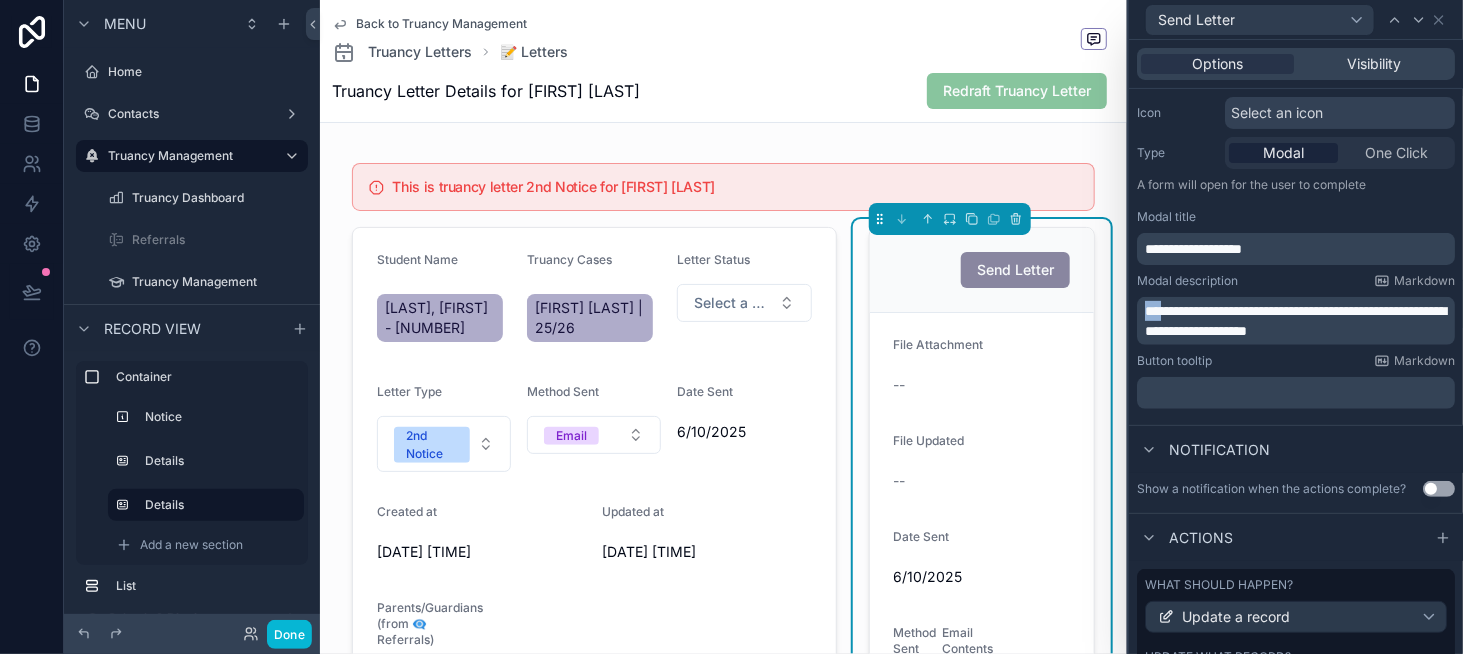 click on "**********" at bounding box center [1295, 321] 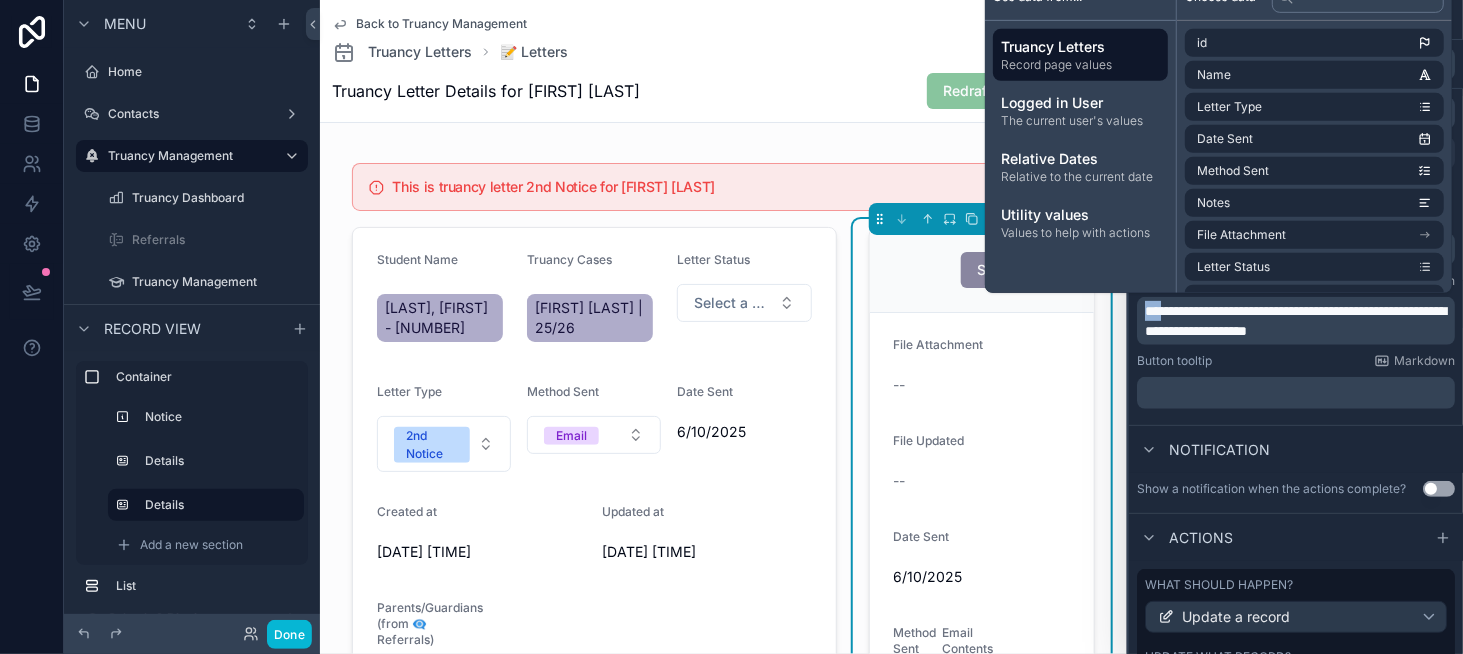 click on "**********" at bounding box center (1295, 321) 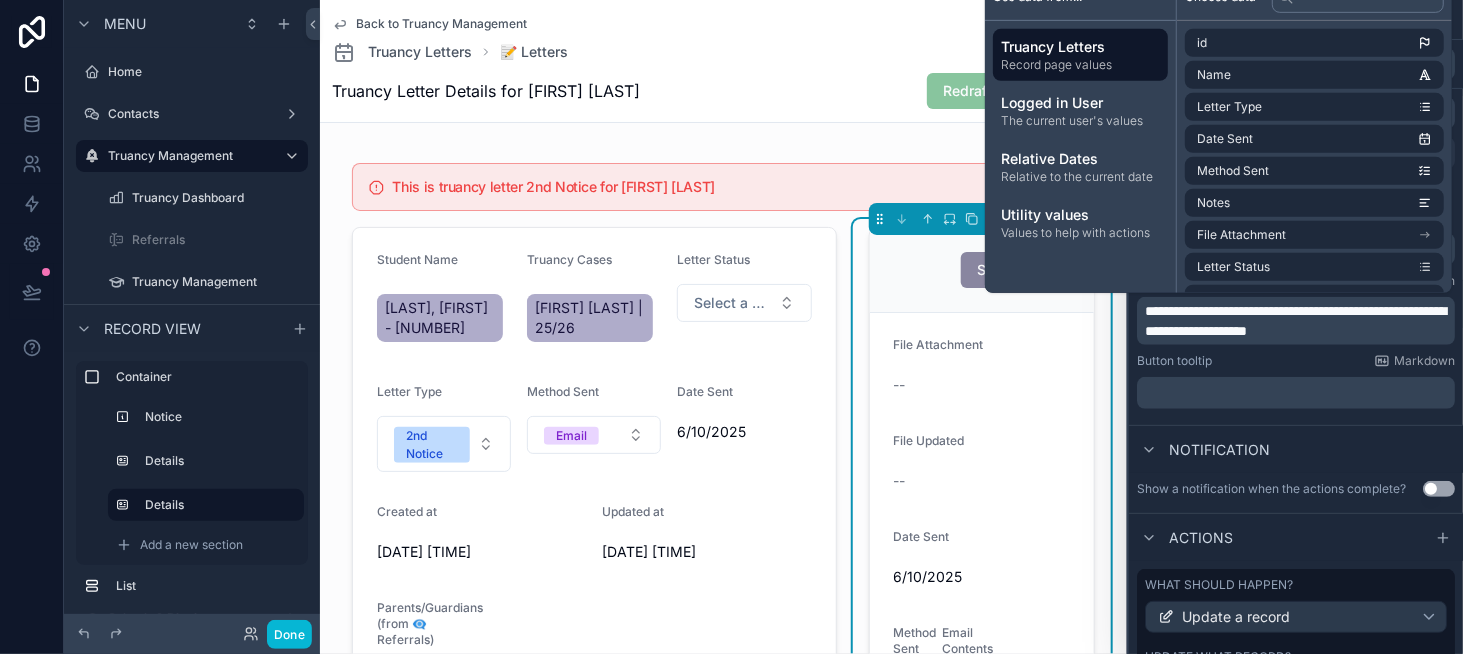 click on "﻿" at bounding box center (1298, 393) 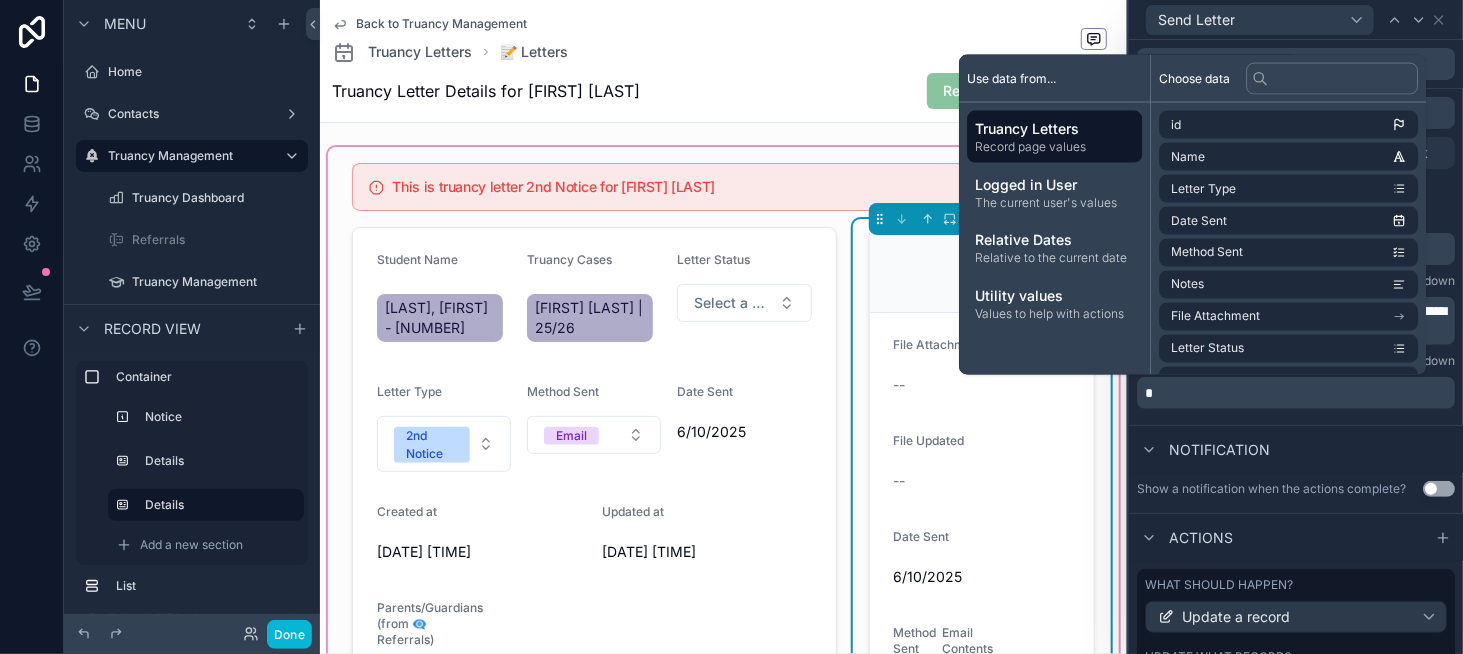 type 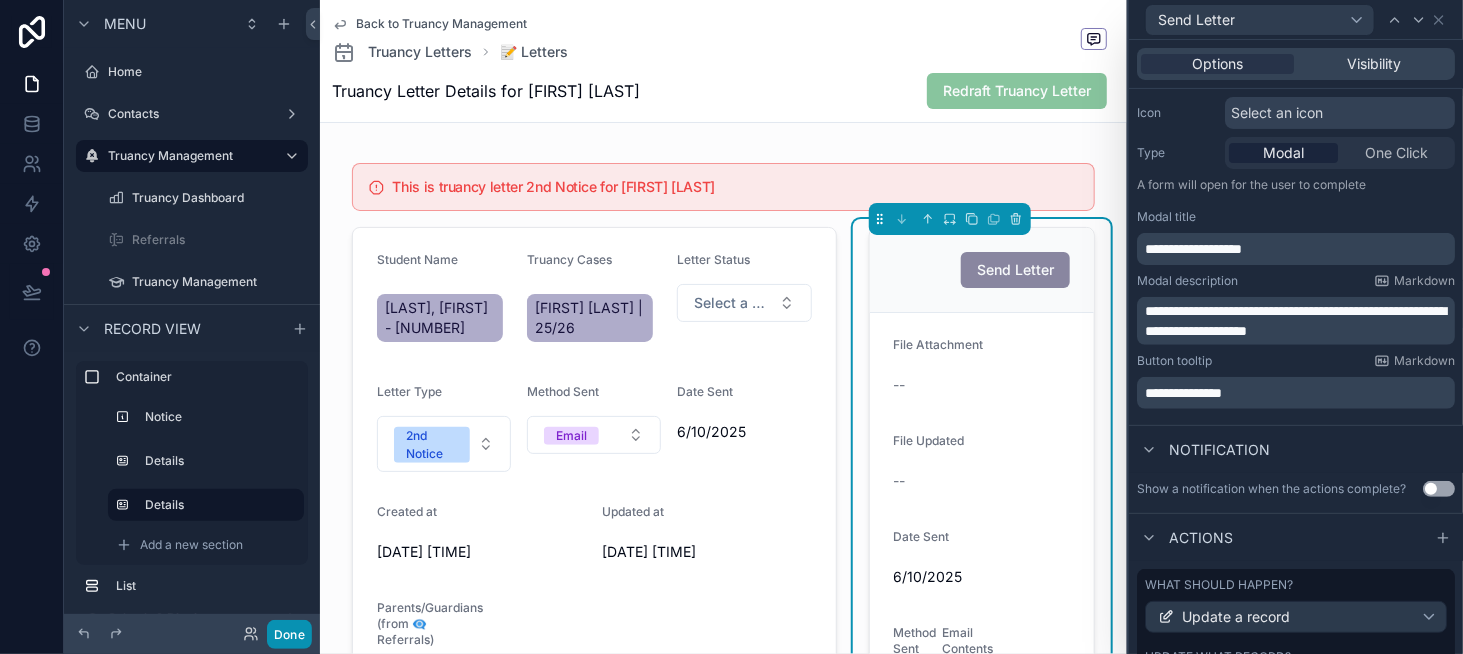 click on "Done" at bounding box center [289, 634] 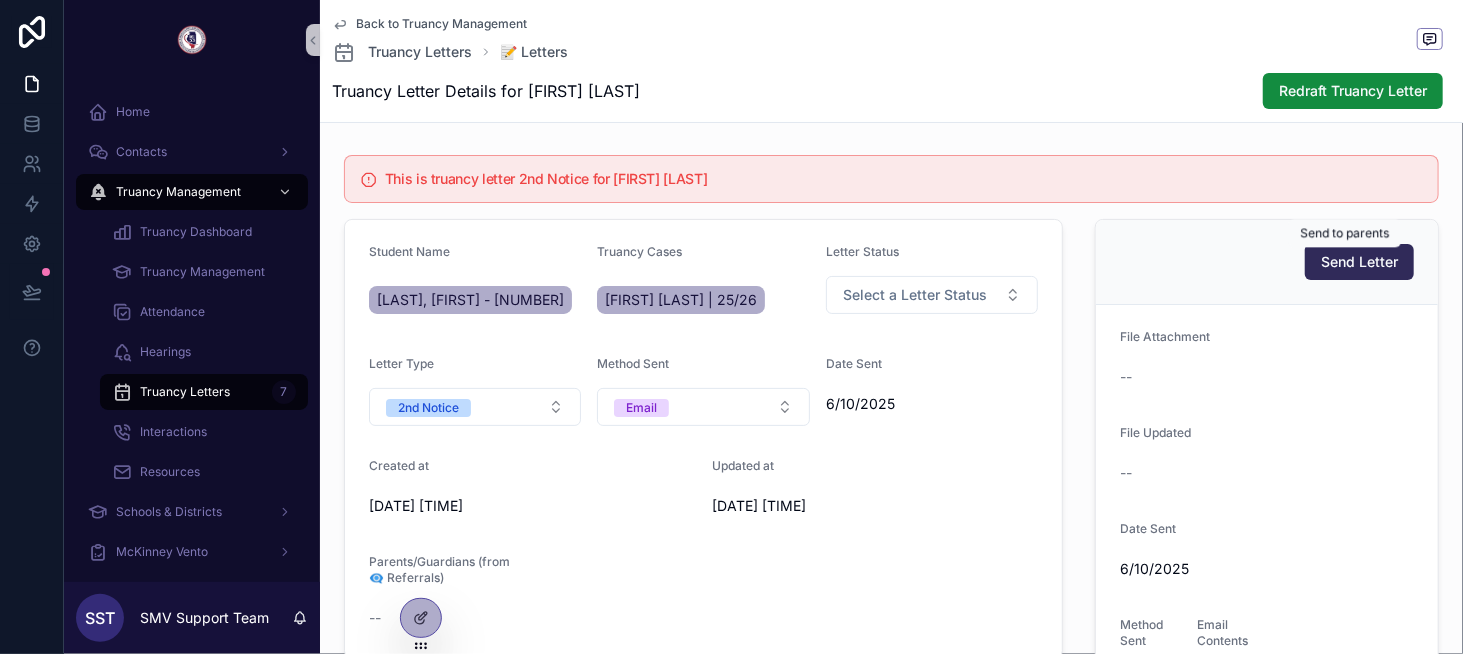click on "Home Contacts Truancy Management Truancy Dashboard Truancy Management Attendance Hearings Truancy Letters 7 Interactions Resources Schools & Districts McKinney Vento Mailers Feedback - McKinney Vento Feedback - Truancy Management SST SMV Support Team Back to Truancy Management Truancy Letters 📝 Letters Truancy Letter Details for [FIRST] [LAST] Redraft Truancy Letter This is truancy letter 2nd Notice for [FIRST] [LAST] Student Name [LAST], [FIRST] - [NUMBER] Truancy Cases [FIRST] [LAST] | 25/26 Letter Status Select a Letter Status Letter Type 2nd Notice Method Sent Email Date Sent [DATE] Created at [DATE] [TIME] Updated at [DATE] [TIME] Parents/Guardians (from 👁️‍🗨️ Referrals) -- Send Letter File Attachment -- File Updated -- Date Sent [DATE] Method Sent Email Email Contents -- Parents New 👫 Parents Something went wrong Interventions Intervention Step 1 Schedule Change Intervention Step 2 Staff Meeting Intervention Step 3 Schedule Change Skip 1 period -- -- --" at bounding box center (763, 327) 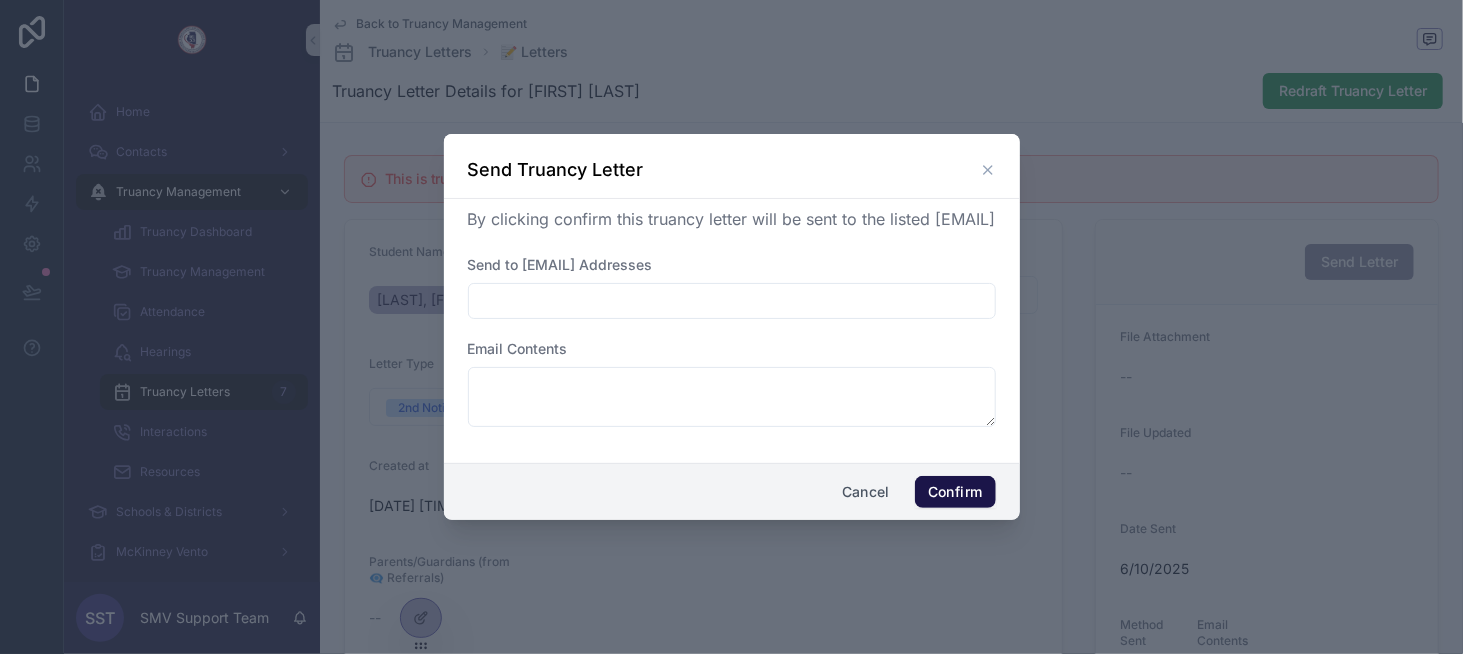 click 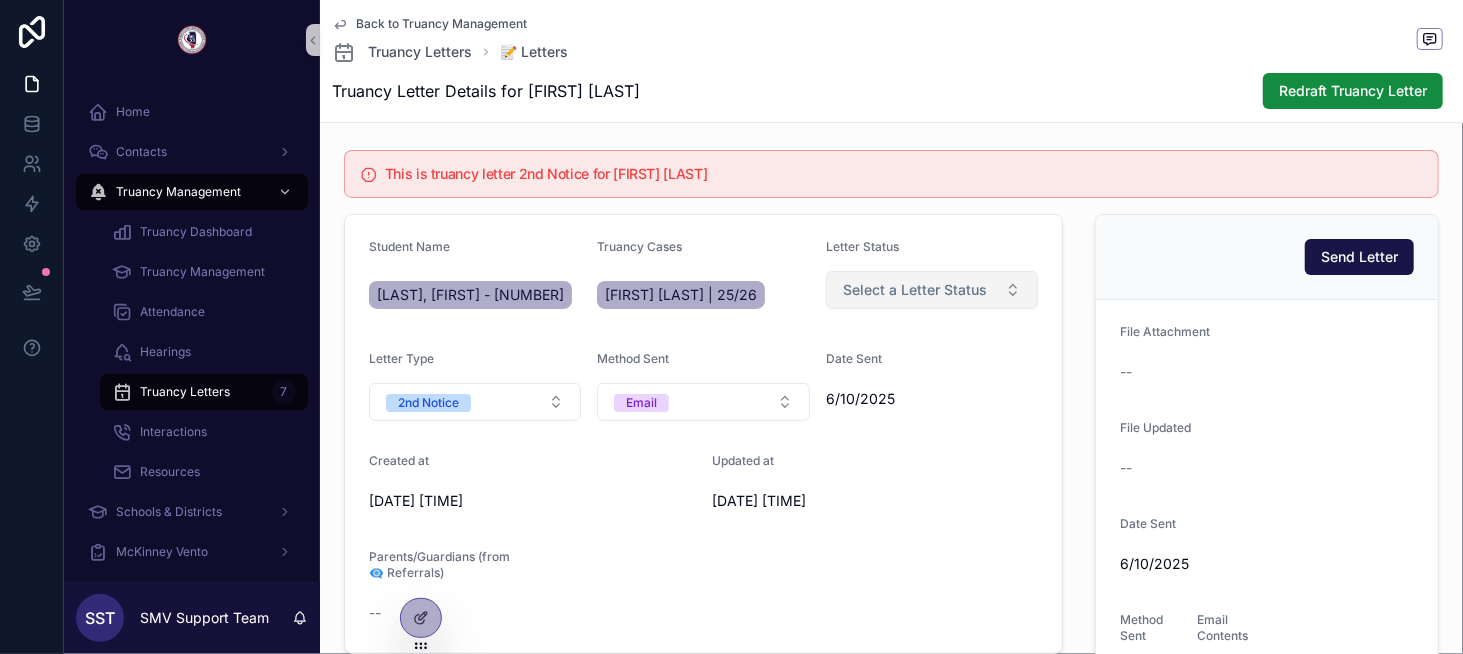 scroll, scrollTop: 0, scrollLeft: 0, axis: both 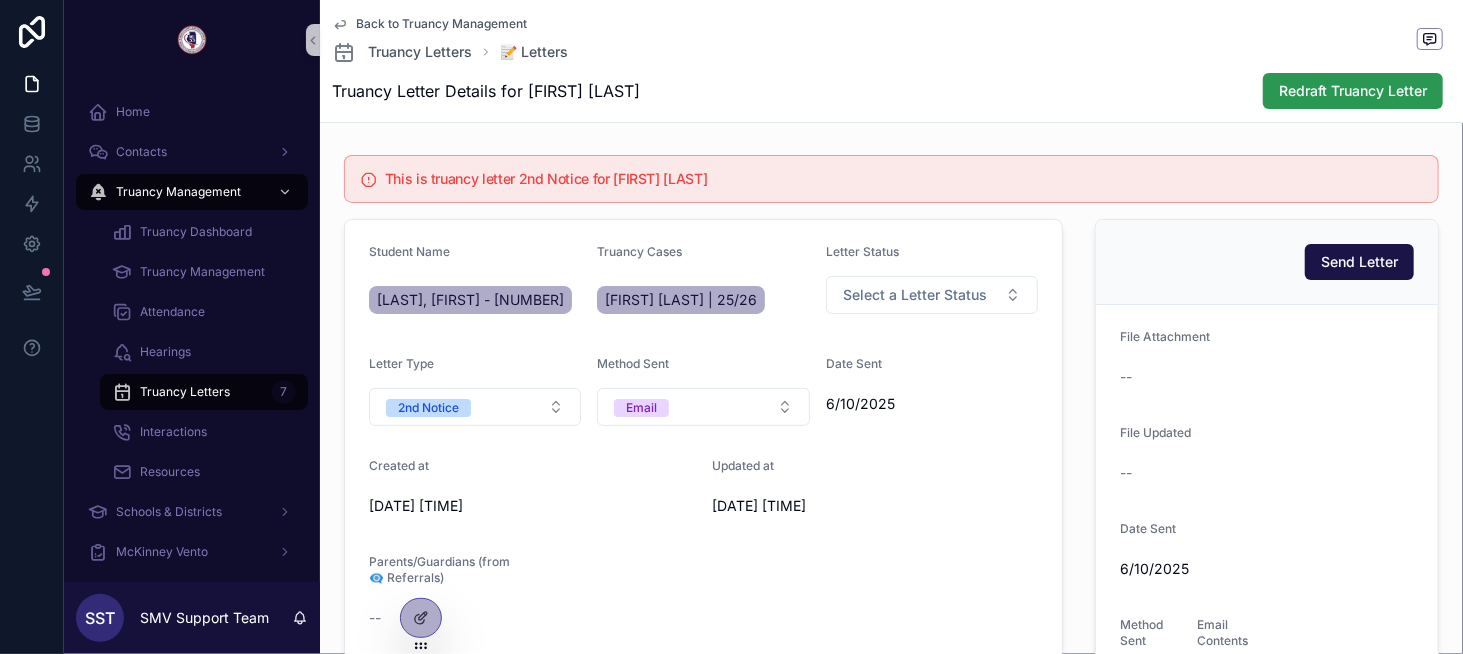 click on "Redraft Truancy Letter" at bounding box center (1353, 91) 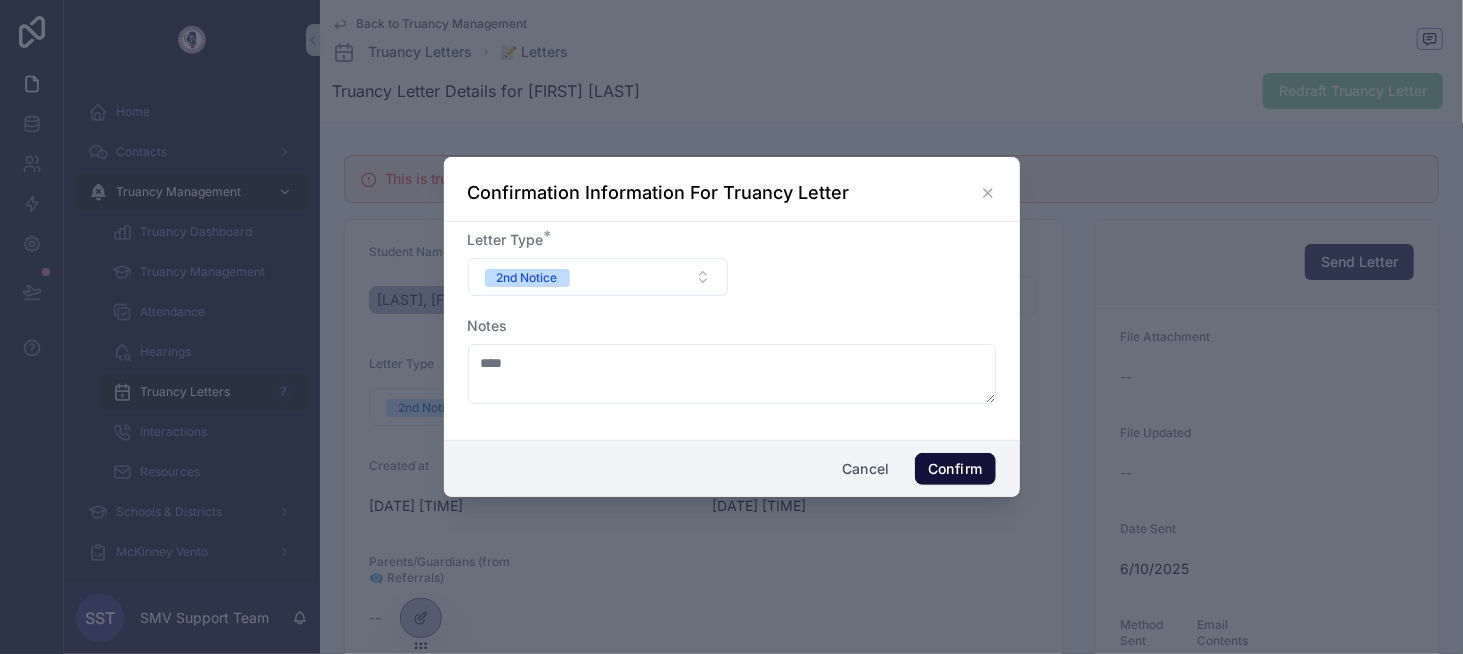 click on "Confirm" at bounding box center [955, 469] 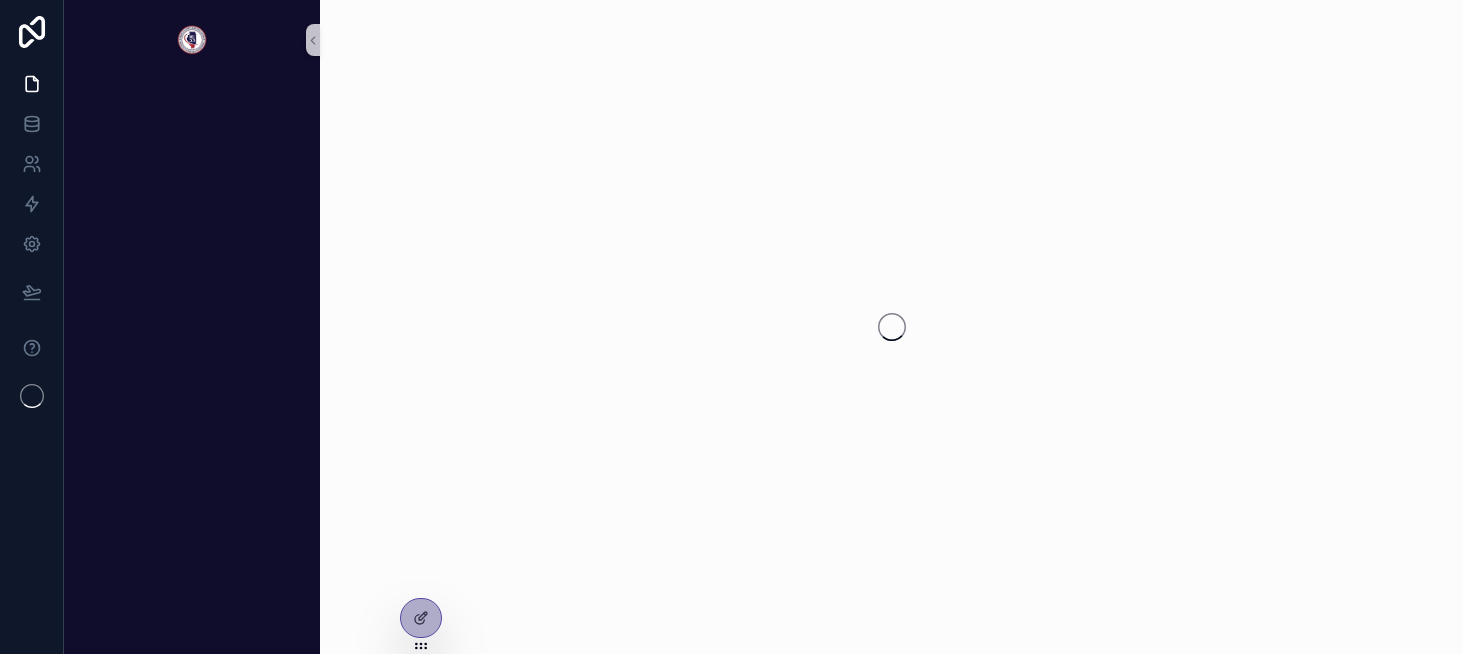 scroll, scrollTop: 0, scrollLeft: 0, axis: both 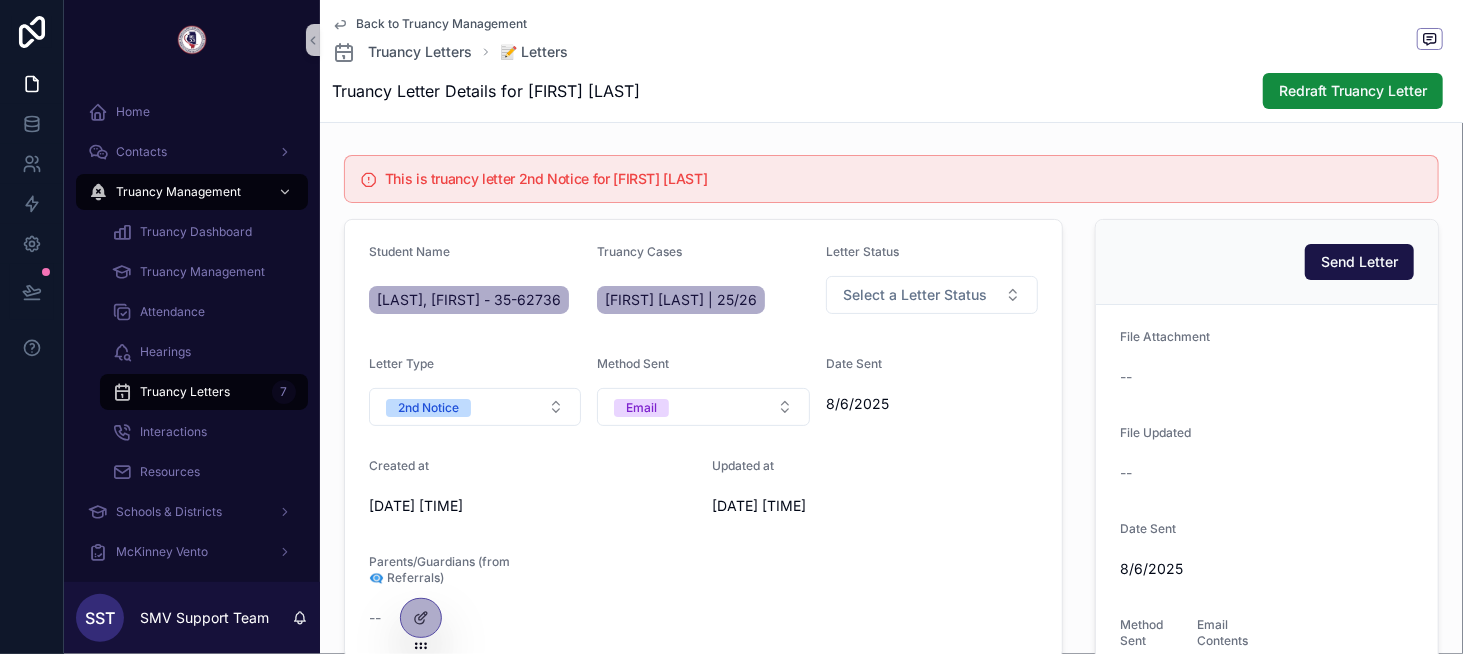 click on "--" at bounding box center (1267, 377) 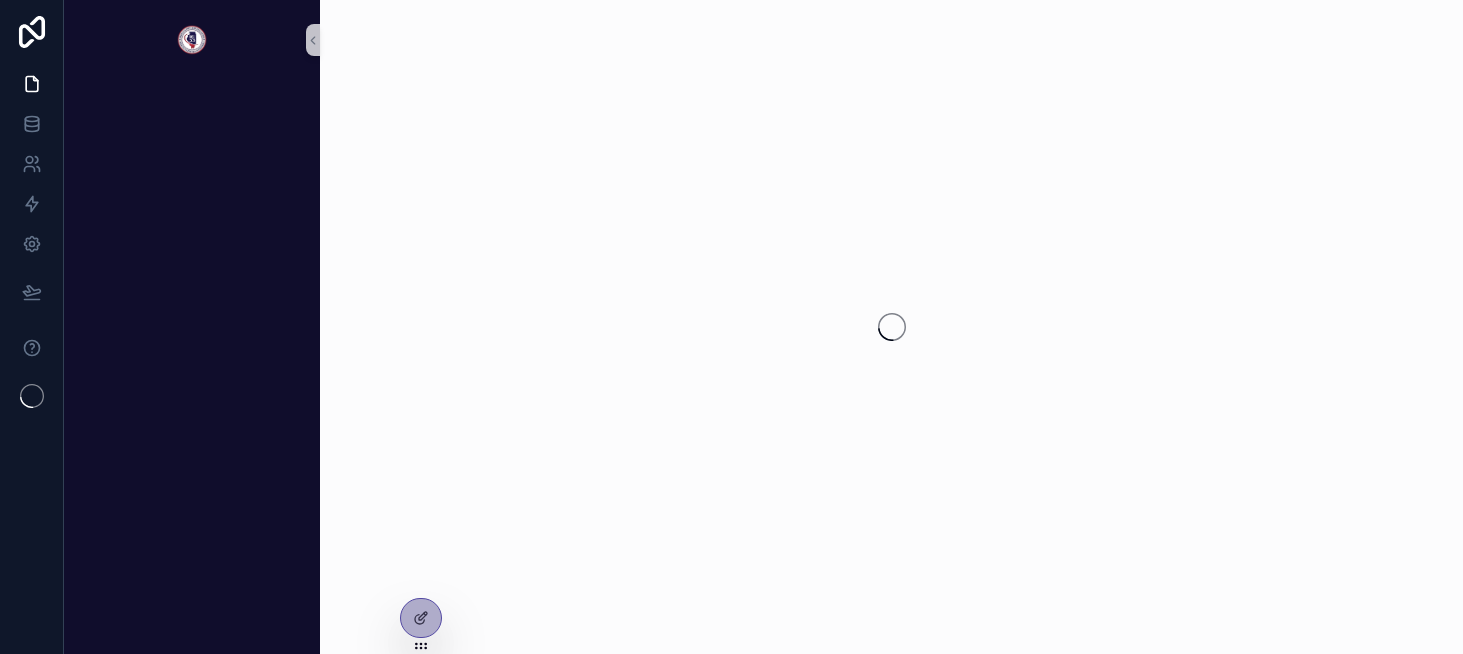 scroll, scrollTop: 0, scrollLeft: 0, axis: both 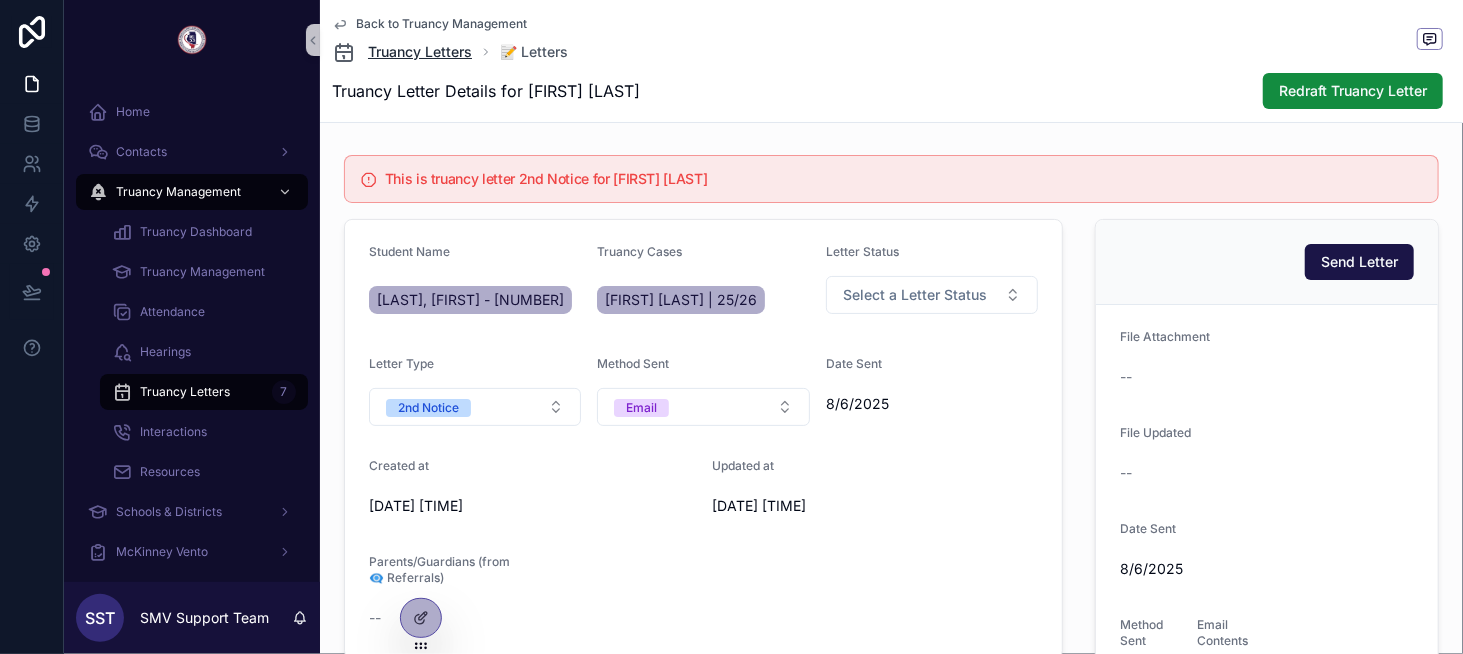 click on "Truancy Letters" at bounding box center (420, 52) 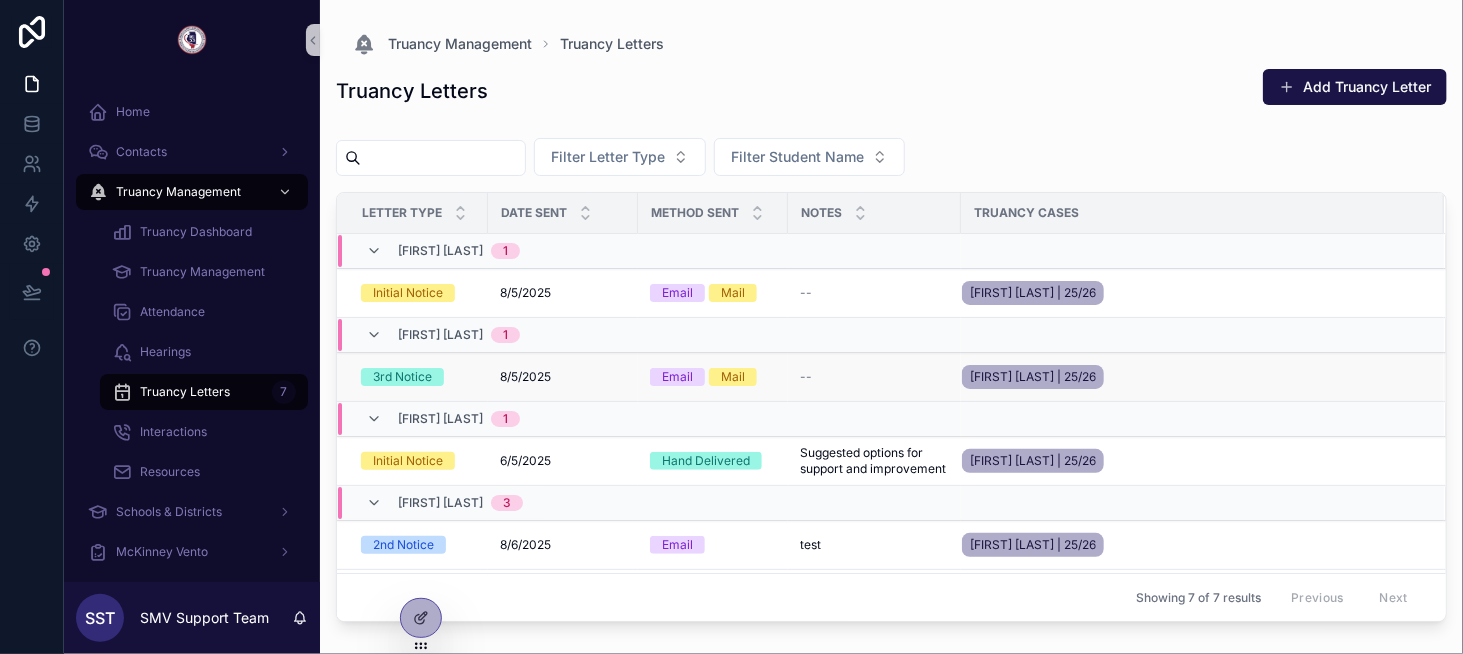 click on "3rd Notice" at bounding box center (418, 377) 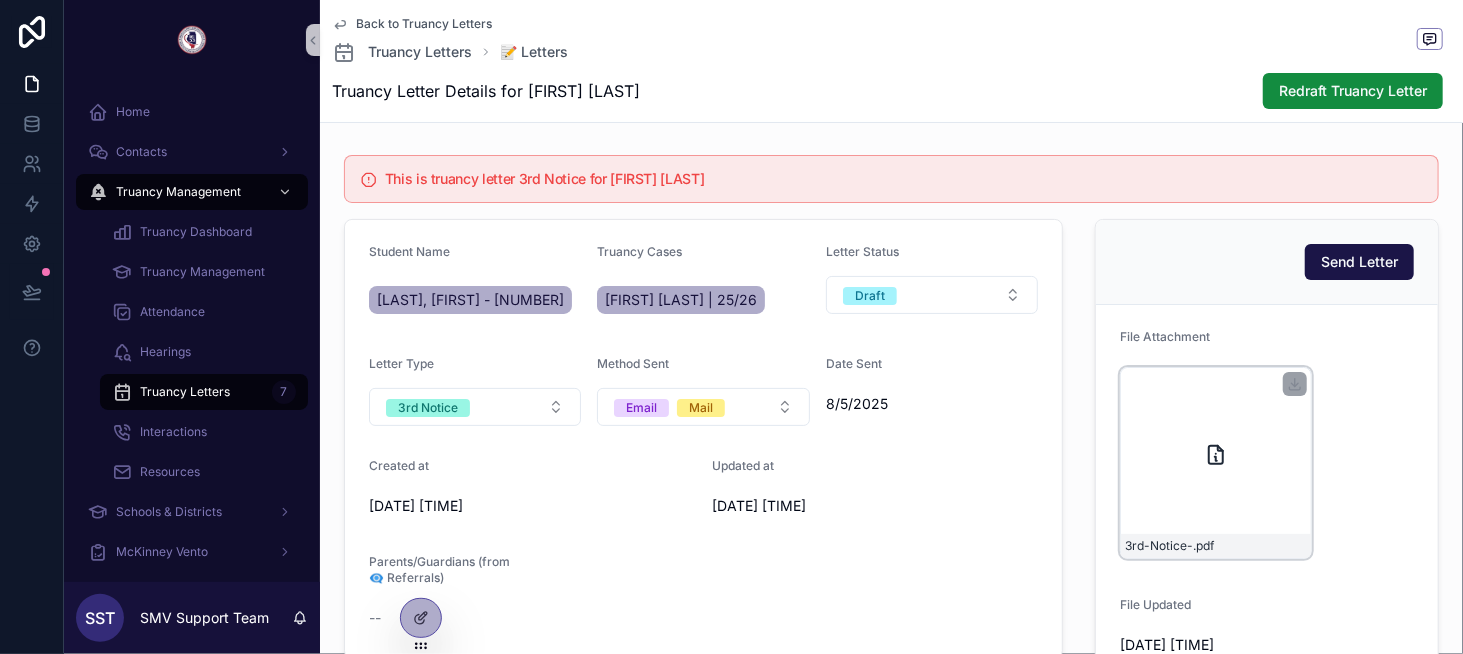 click on "3rd-Notice- .pdf" at bounding box center [1216, 463] 